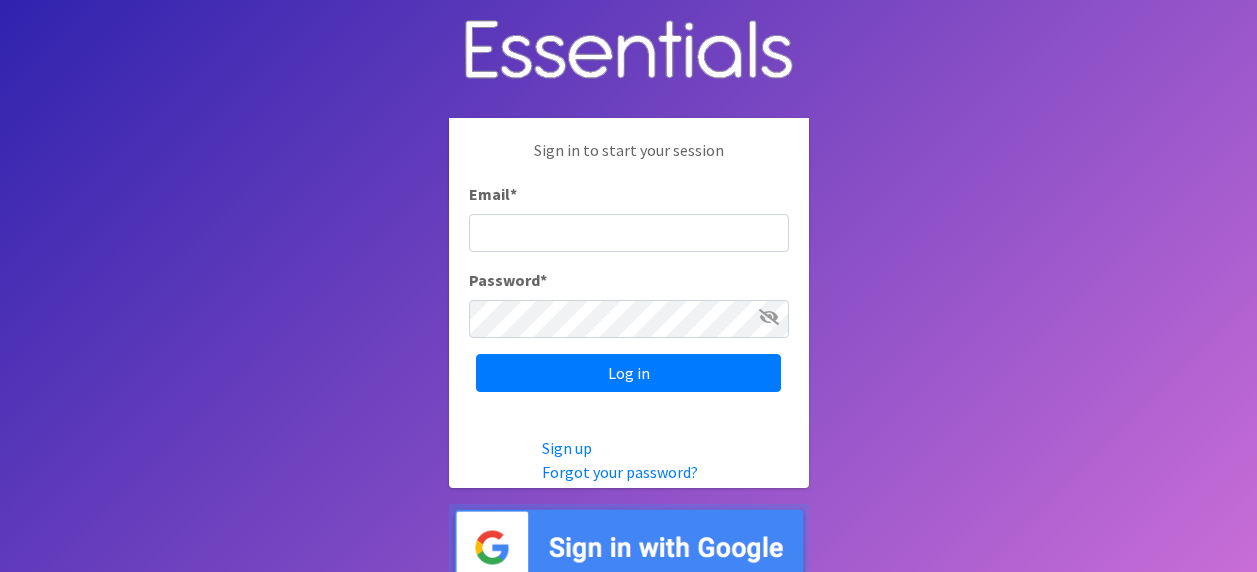 scroll, scrollTop: 0, scrollLeft: 0, axis: both 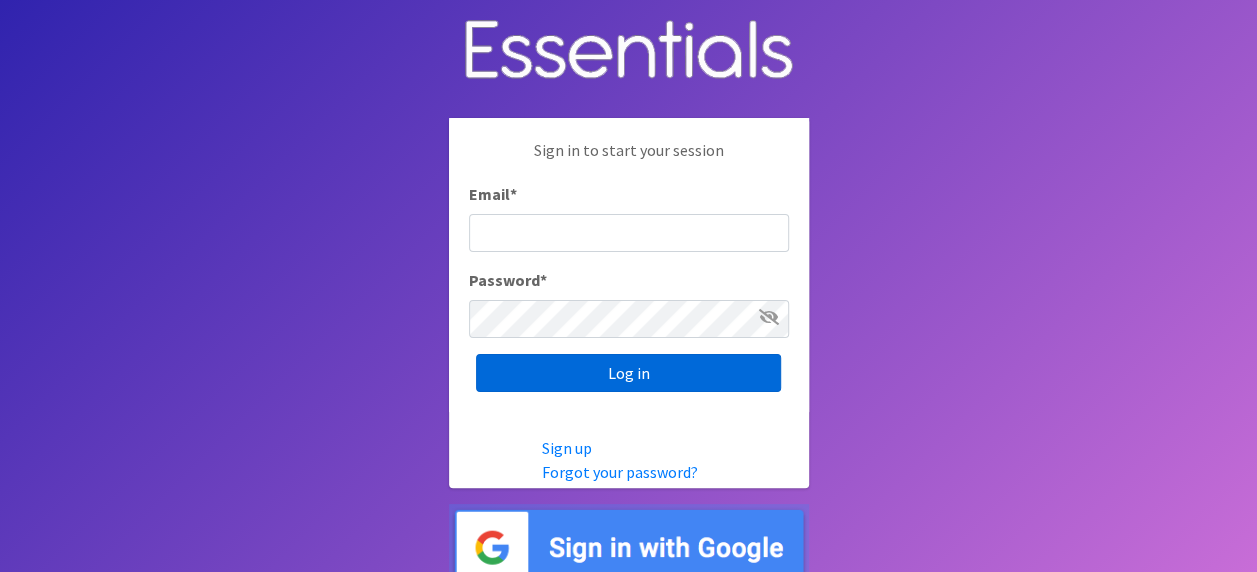 type on "[USERNAME]@example.com" 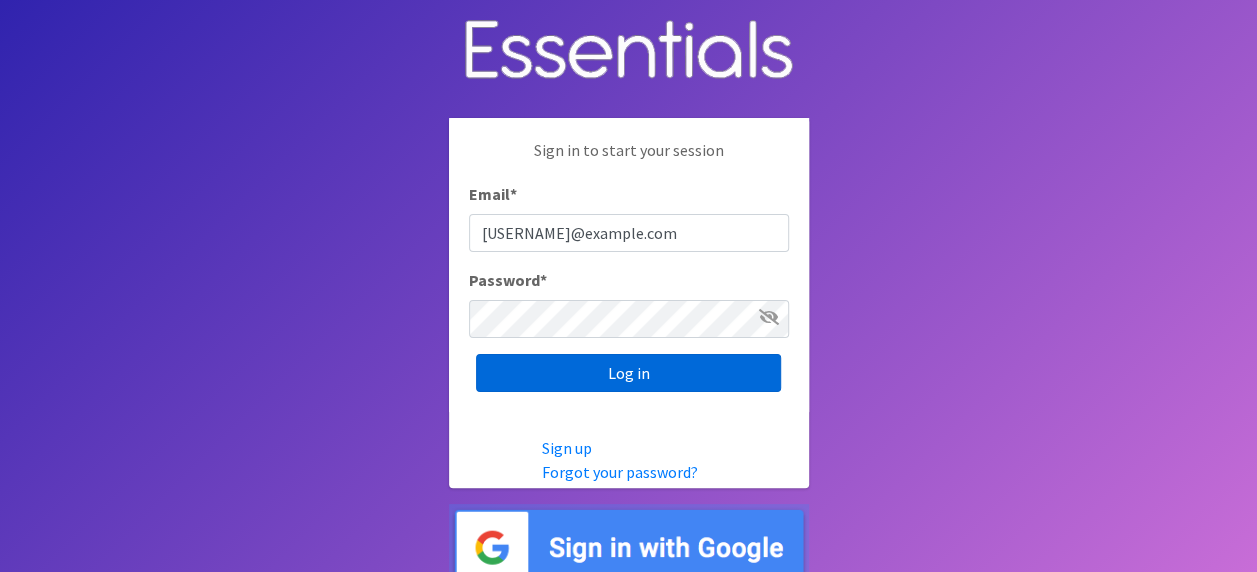 click on "Log in" at bounding box center [628, 373] 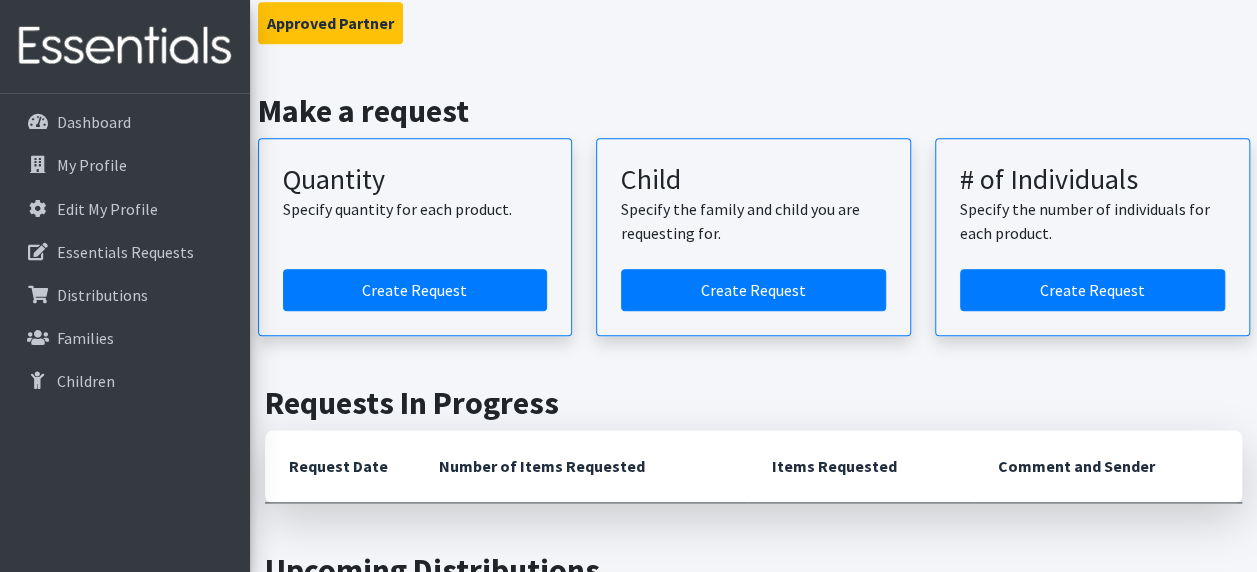 scroll, scrollTop: 1033, scrollLeft: 0, axis: vertical 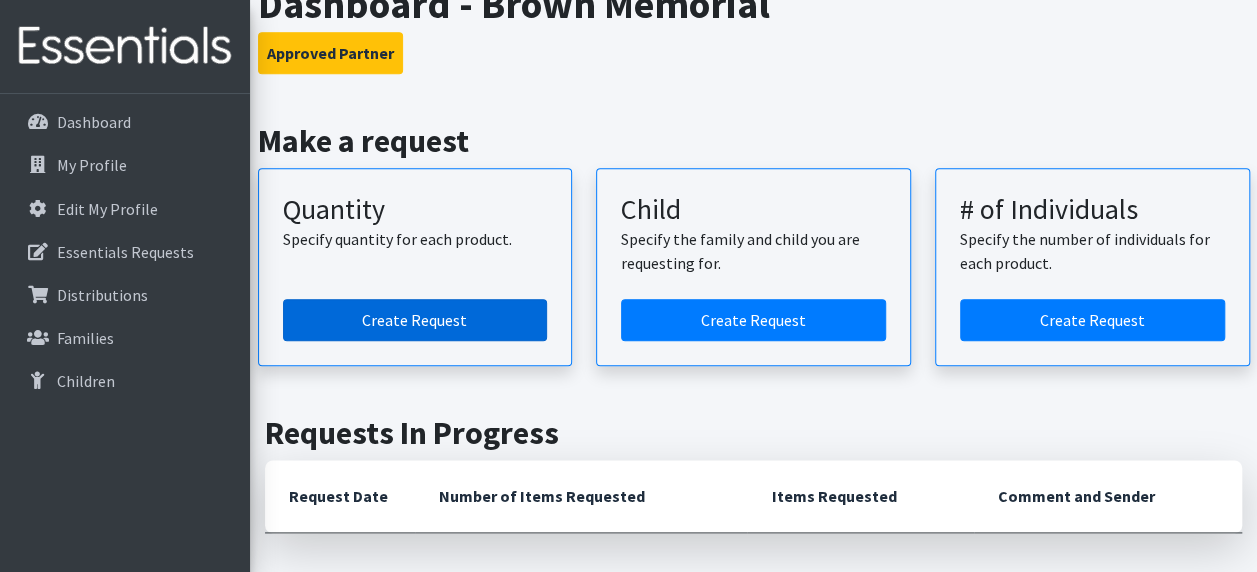 click on "Create Request" at bounding box center (415, 320) 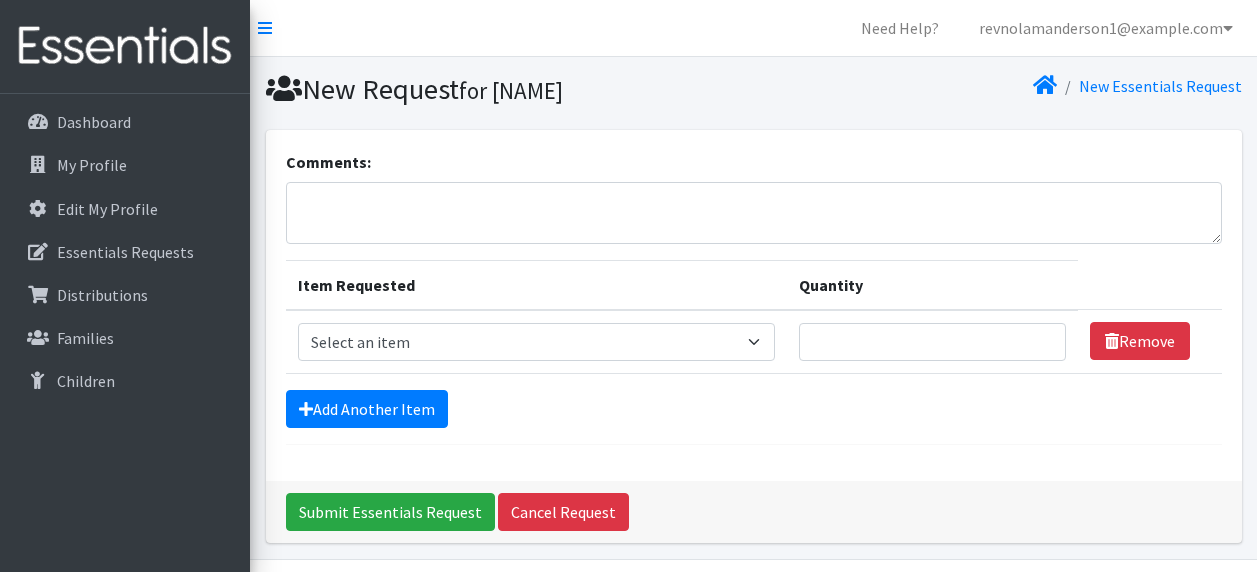 scroll, scrollTop: 0, scrollLeft: 0, axis: both 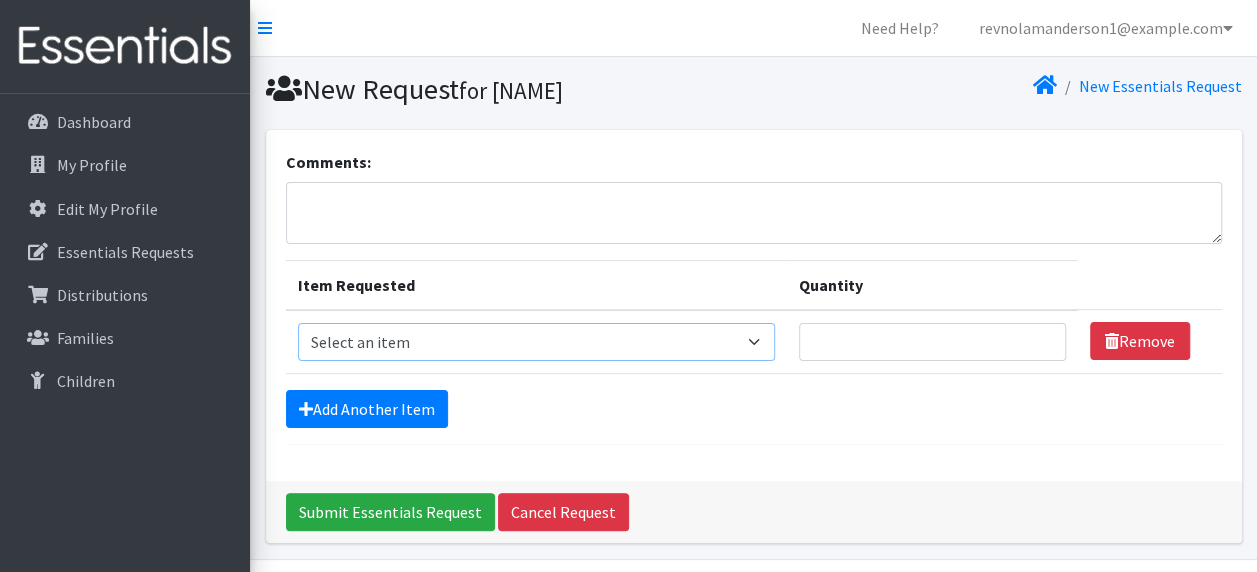 click on "Select an item
2T3T(30/child)
3T4T(30/child)
4T5T(30/child)
Cloth Diaper Kit (specify gender & size/age)
Cloth Diaper Mini Starter Kit (specify gender & size/age)
Native Conditioner, 16.5 oz. (1 case of 6 bottles)
Size 1(50/child)
Size 2(50/child)
Size 3(50/child)
Size 4(50/child)
Size 5(50/child)
Size 6(50/child)
Size N(50/child)
Swimmers-Infant Size  Small (13-24 lbs)
Youth Pull-Ups (L) (60- 125 lbs)" at bounding box center (537, 342) 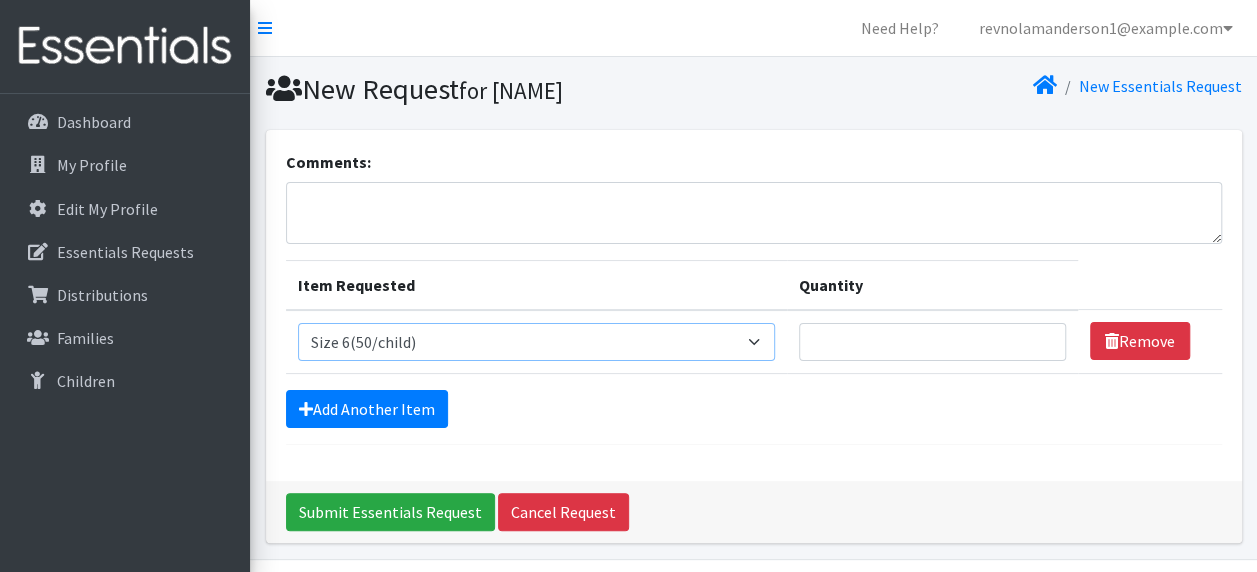 click on "Select an item
2T3T(30/child)
3T4T(30/child)
4T5T(30/child)
Cloth Diaper Kit (specify gender & size/age)
Cloth Diaper Mini Starter Kit (specify gender & size/age)
Native Conditioner, 16.5 oz. (1 case of 6 bottles)
Size 1(50/child)
Size 2(50/child)
Size 3(50/child)
Size 4(50/child)
Size 5(50/child)
Size 6(50/child)
Size N(50/child)
Swimmers-Infant Size  Small (13-24 lbs)
Youth Pull-Ups (L) (60- 125 lbs)" at bounding box center [537, 342] 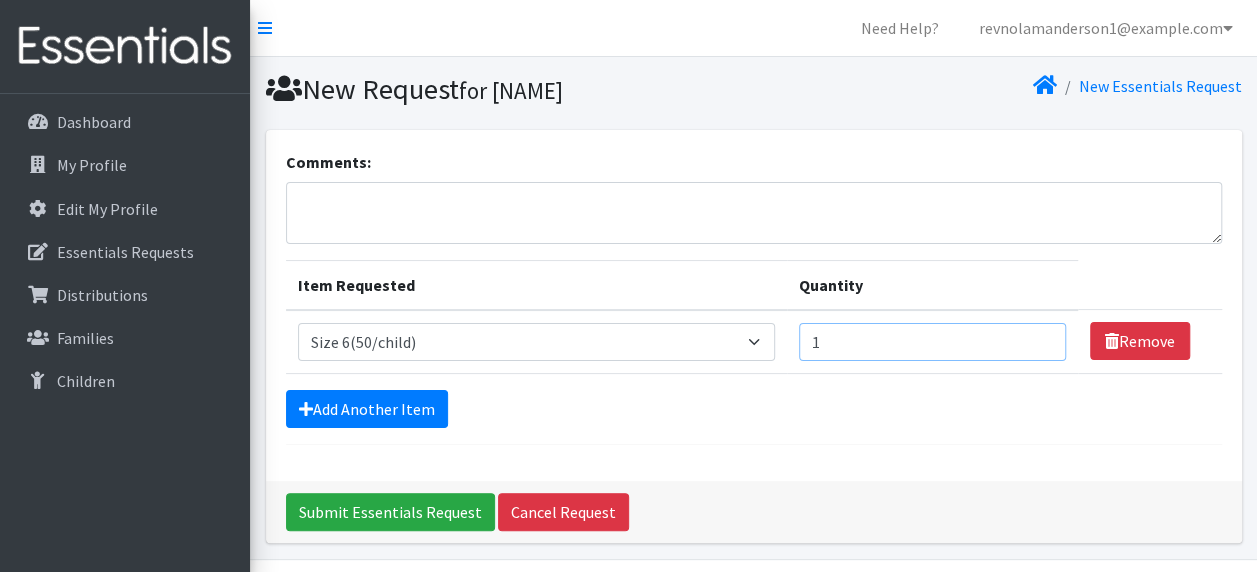 click on "1" at bounding box center [932, 342] 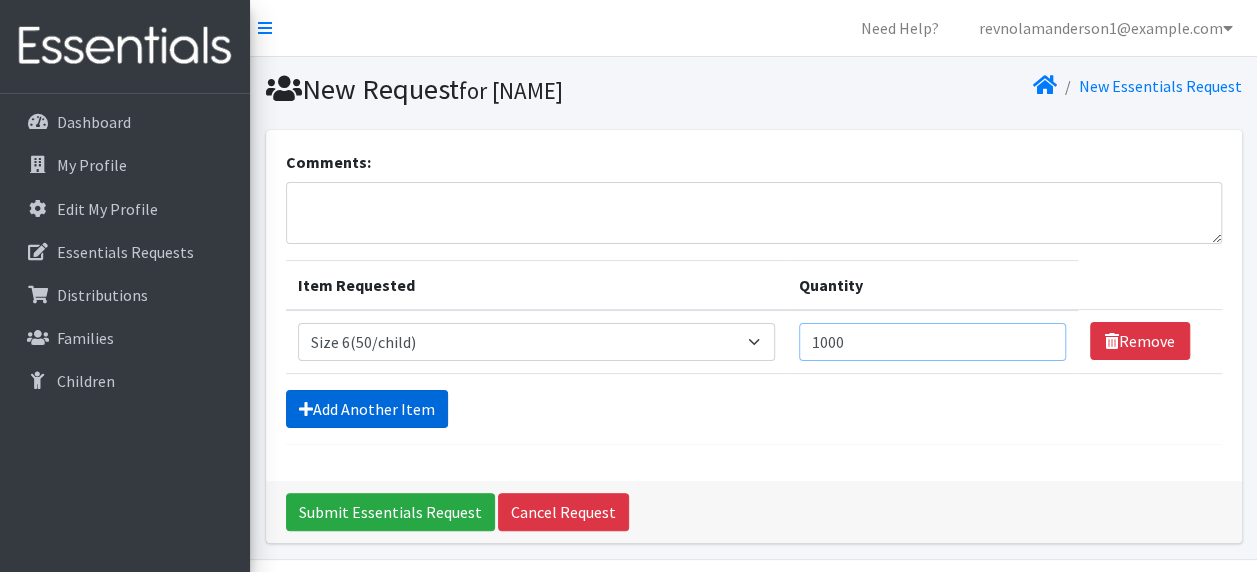 type on "1000" 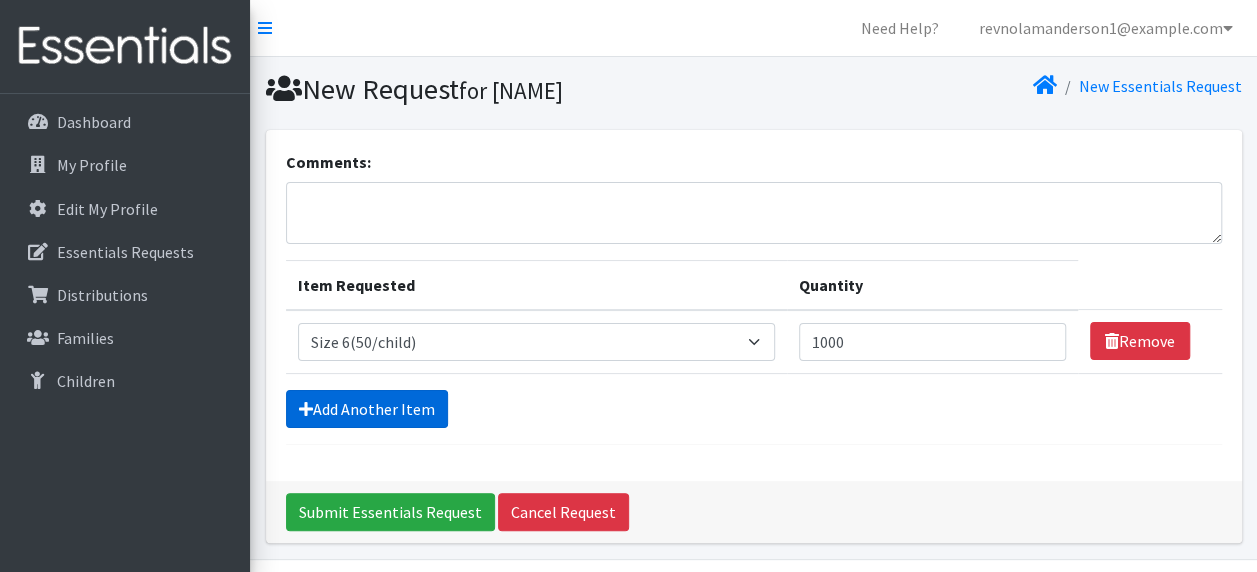 click on "Add Another Item" at bounding box center [367, 409] 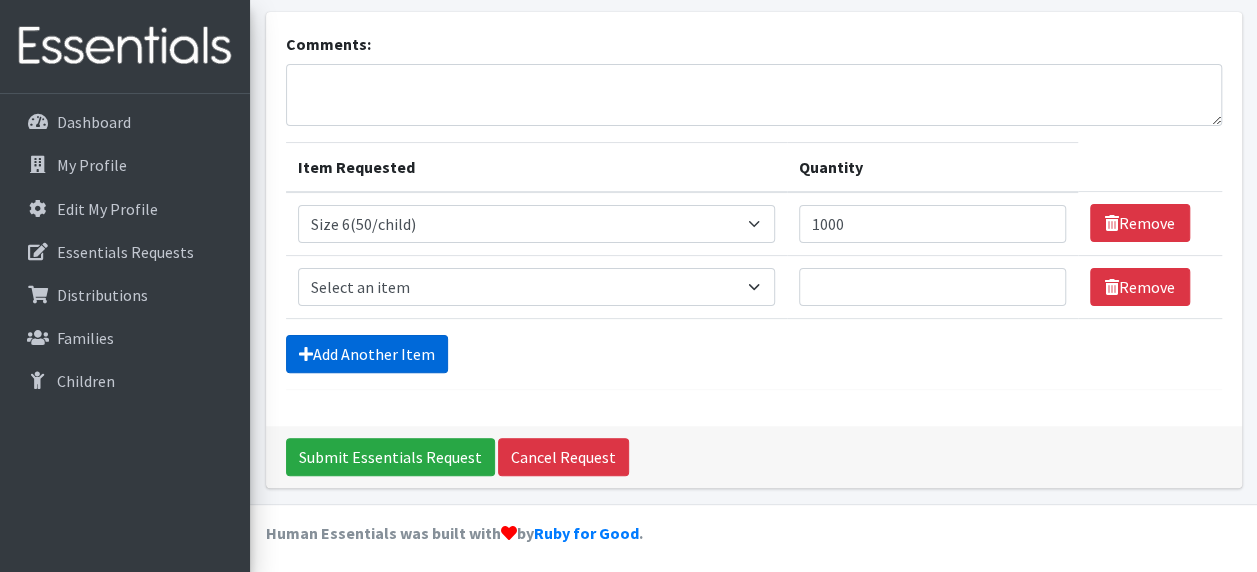 scroll, scrollTop: 121, scrollLeft: 0, axis: vertical 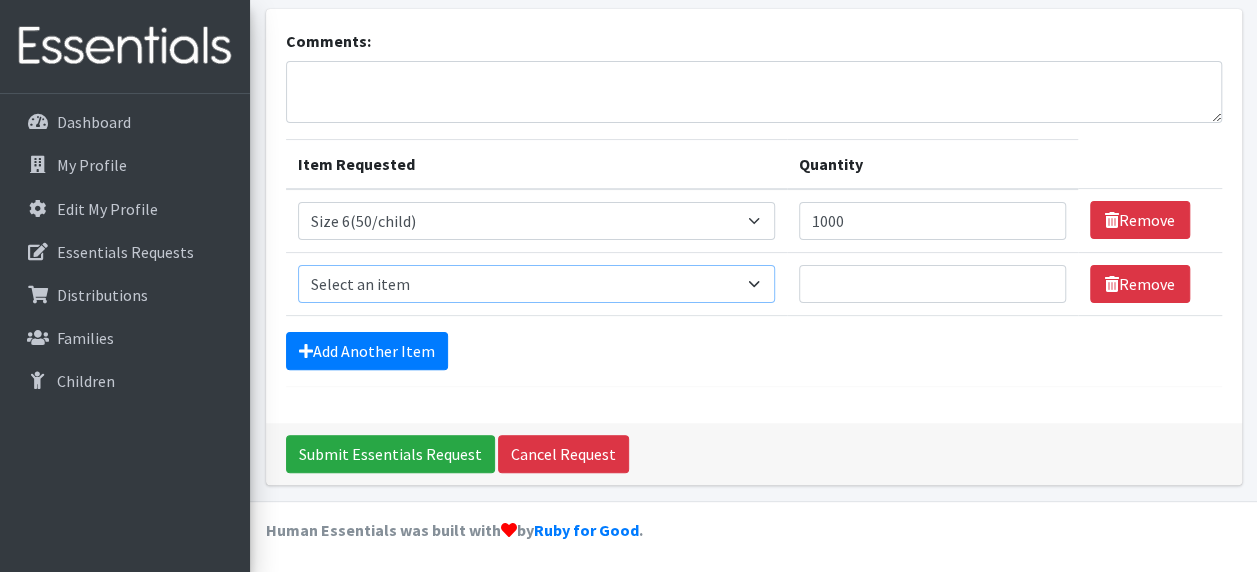 click on "Select an item
2T3T(30/child)
3T4T(30/child)
4T5T(30/child)
Cloth Diaper Kit (specify gender & size/age)
Cloth Diaper Mini Starter Kit (specify gender & size/age)
Native Conditioner, 16.5 oz. (1 case of 6 bottles)
Size 1(50/child)
Size 2(50/child)
Size 3(50/child)
Size 4(50/child)
Size 5(50/child)
Size 6(50/child)
Size N(50/child)
Swimmers-Infant Size  Small (13-24 lbs)
Youth Pull-Ups (L) (60- 125 lbs)" at bounding box center (537, 284) 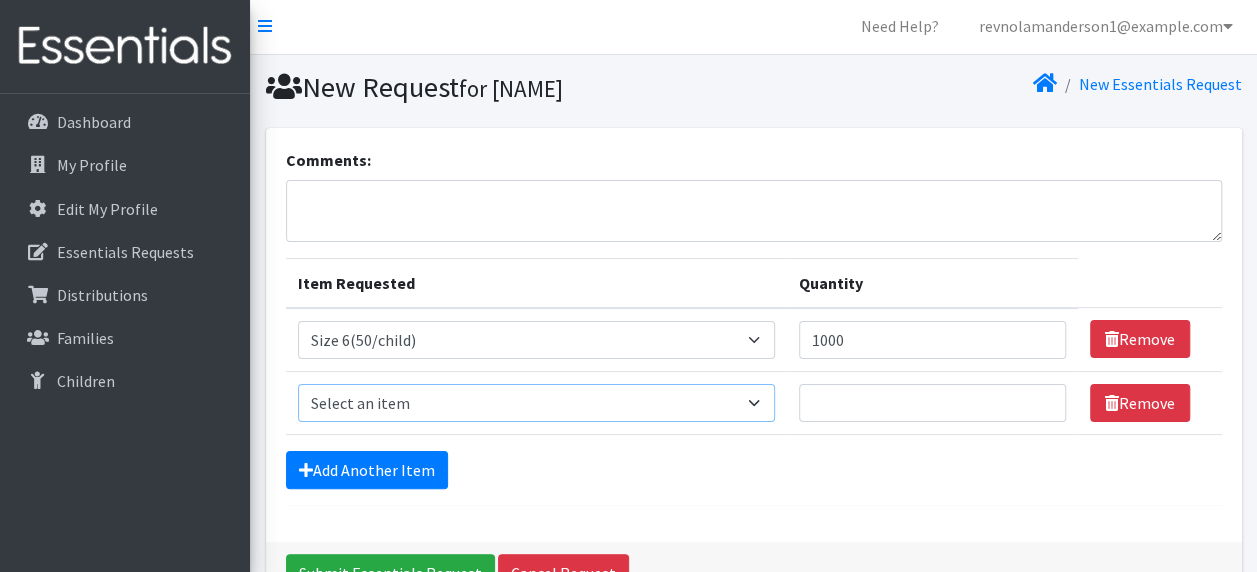 scroll, scrollTop: 0, scrollLeft: 0, axis: both 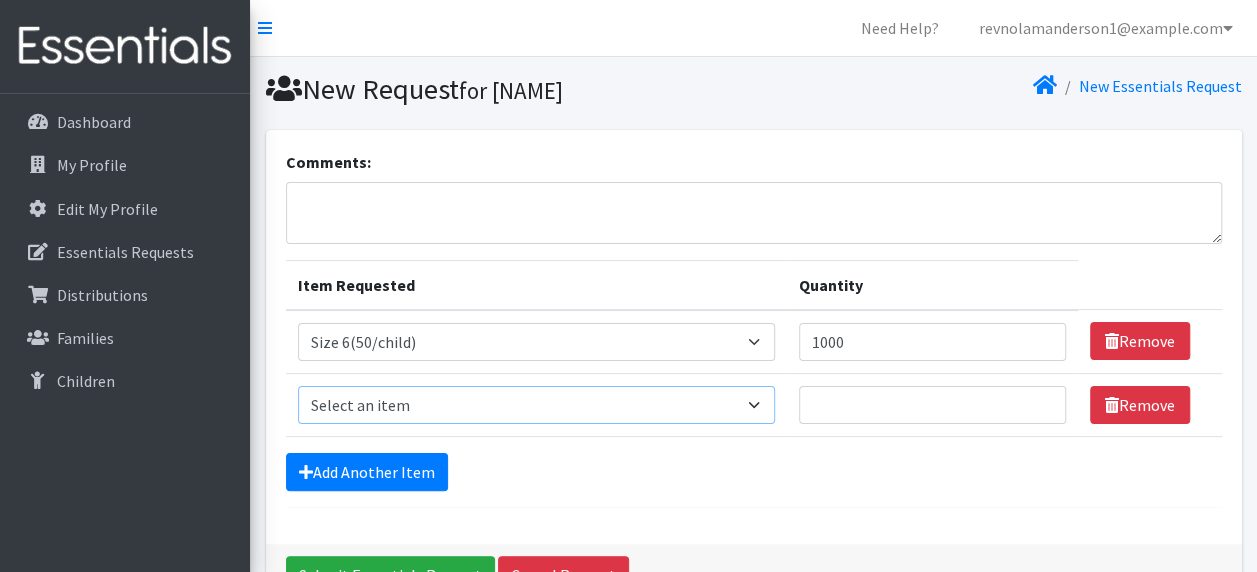 click on "Select an item
2T3T(30/child)
3T4T(30/child)
4T5T(30/child)
Cloth Diaper Kit (specify gender & size/age)
Cloth Diaper Mini Starter Kit (specify gender & size/age)
Native Conditioner, 16.5 oz. (1 case of 6 bottles)
Size 1(50/child)
Size 2(50/child)
Size 3(50/child)
Size 4(50/child)
Size 5(50/child)
Size 6(50/child)
Size N(50/child)
Swimmers-Infant Size  Small (13-24 lbs)
Youth Pull-Ups (L) (60- 125 lbs)" at bounding box center [537, 405] 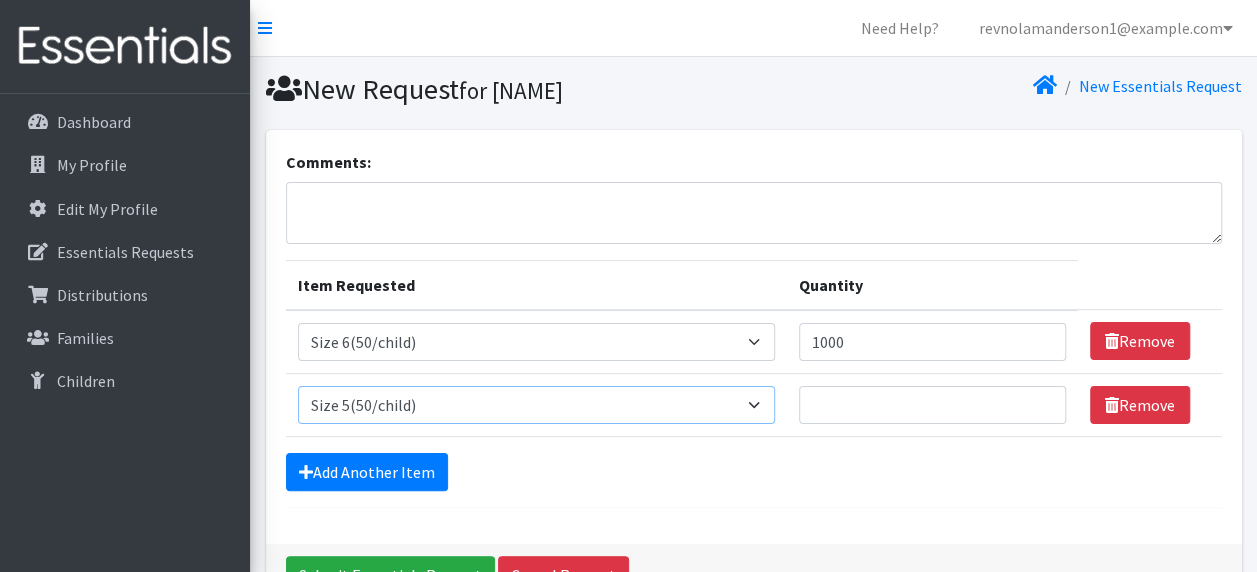 click on "Select an item
2T3T(30/child)
3T4T(30/child)
4T5T(30/child)
Cloth Diaper Kit (specify gender & size/age)
Cloth Diaper Mini Starter Kit (specify gender & size/age)
Native Conditioner, 16.5 oz. (1 case of 6 bottles)
Size 1(50/child)
Size 2(50/child)
Size 3(50/child)
Size 4(50/child)
Size 5(50/child)
Size 6(50/child)
Size N(50/child)
Swimmers-Infant Size  Small (13-24 lbs)
Youth Pull-Ups (L) (60- 125 lbs)" at bounding box center [537, 405] 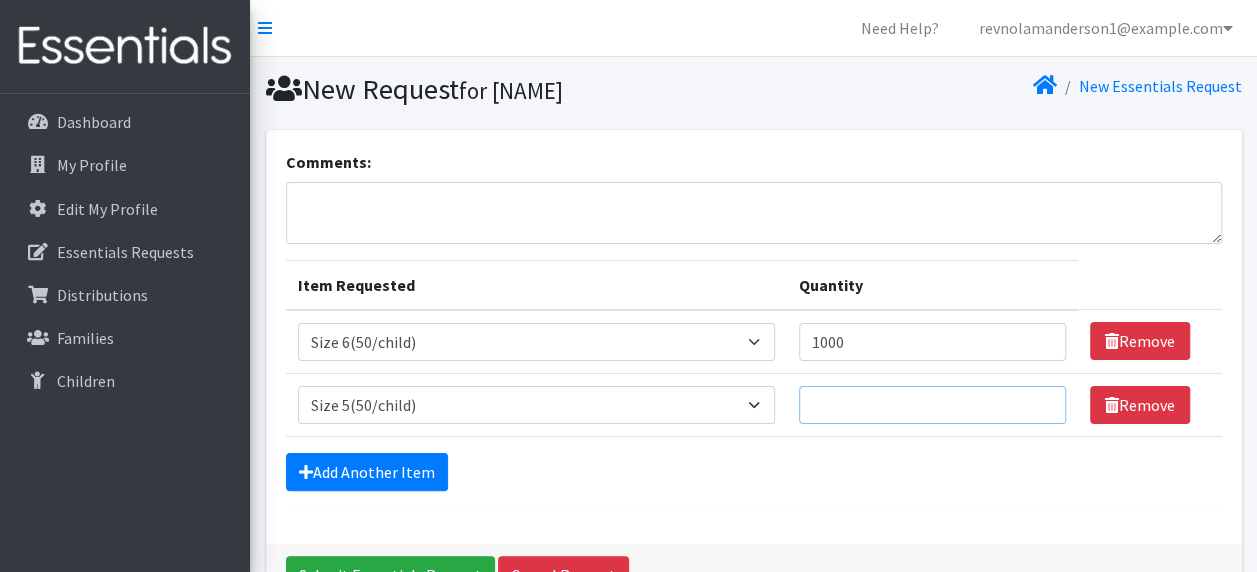 click on "Quantity" at bounding box center (932, 405) 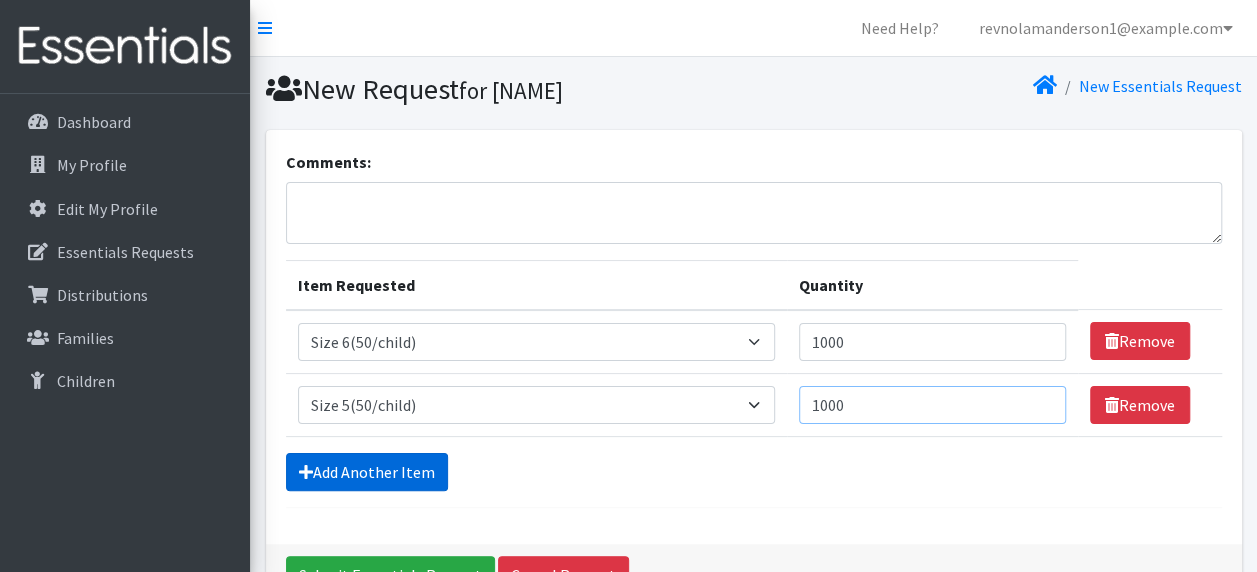 type on "1000" 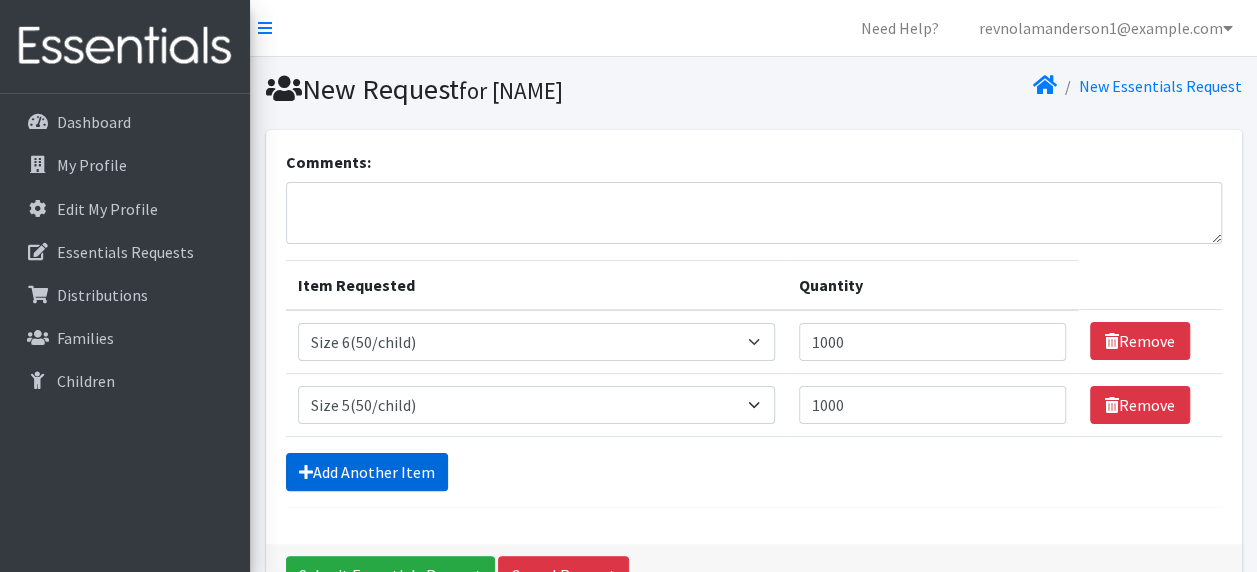 click on "Add Another Item" at bounding box center [367, 472] 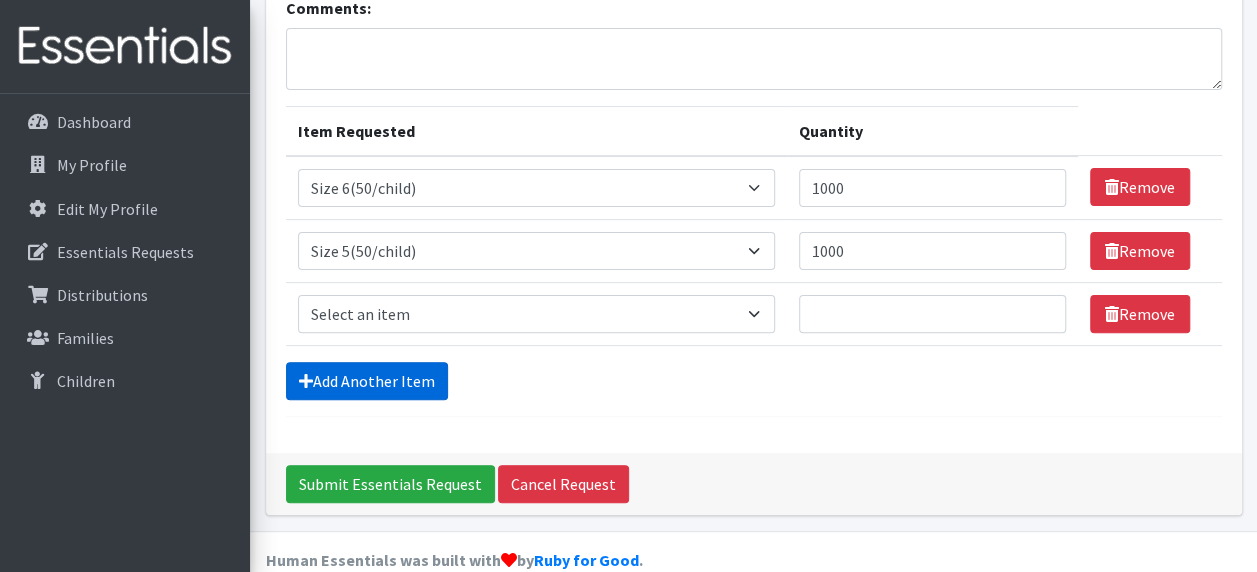 scroll, scrollTop: 184, scrollLeft: 0, axis: vertical 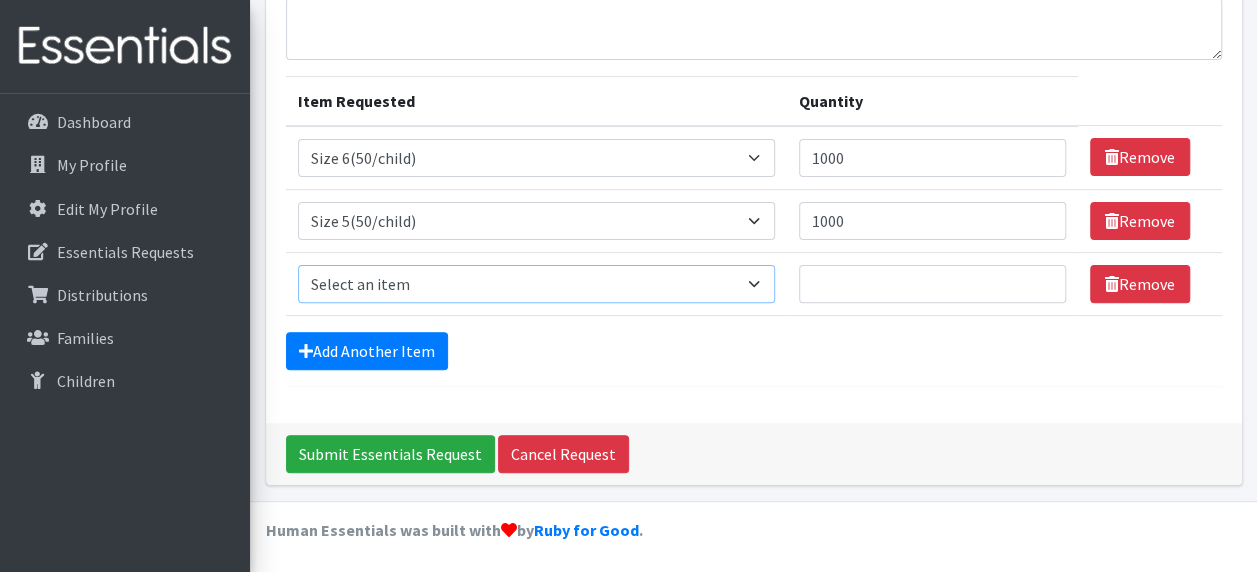 click on "Select an item
2T3T(30/child)
3T4T(30/child)
4T5T(30/child)
Cloth Diaper Kit (specify gender & size/age)
Cloth Diaper Mini Starter Kit (specify gender & size/age)
Native Conditioner, 16.5 oz. (1 case of 6 bottles)
Size 1(50/child)
Size 2(50/child)
Size 3(50/child)
Size 4(50/child)
Size 5(50/child)
Size 6(50/child)
Size N(50/child)
Swimmers-Infant Size  Small (13-24 lbs)
Youth Pull-Ups (L) (60- 125 lbs)" at bounding box center [537, 284] 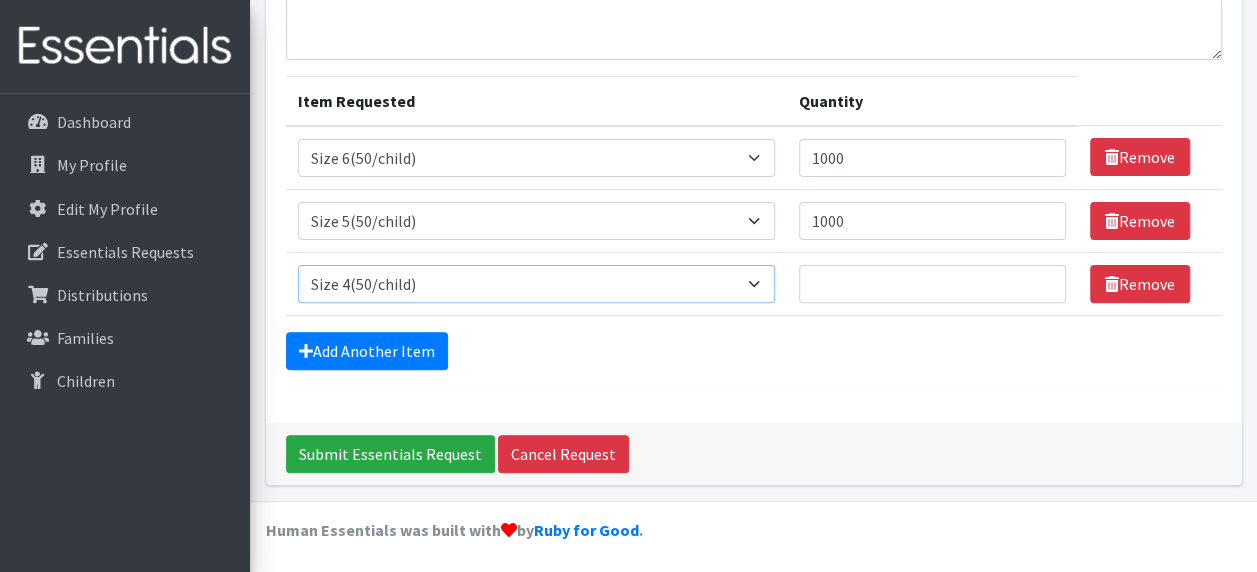 click on "Select an item
2T3T(30/child)
3T4T(30/child)
4T5T(30/child)
Cloth Diaper Kit (specify gender & size/age)
Cloth Diaper Mini Starter Kit (specify gender & size/age)
Native Conditioner, 16.5 oz. (1 case of 6 bottles)
Size 1(50/child)
Size 2(50/child)
Size 3(50/child)
Size 4(50/child)
Size 5(50/child)
Size 6(50/child)
Size N(50/child)
Swimmers-Infant Size  Small (13-24 lbs)
Youth Pull-Ups (L) (60- 125 lbs)" at bounding box center (537, 284) 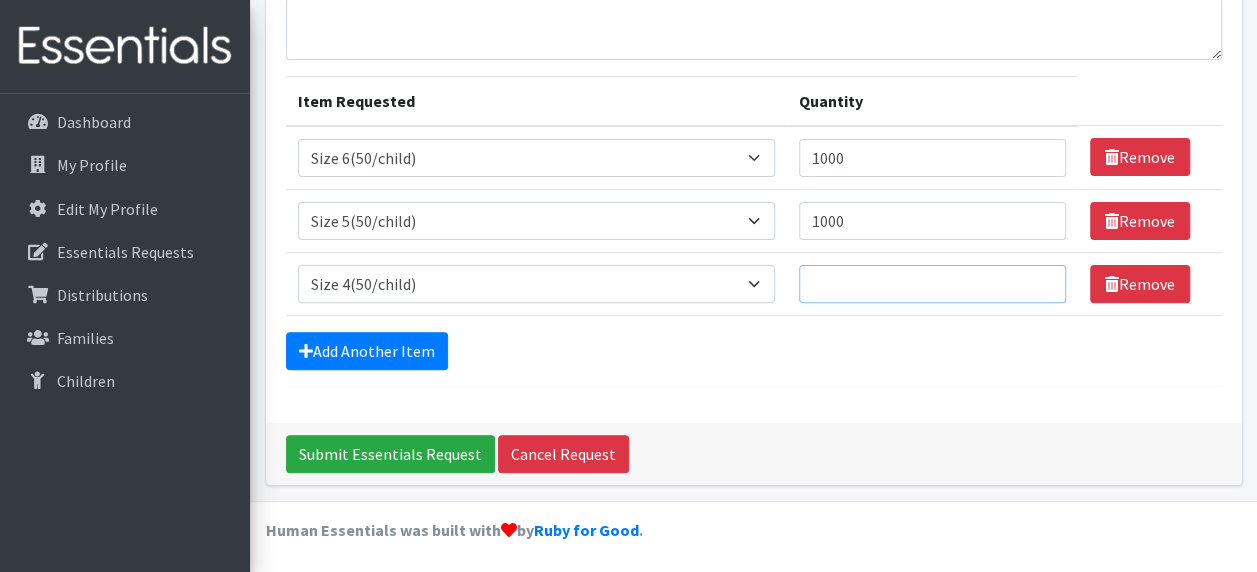 click on "Quantity" at bounding box center (932, 284) 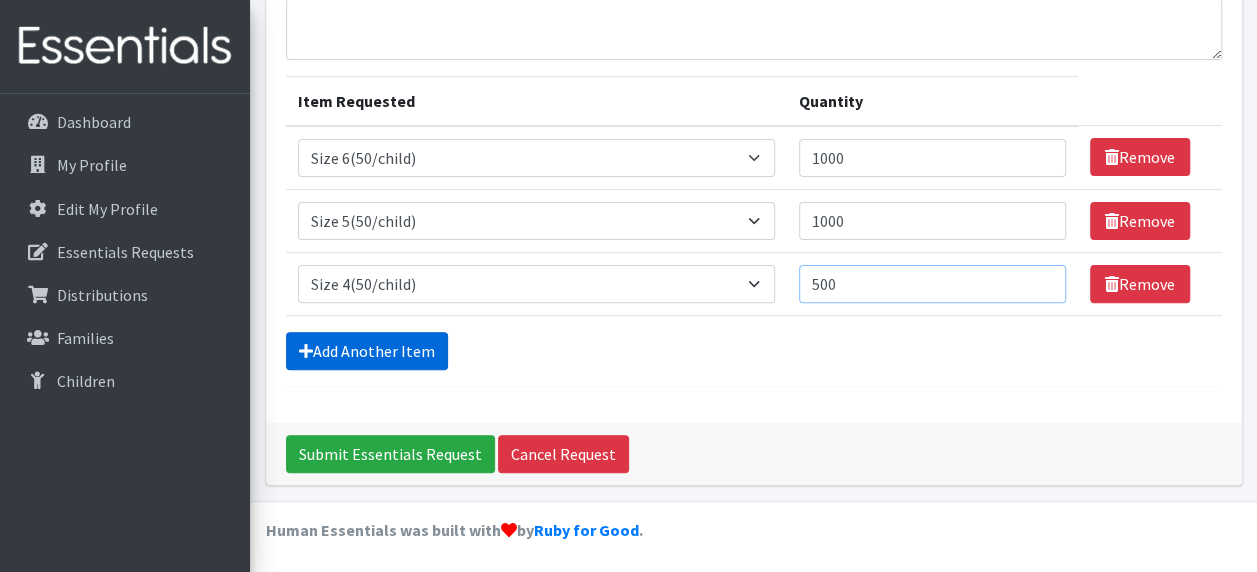type on "500" 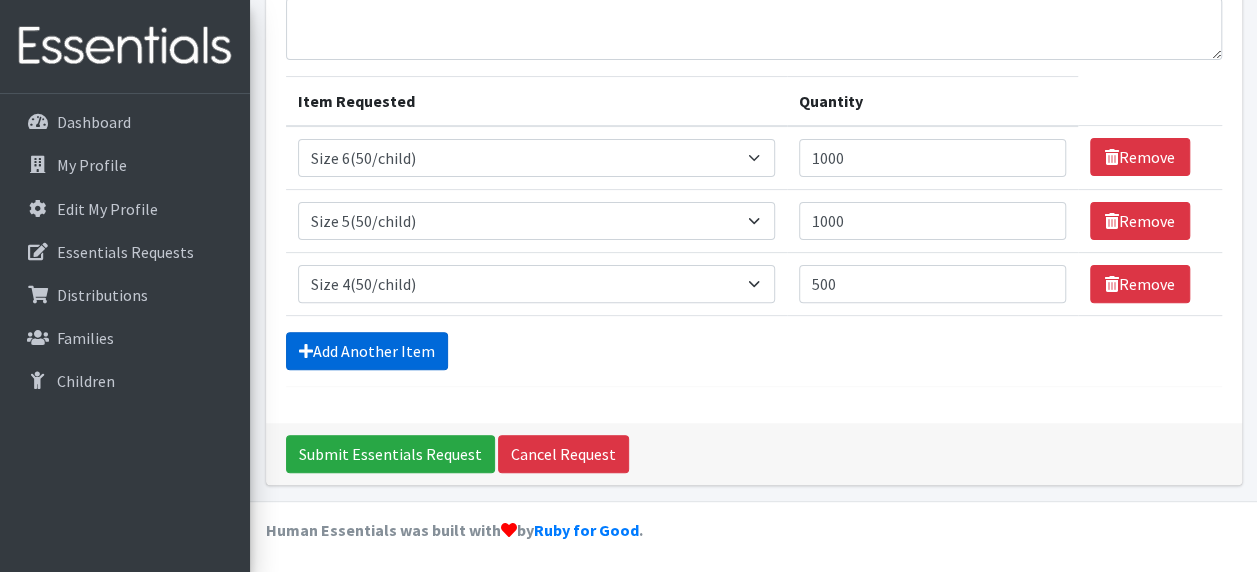 click on "Add Another Item" at bounding box center [367, 351] 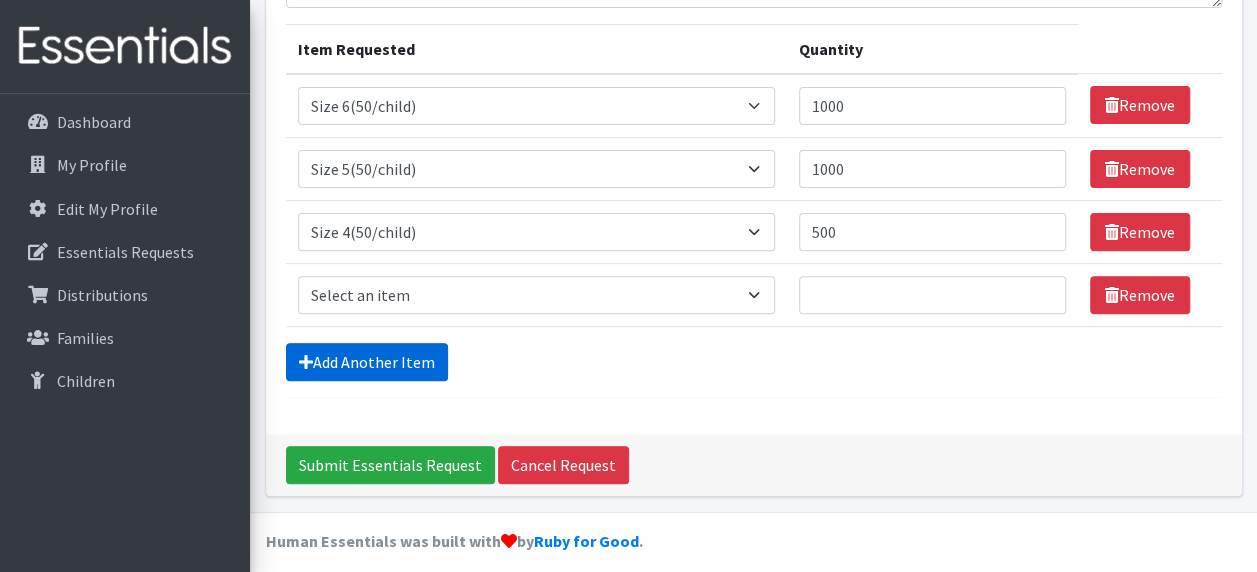 scroll, scrollTop: 246, scrollLeft: 0, axis: vertical 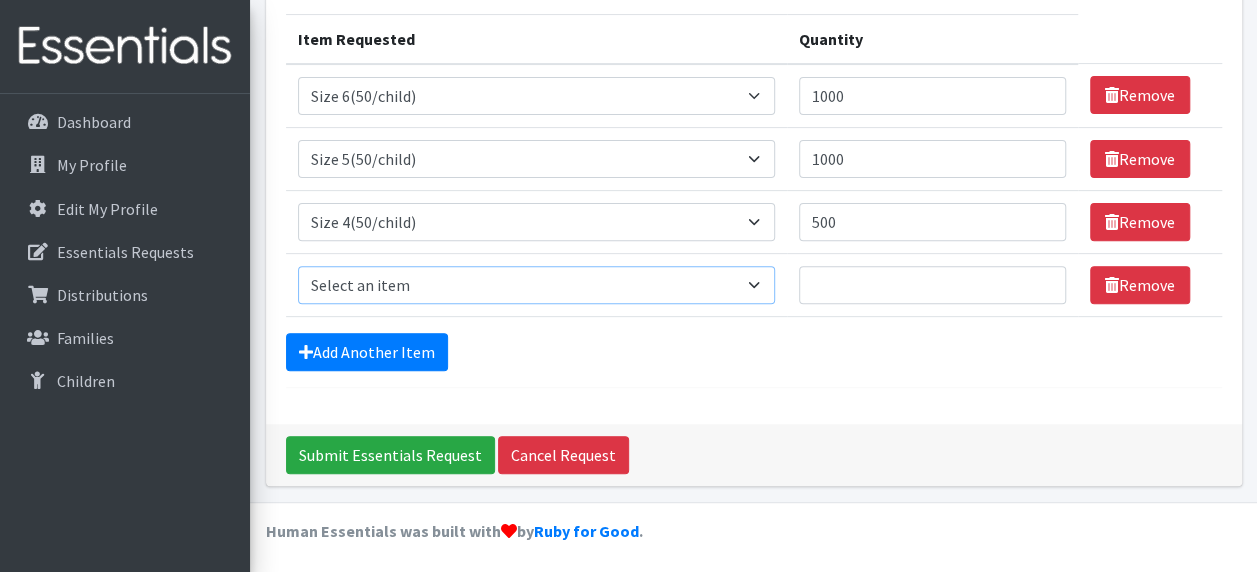 click on "Select an item
2T3T(30/child)
3T4T(30/child)
4T5T(30/child)
Cloth Diaper Kit (specify gender & size/age)
Cloth Diaper Mini Starter Kit (specify gender & size/age)
Native Conditioner, 16.5 oz. (1 case of 6 bottles)
Size 1(50/child)
Size 2(50/child)
Size 3(50/child)
Size 4(50/child)
Size 5(50/child)
Size 6(50/child)
Size N(50/child)
Swimmers-Infant Size  Small (13-24 lbs)
Youth Pull-Ups (L) (60- 125 lbs)" at bounding box center (537, 285) 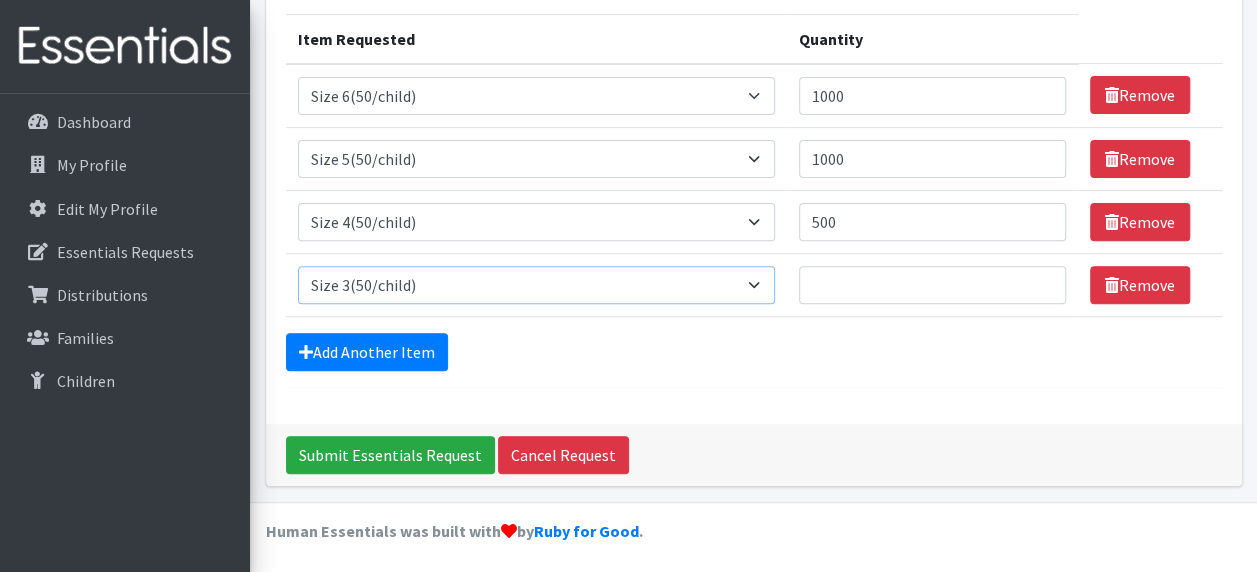click on "Select an item
2T3T(30/child)
3T4T(30/child)
4T5T(30/child)
Cloth Diaper Kit (specify gender & size/age)
Cloth Diaper Mini Starter Kit (specify gender & size/age)
Native Conditioner, 16.5 oz. (1 case of 6 bottles)
Size 1(50/child)
Size 2(50/child)
Size 3(50/child)
Size 4(50/child)
Size 5(50/child)
Size 6(50/child)
Size N(50/child)
Swimmers-Infant Size  Small (13-24 lbs)
Youth Pull-Ups (L) (60- 125 lbs)" at bounding box center (537, 285) 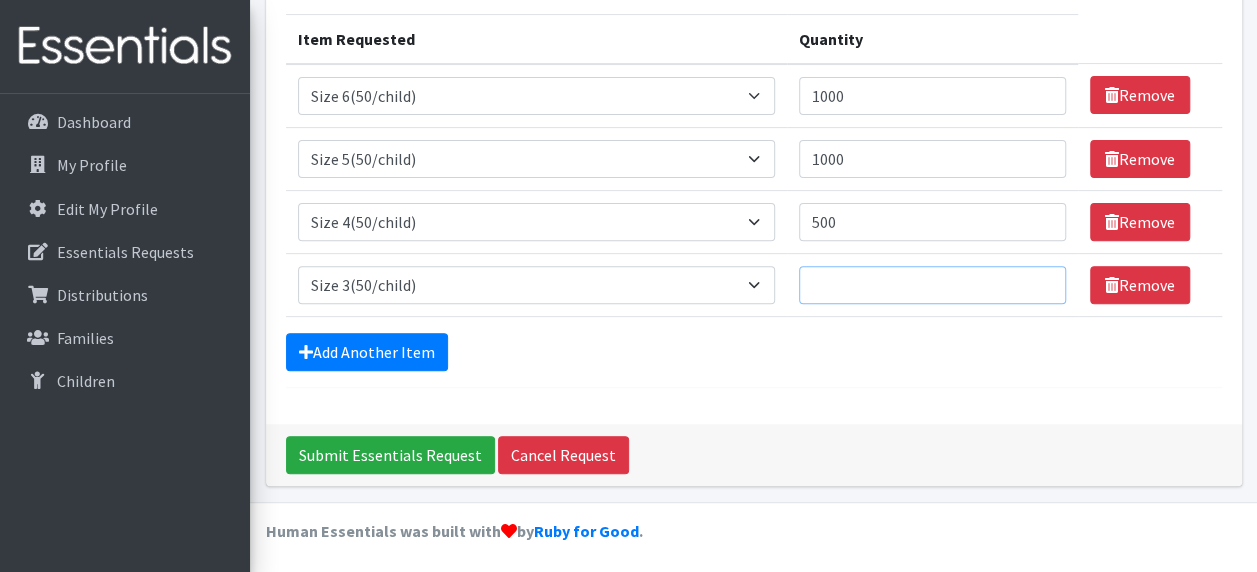 click on "Quantity" at bounding box center [932, 285] 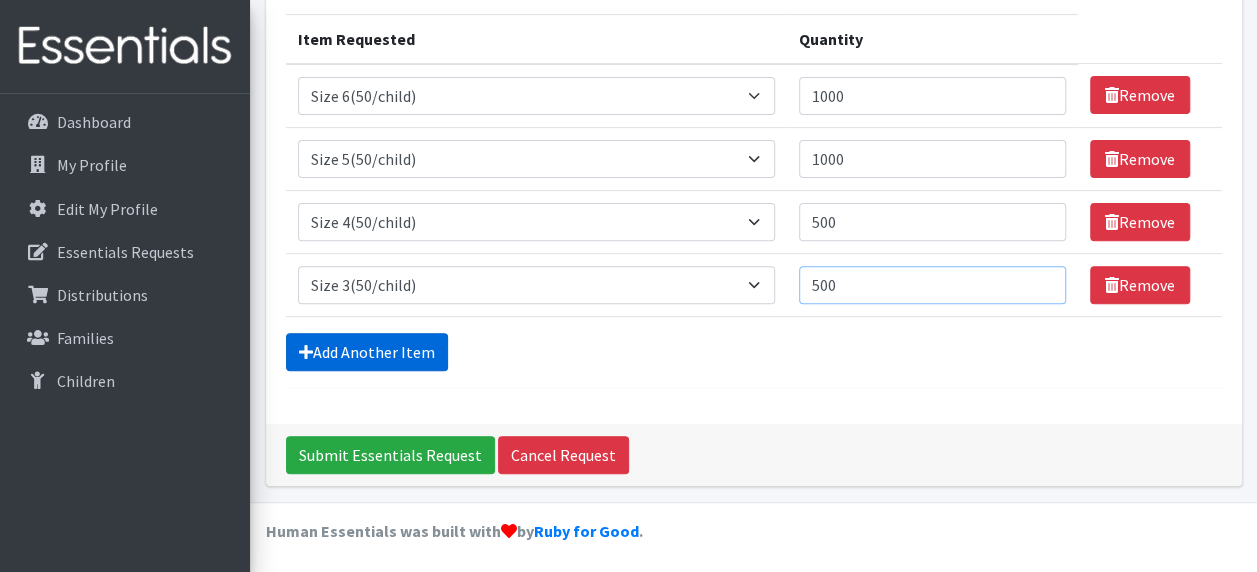type on "500" 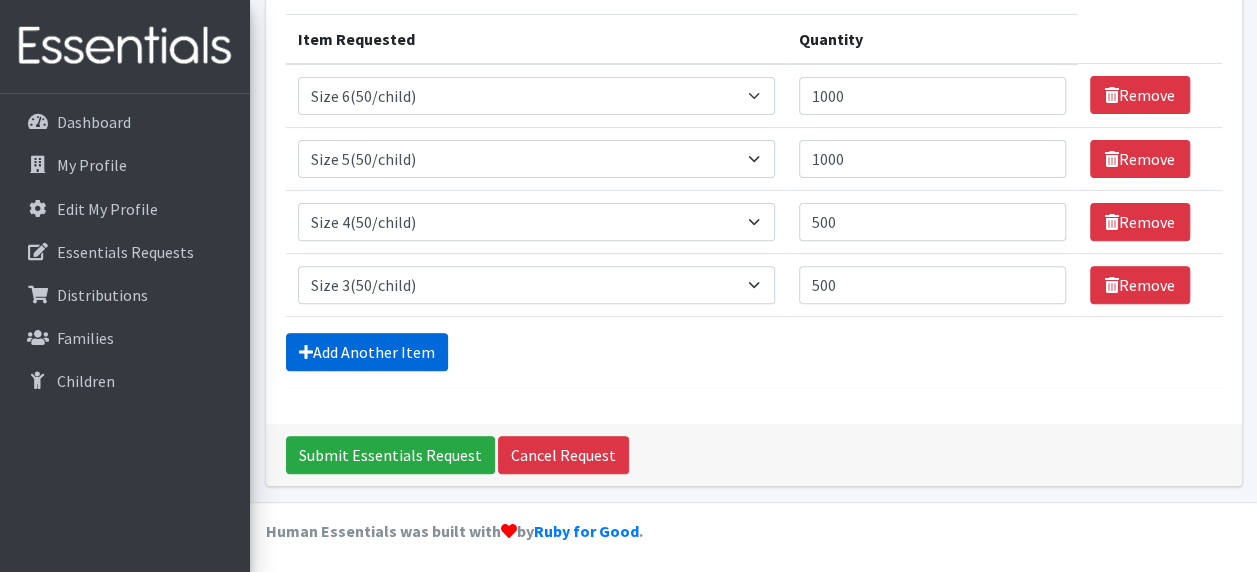 click on "Add Another Item" at bounding box center [367, 352] 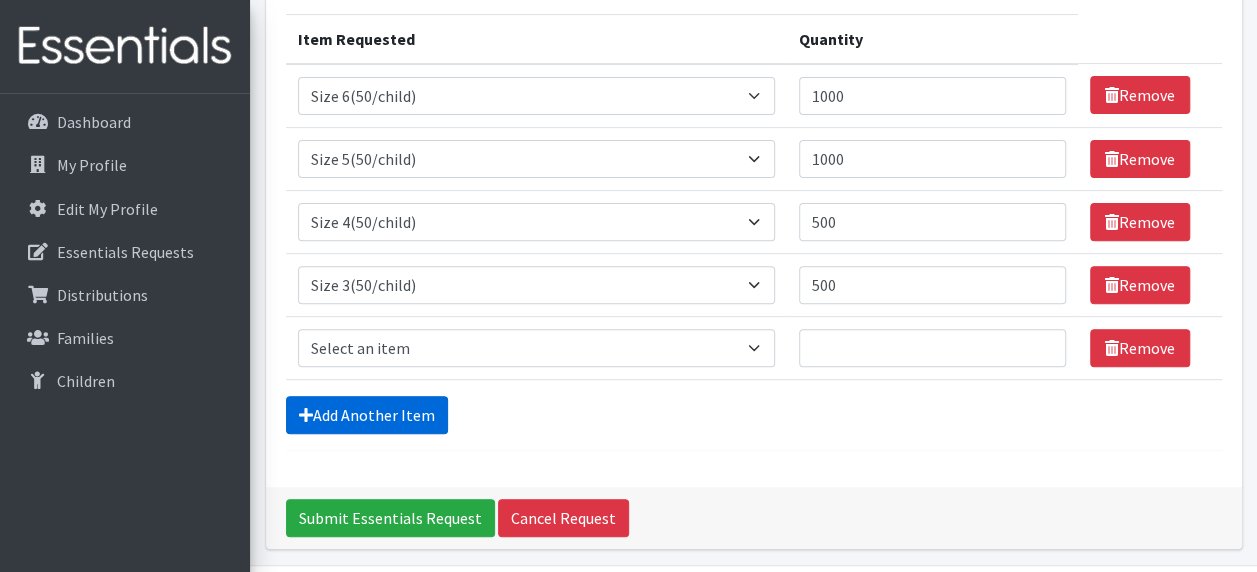 scroll, scrollTop: 309, scrollLeft: 0, axis: vertical 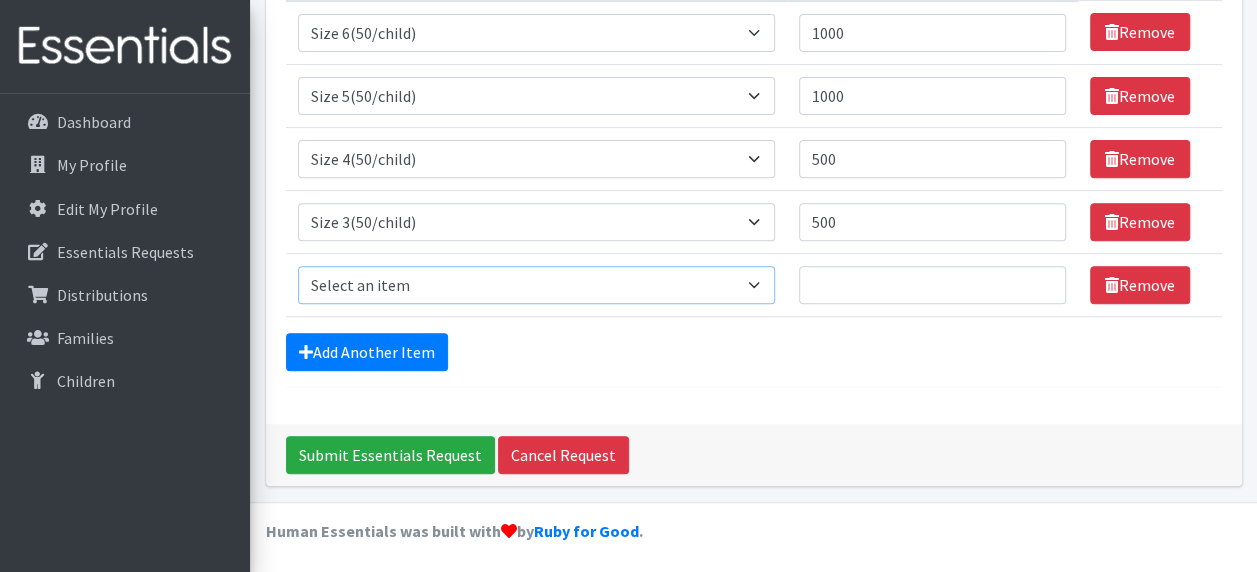 click on "Select an item
2T3T(30/child)
3T4T(30/child)
4T5T(30/child)
Cloth Diaper Kit (specify gender & size/age)
Cloth Diaper Mini Starter Kit (specify gender & size/age)
Native Conditioner, 16.5 oz. (1 case of 6 bottles)
Size 1(50/child)
Size 2(50/child)
Size 3(50/child)
Size 4(50/child)
Size 5(50/child)
Size 6(50/child)
Size N(50/child)
Swimmers-Infant Size  Small (13-24 lbs)
Youth Pull-Ups (L) (60- 125 lbs)" at bounding box center [537, 285] 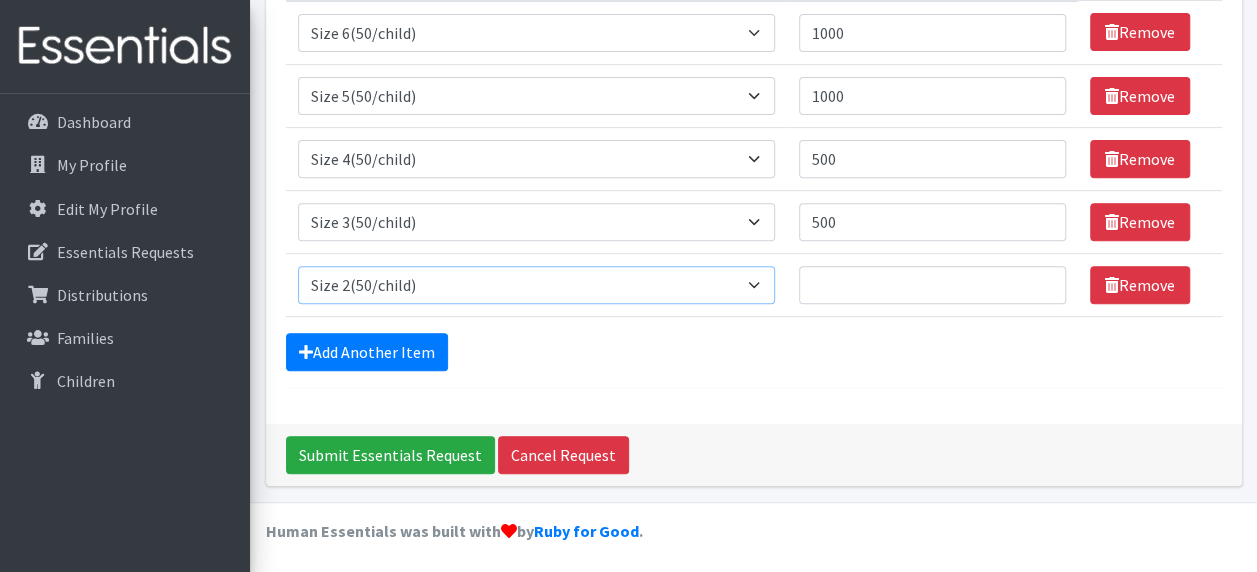 click on "Select an item
2T3T(30/child)
3T4T(30/child)
4T5T(30/child)
Cloth Diaper Kit (specify gender & size/age)
Cloth Diaper Mini Starter Kit (specify gender & size/age)
Native Conditioner, 16.5 oz. (1 case of 6 bottles)
Size 1(50/child)
Size 2(50/child)
Size 3(50/child)
Size 4(50/child)
Size 5(50/child)
Size 6(50/child)
Size N(50/child)
Swimmers-Infant Size  Small (13-24 lbs)
Youth Pull-Ups (L) (60- 125 lbs)" at bounding box center (537, 285) 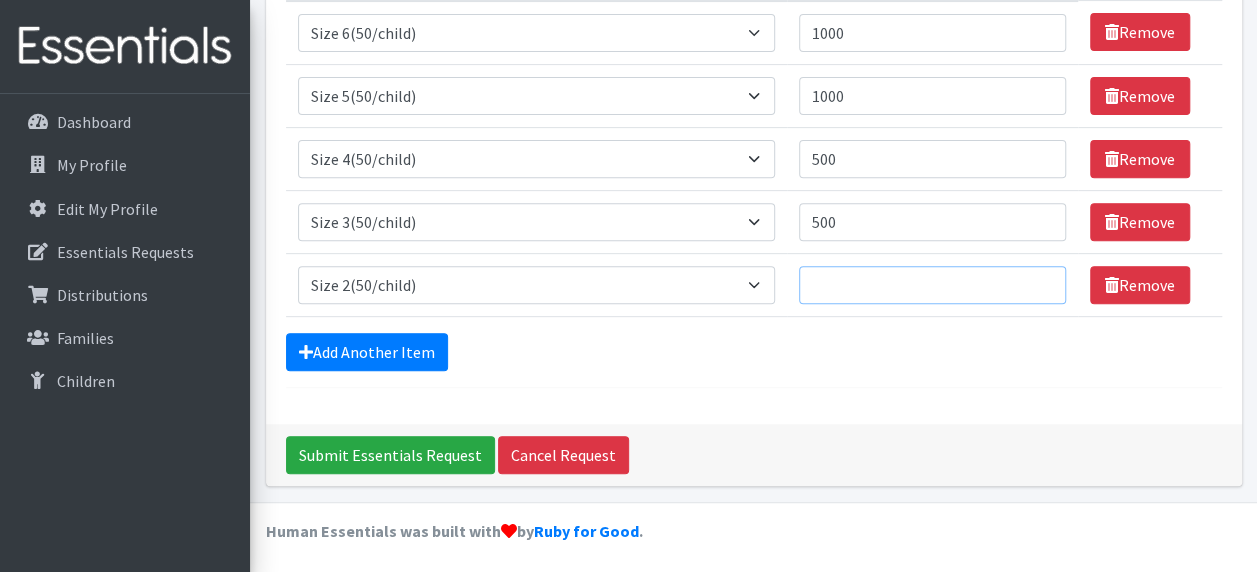click on "Quantity" at bounding box center (932, 285) 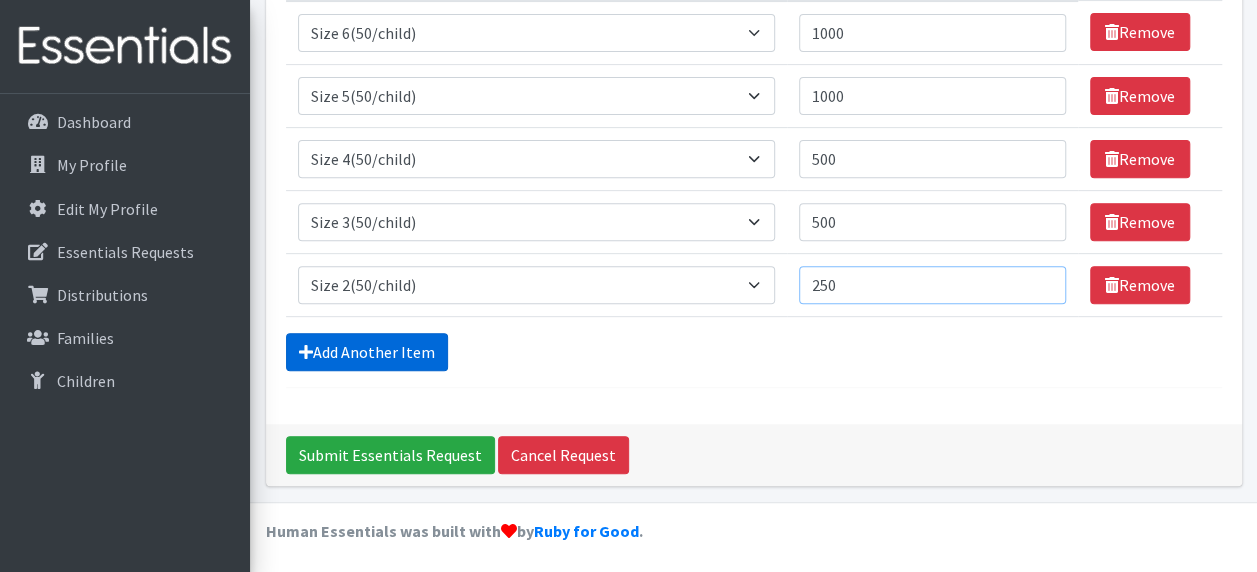 type on "250" 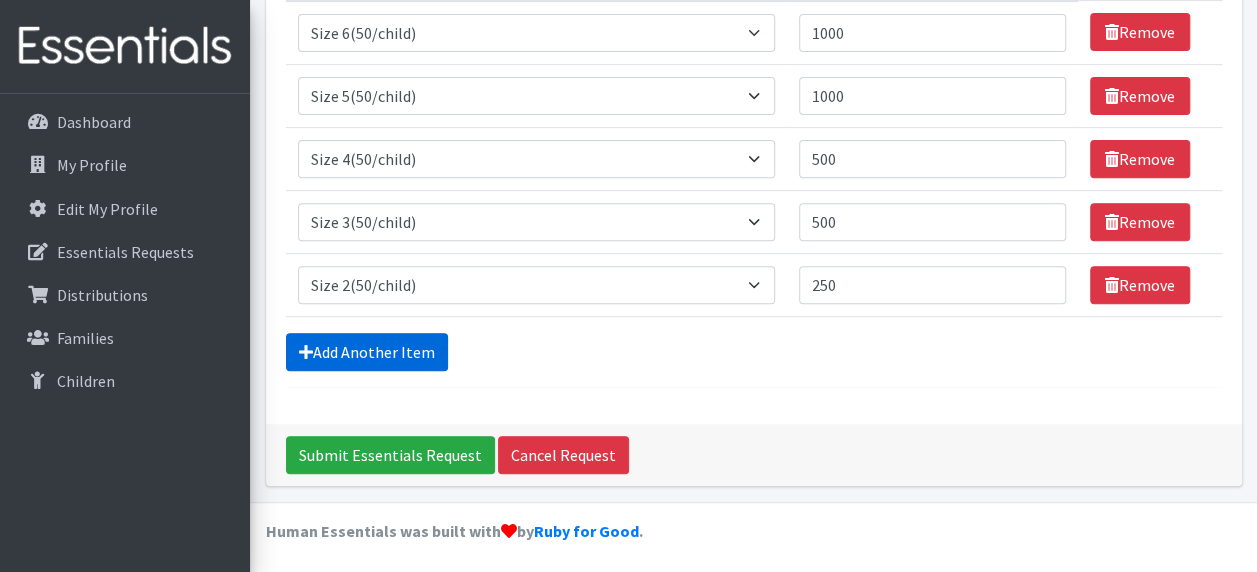 click on "Add Another Item" at bounding box center [367, 352] 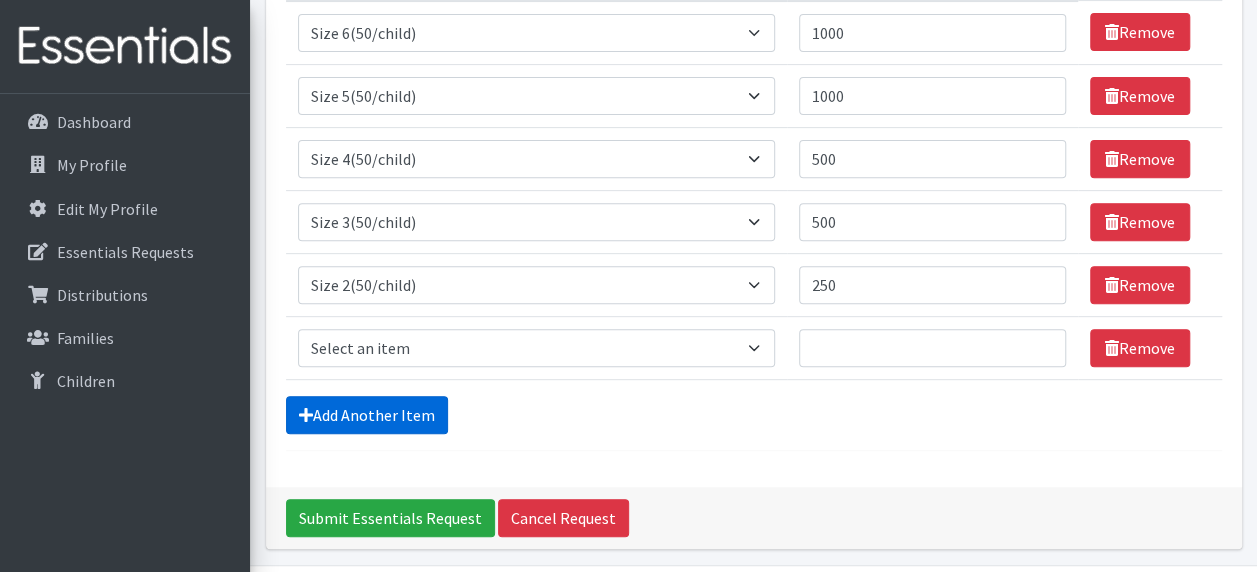scroll, scrollTop: 372, scrollLeft: 0, axis: vertical 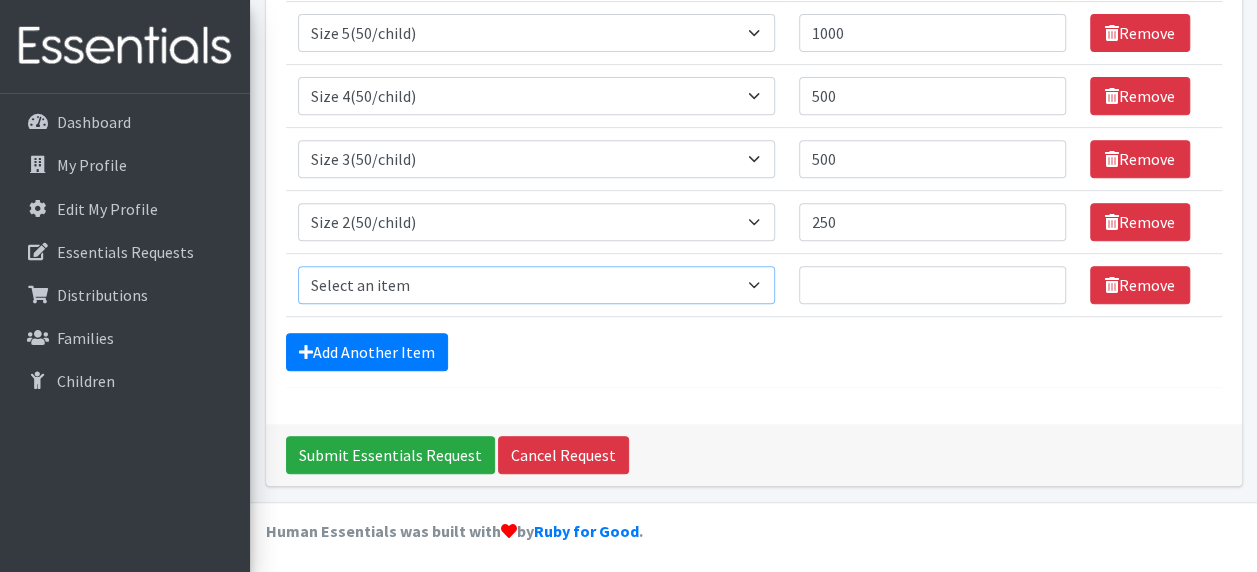 click on "Select an item
2T3T(30/child)
3T4T(30/child)
4T5T(30/child)
Cloth Diaper Kit (specify gender & size/age)
Cloth Diaper Mini Starter Kit (specify gender & size/age)
Native Conditioner, 16.5 oz. (1 case of 6 bottles)
Size 1(50/child)
Size 2(50/child)
Size 3(50/child)
Size 4(50/child)
Size 5(50/child)
Size 6(50/child)
Size N(50/child)
Swimmers-Infant Size  Small (13-24 lbs)
Youth Pull-Ups (L) (60- 125 lbs)" at bounding box center [537, 285] 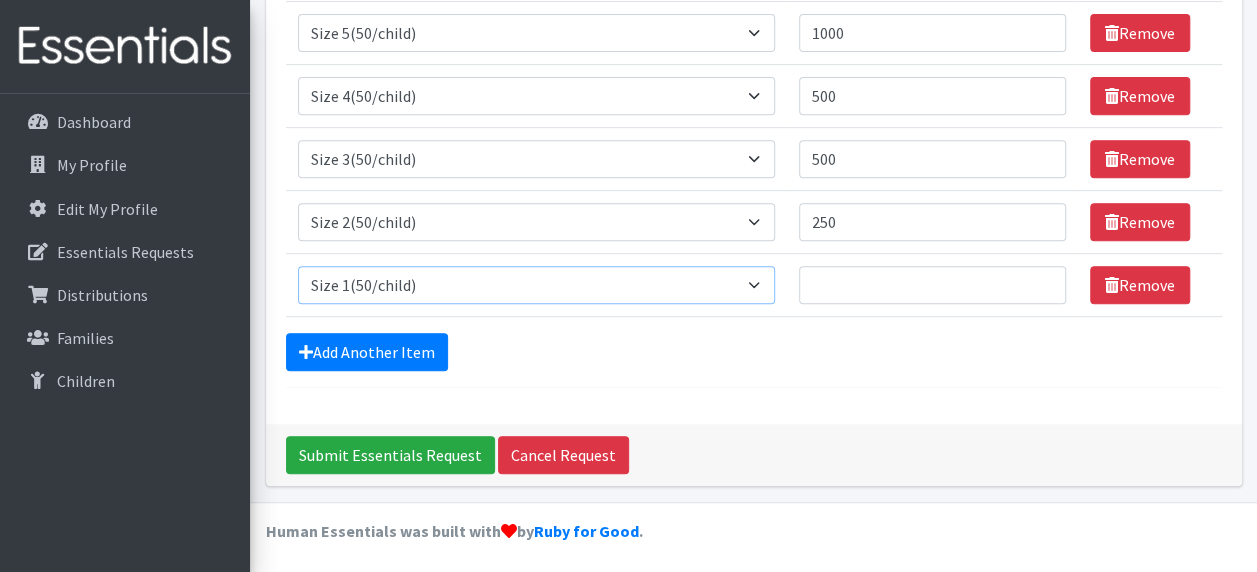 click on "Select an item
2T3T(30/child)
3T4T(30/child)
4T5T(30/child)
Cloth Diaper Kit (specify gender & size/age)
Cloth Diaper Mini Starter Kit (specify gender & size/age)
Native Conditioner, 16.5 oz. (1 case of 6 bottles)
Size 1(50/child)
Size 2(50/child)
Size 3(50/child)
Size 4(50/child)
Size 5(50/child)
Size 6(50/child)
Size N(50/child)
Swimmers-Infant Size  Small (13-24 lbs)
Youth Pull-Ups (L) (60- 125 lbs)" at bounding box center [537, 285] 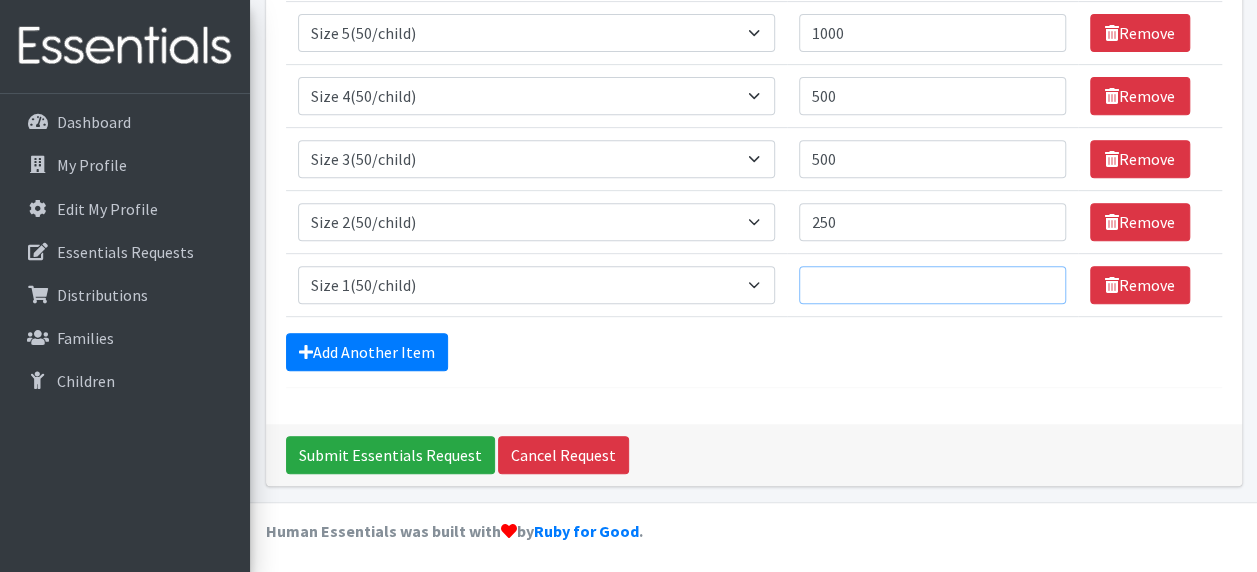 click on "Quantity" at bounding box center (932, 285) 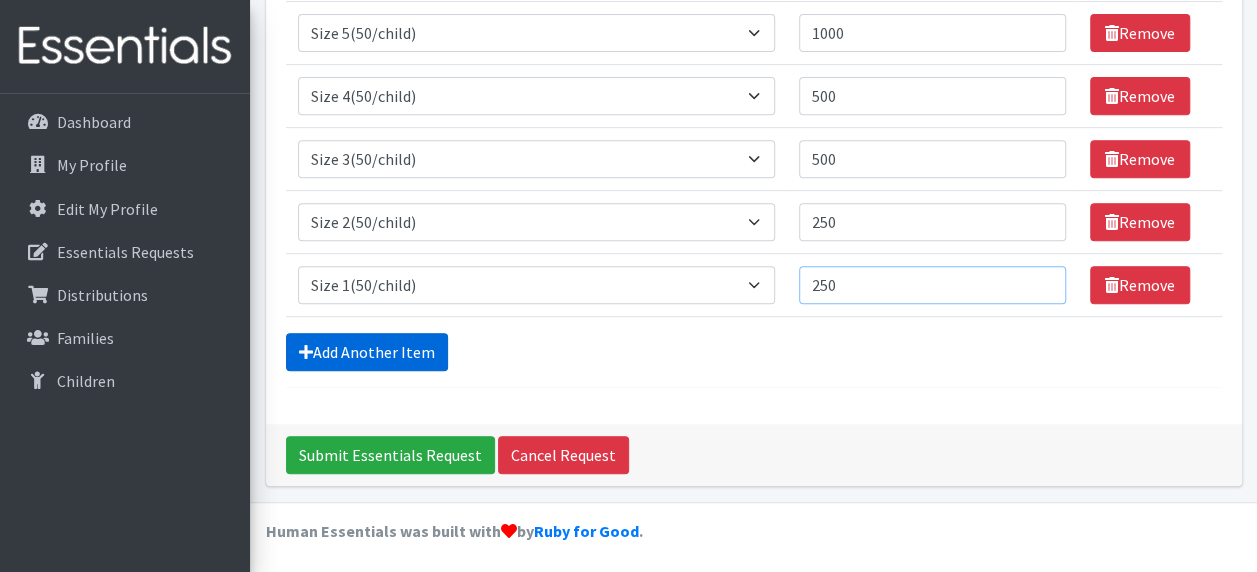 type on "250" 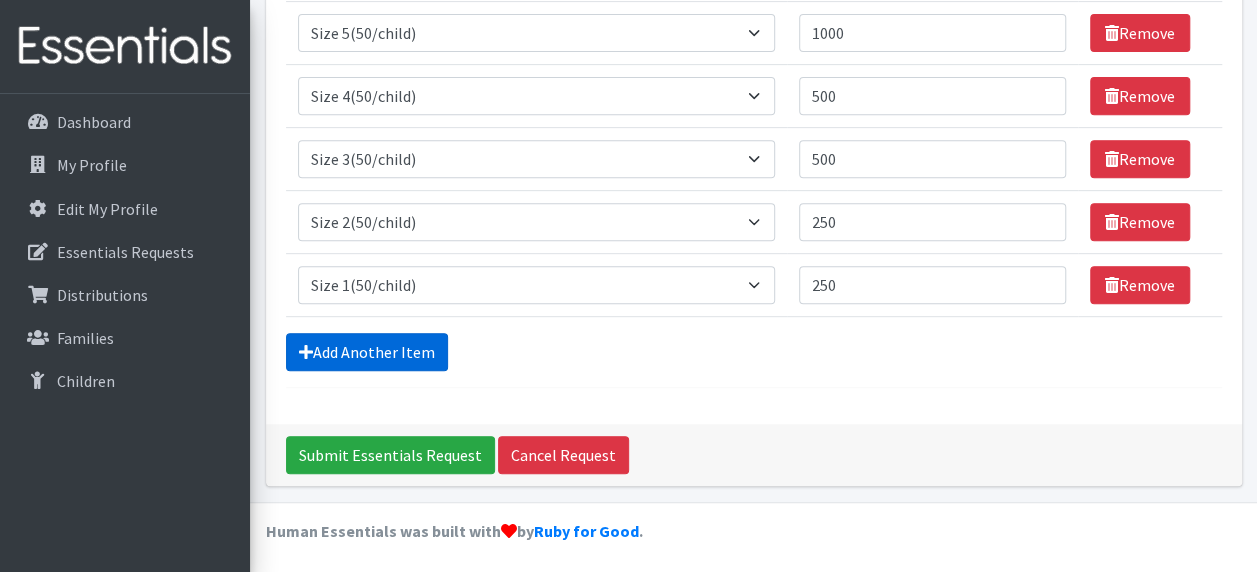 click on "Add Another Item" at bounding box center [367, 352] 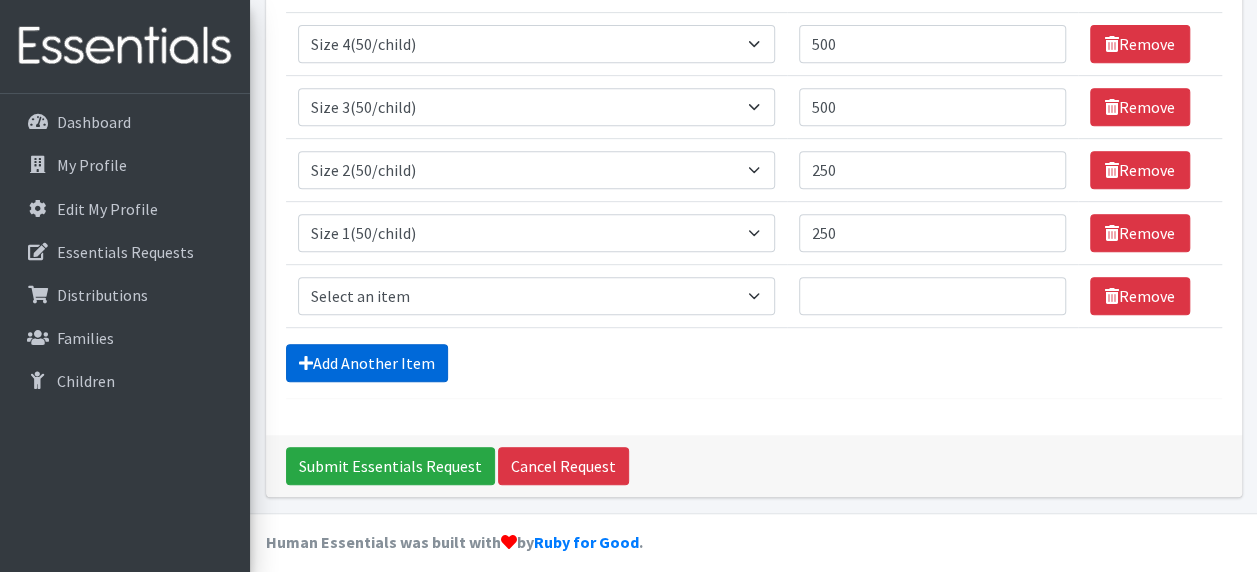 scroll, scrollTop: 434, scrollLeft: 0, axis: vertical 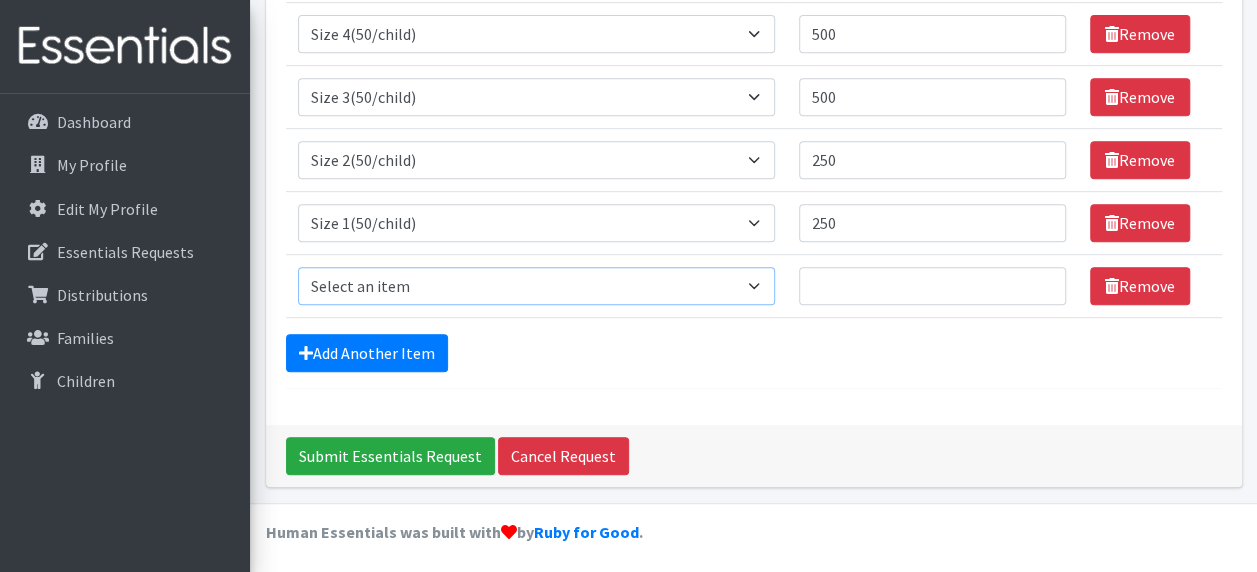 click on "Select an item
2T3T(30/child)
3T4T(30/child)
4T5T(30/child)
Cloth Diaper Kit (specify gender & size/age)
Cloth Diaper Mini Starter Kit (specify gender & size/age)
Native Conditioner, 16.5 oz. (1 case of 6 bottles)
Size 1(50/child)
Size 2(50/child)
Size 3(50/child)
Size 4(50/child)
Size 5(50/child)
Size 6(50/child)
Size N(50/child)
Swimmers-Infant Size  Small (13-24 lbs)
Youth Pull-Ups (L) (60- 125 lbs)" at bounding box center (537, 286) 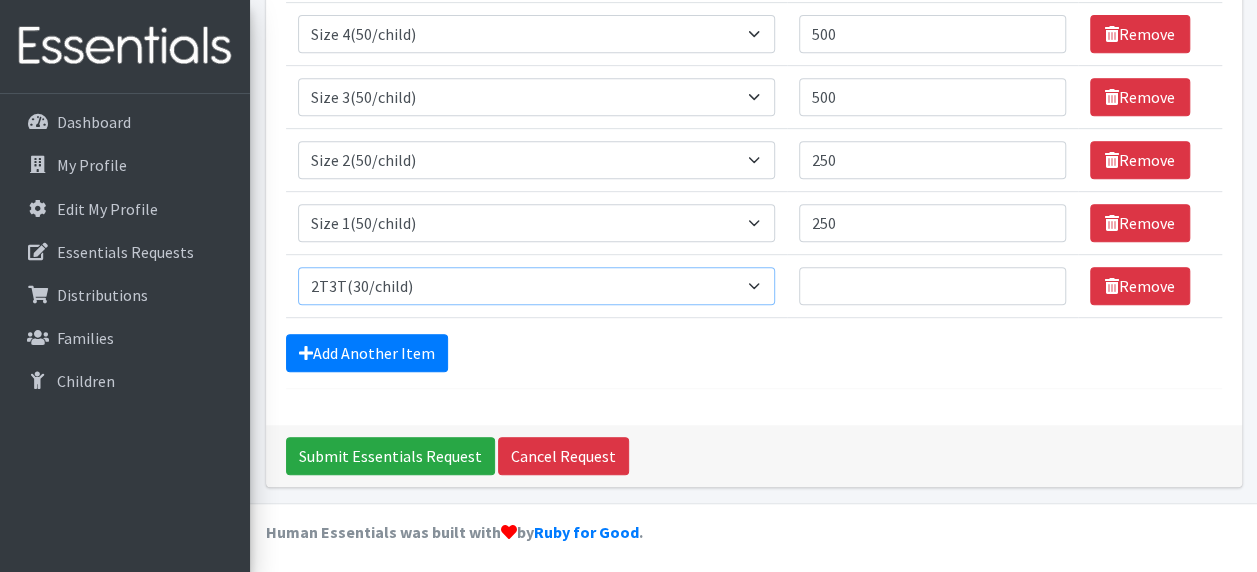 click on "Select an item
2T3T(30/child)
3T4T(30/child)
4T5T(30/child)
Cloth Diaper Kit (specify gender & size/age)
Cloth Diaper Mini Starter Kit (specify gender & size/age)
Native Conditioner, 16.5 oz. (1 case of 6 bottles)
Size 1(50/child)
Size 2(50/child)
Size 3(50/child)
Size 4(50/child)
Size 5(50/child)
Size 6(50/child)
Size N(50/child)
Swimmers-Infant Size  Small (13-24 lbs)
Youth Pull-Ups (L) (60- 125 lbs)" at bounding box center [537, 286] 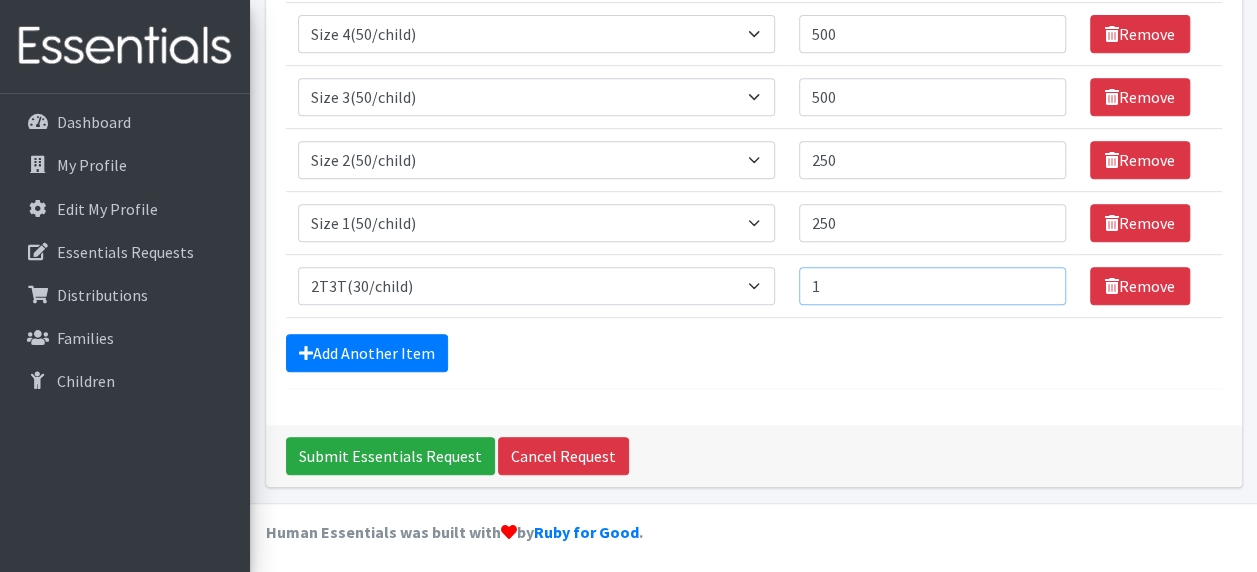 type on "1" 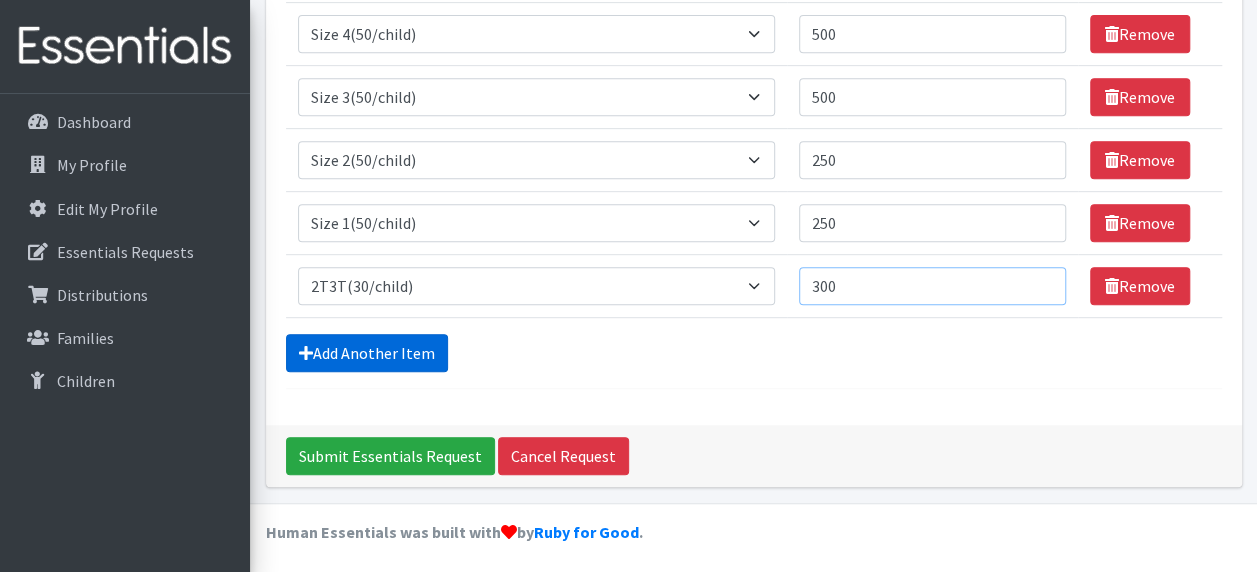 type on "300" 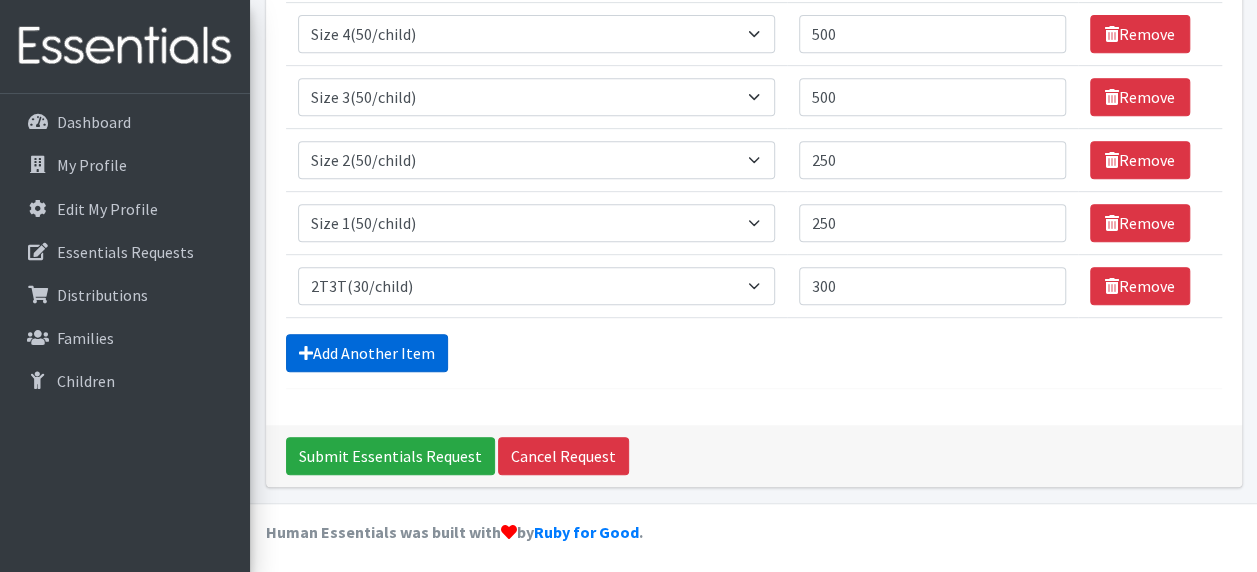 click at bounding box center [306, 353] 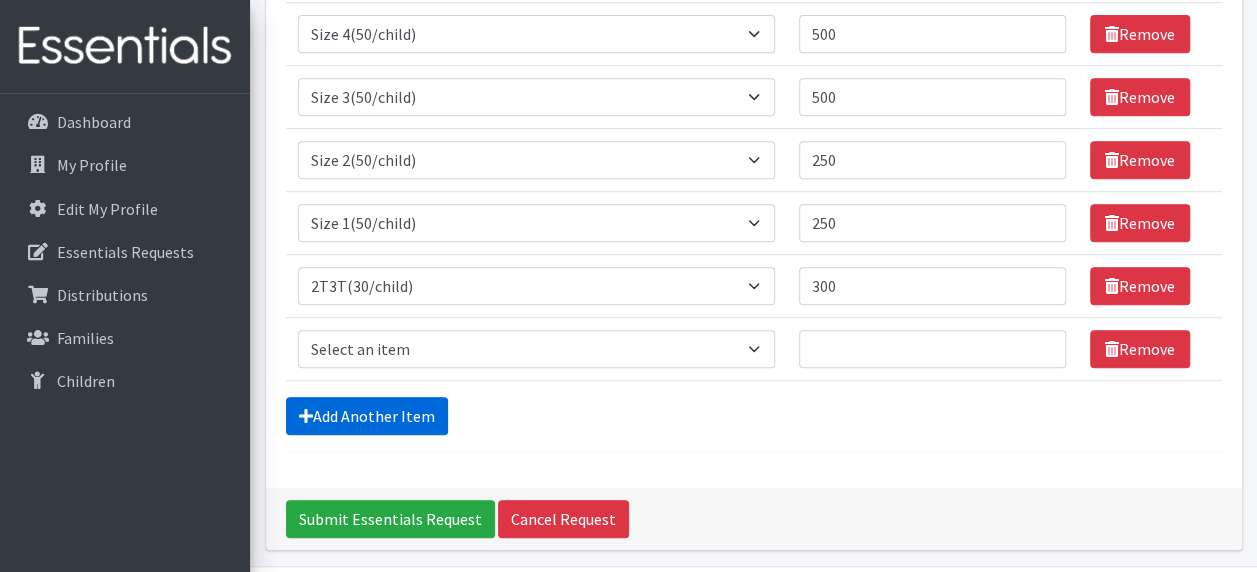 scroll, scrollTop: 497, scrollLeft: 0, axis: vertical 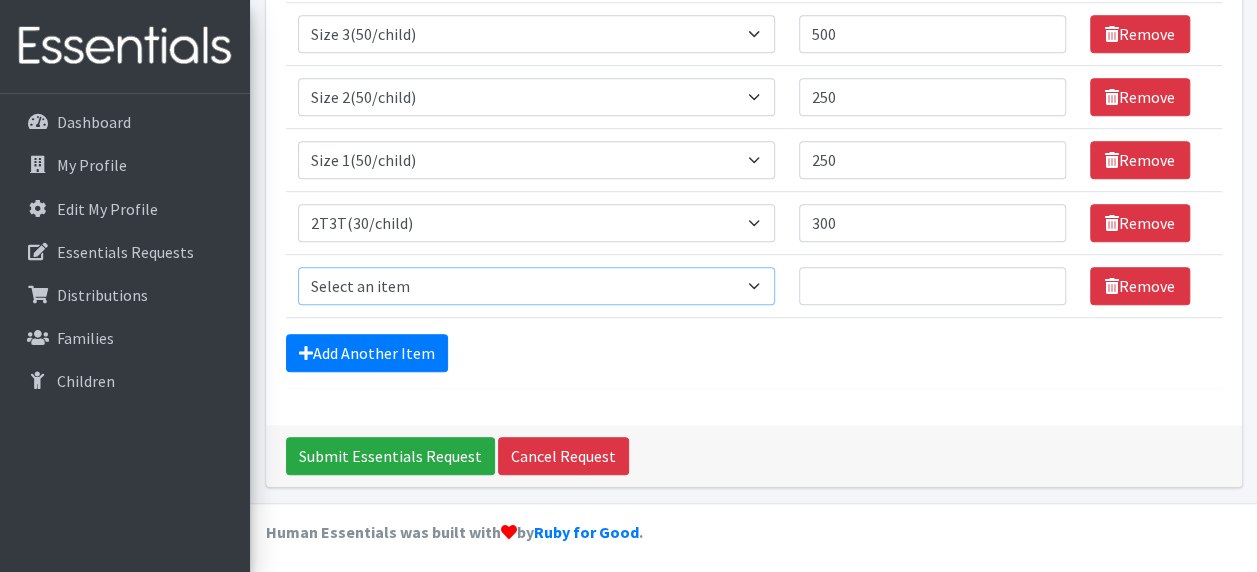 click on "Select an item
2T3T(30/child)
3T4T(30/child)
4T5T(30/child)
Cloth Diaper Kit (specify gender & size/age)
Cloth Diaper Mini Starter Kit (specify gender & size/age)
Native Conditioner, 16.5 oz. (1 case of 6 bottles)
Size 1(50/child)
Size 2(50/child)
Size 3(50/child)
Size 4(50/child)
Size 5(50/child)
Size 6(50/child)
Size N(50/child)
Swimmers-Infant Size  Small (13-24 lbs)
Youth Pull-Ups (L) (60- 125 lbs)" at bounding box center (537, 286) 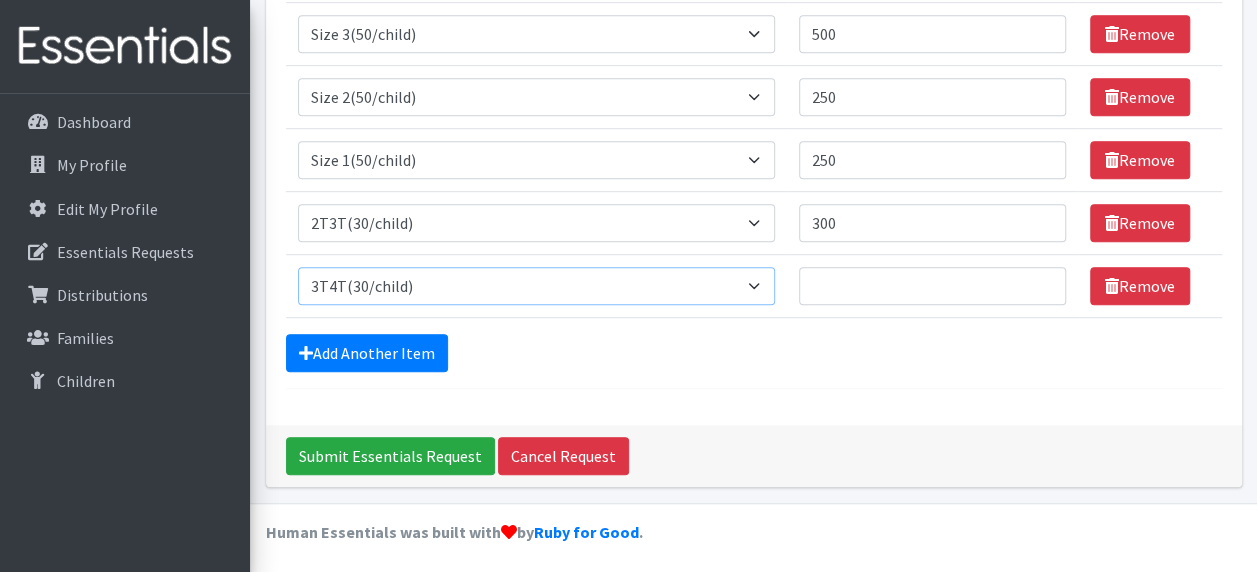 click on "Select an item
2T3T(30/child)
3T4T(30/child)
4T5T(30/child)
Cloth Diaper Kit (specify gender & size/age)
Cloth Diaper Mini Starter Kit (specify gender & size/age)
Native Conditioner, 16.5 oz. (1 case of 6 bottles)
Size 1(50/child)
Size 2(50/child)
Size 3(50/child)
Size 4(50/child)
Size 5(50/child)
Size 6(50/child)
Size N(50/child)
Swimmers-Infant Size  Small (13-24 lbs)
Youth Pull-Ups (L) (60- 125 lbs)" at bounding box center [537, 286] 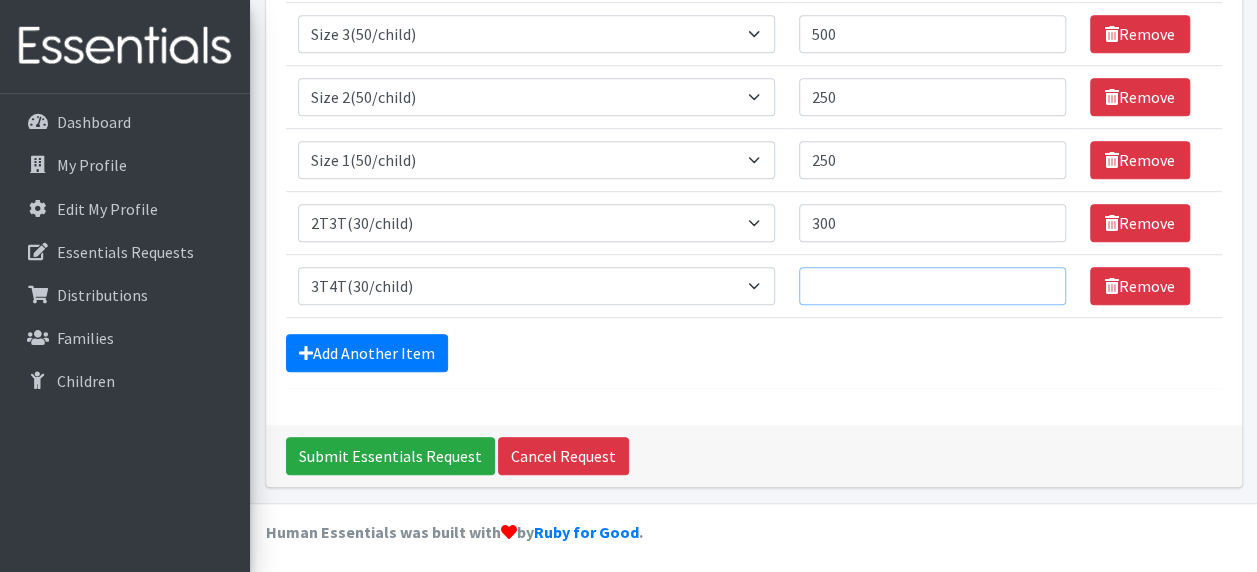 click on "Quantity" at bounding box center (932, 286) 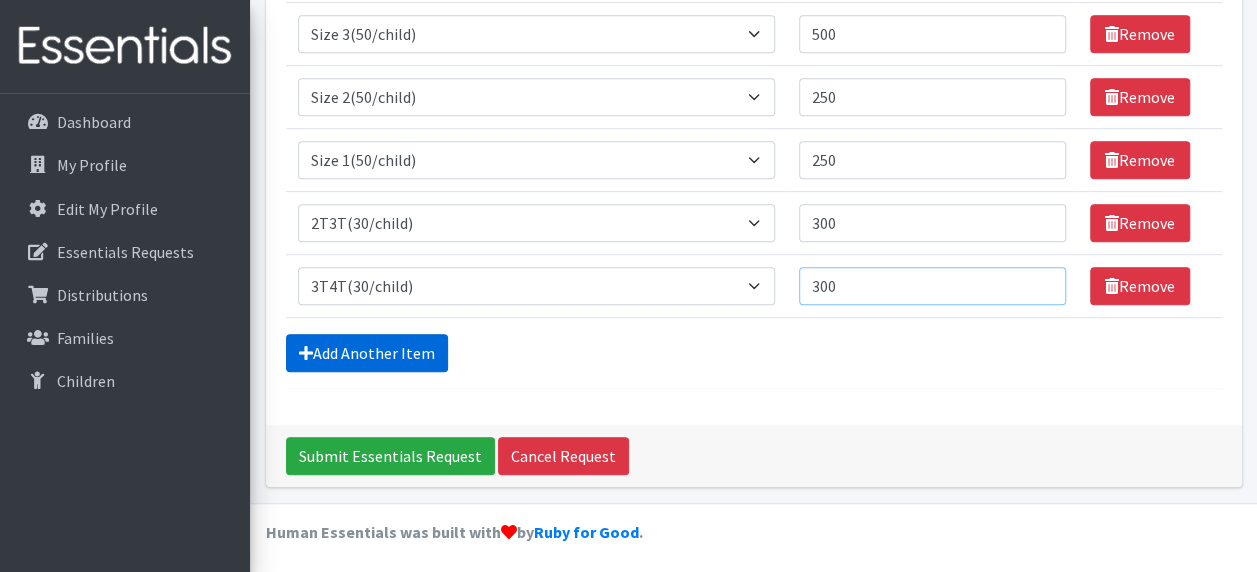type on "300" 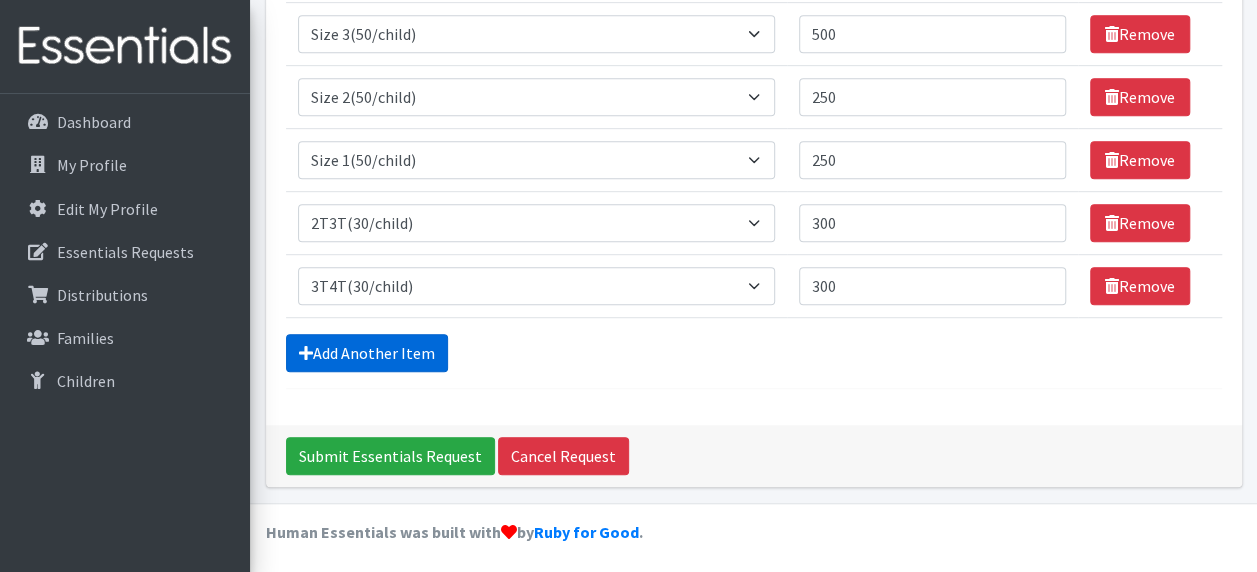 click on "Add Another Item" at bounding box center (367, 353) 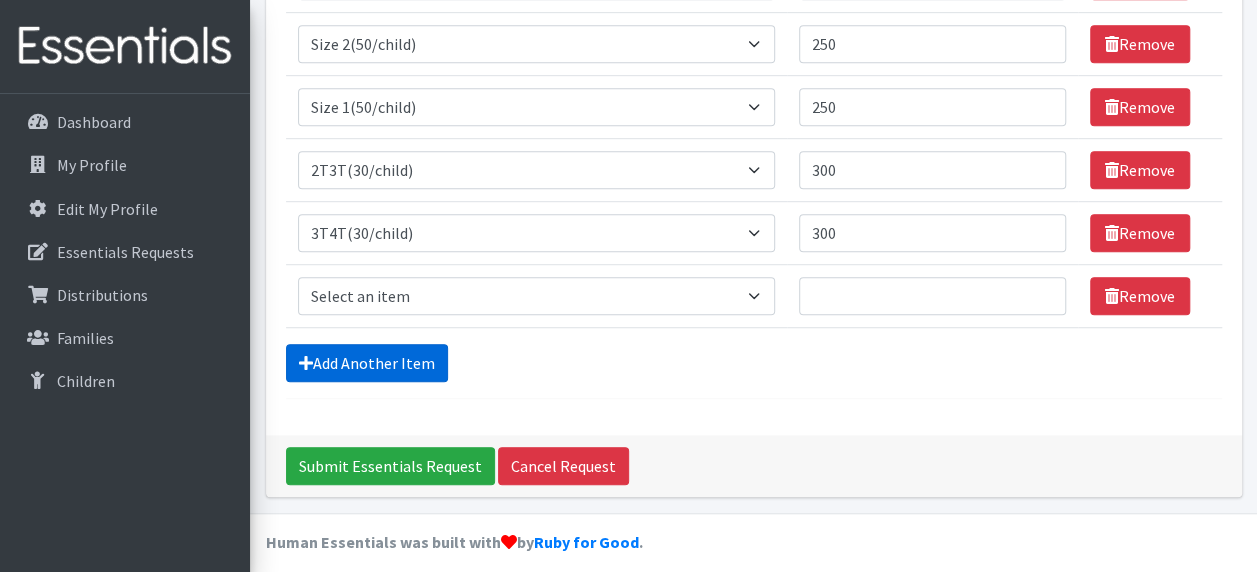 scroll, scrollTop: 560, scrollLeft: 0, axis: vertical 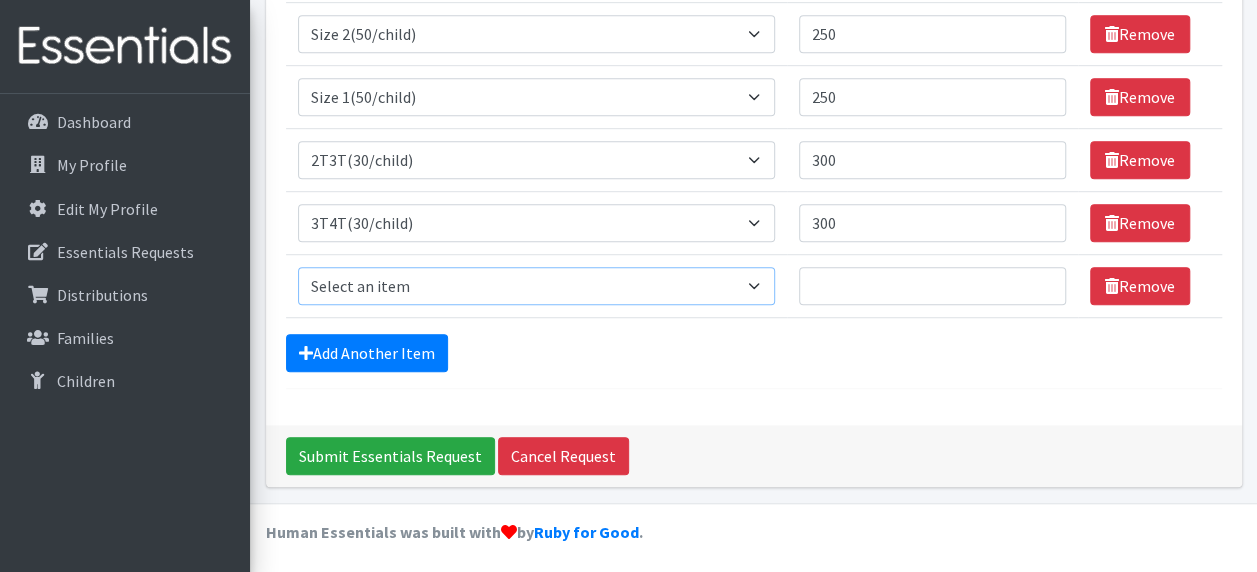 click on "Select an item
2T3T(30/child)
3T4T(30/child)
4T5T(30/child)
Cloth Diaper Kit (specify gender & size/age)
Cloth Diaper Mini Starter Kit (specify gender & size/age)
Native Conditioner, 16.5 oz. (1 case of 6 bottles)
Size 1(50/child)
Size 2(50/child)
Size 3(50/child)
Size 4(50/child)
Size 5(50/child)
Size 6(50/child)
Size N(50/child)
Swimmers-Infant Size  Small (13-24 lbs)
Youth Pull-Ups (L) (60- 125 lbs)" at bounding box center [537, 286] 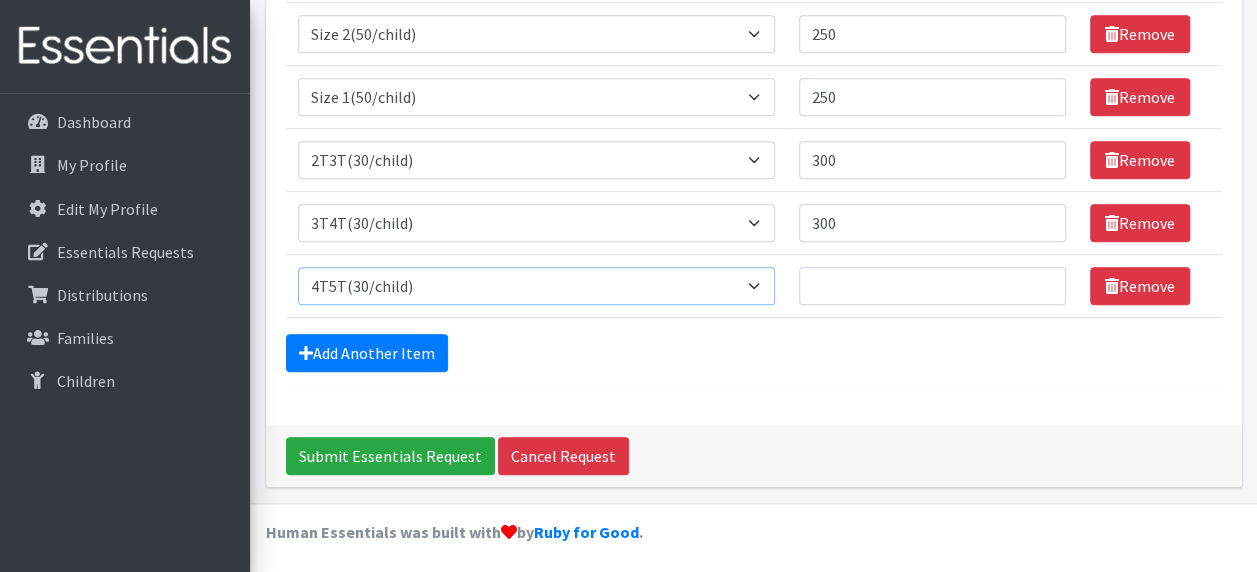 click on "Select an item
2T3T(30/child)
3T4T(30/child)
4T5T(30/child)
Cloth Diaper Kit (specify gender & size/age)
Cloth Diaper Mini Starter Kit (specify gender & size/age)
Native Conditioner, 16.5 oz. (1 case of 6 bottles)
Size 1(50/child)
Size 2(50/child)
Size 3(50/child)
Size 4(50/child)
Size 5(50/child)
Size 6(50/child)
Size N(50/child)
Swimmers-Infant Size  Small (13-24 lbs)
Youth Pull-Ups (L) (60- 125 lbs)" at bounding box center (537, 286) 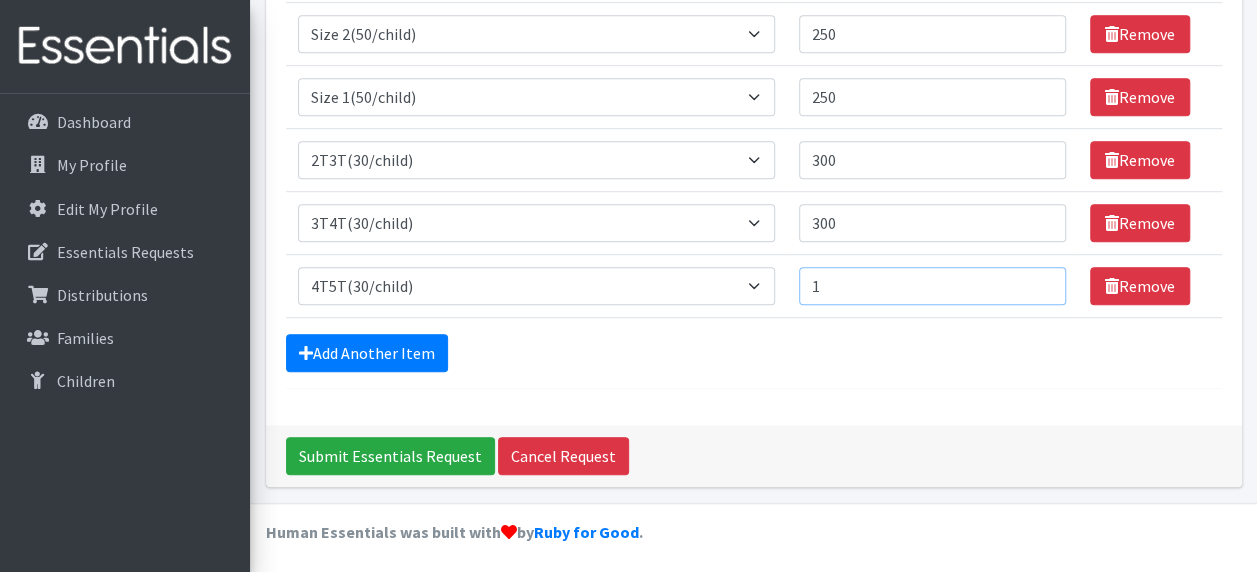 type on "1" 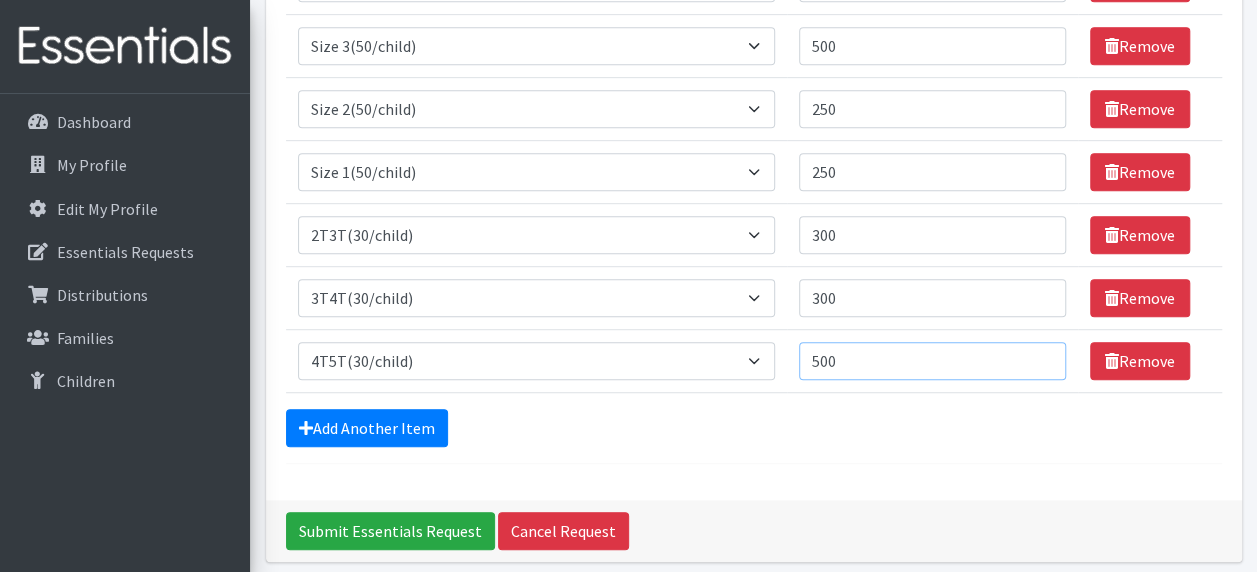 scroll, scrollTop: 560, scrollLeft: 0, axis: vertical 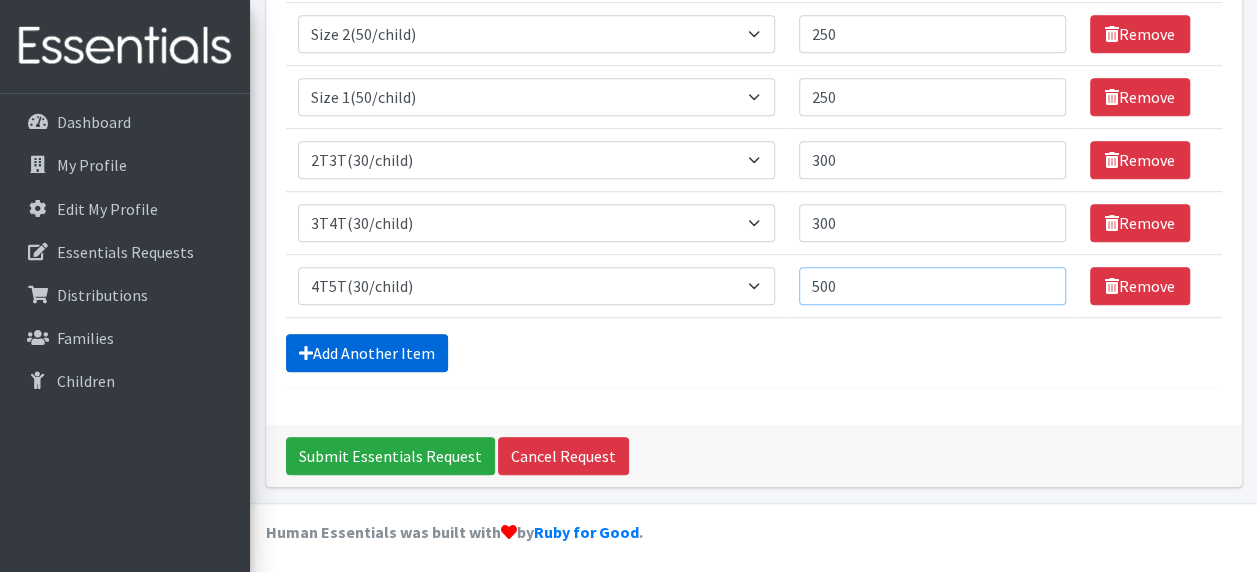 type on "500" 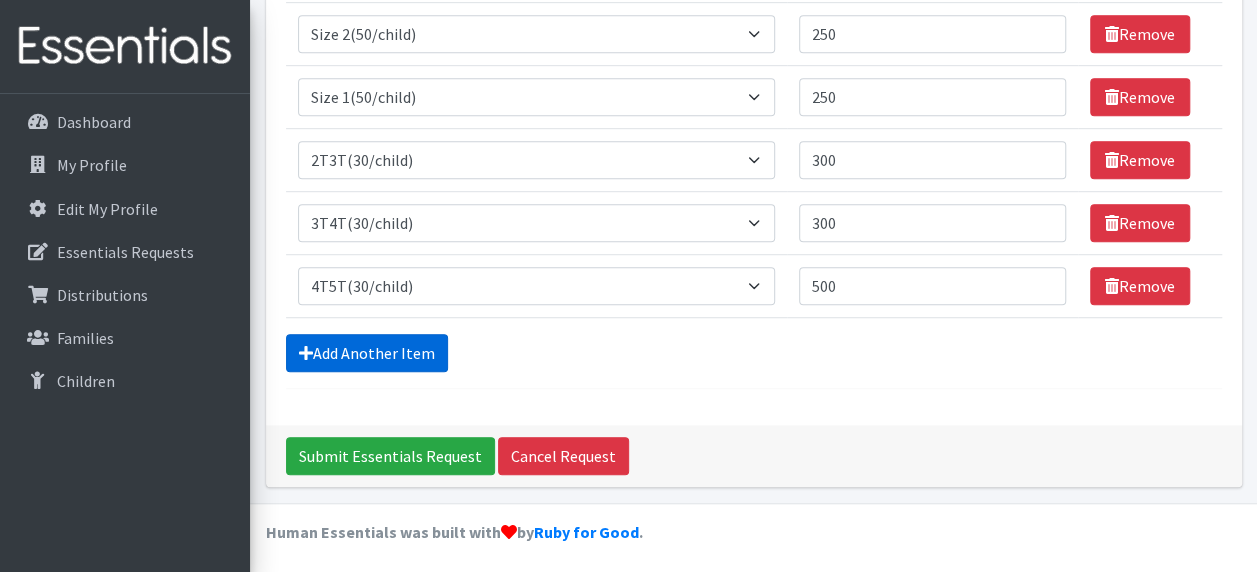 click on "Add Another Item" at bounding box center [367, 353] 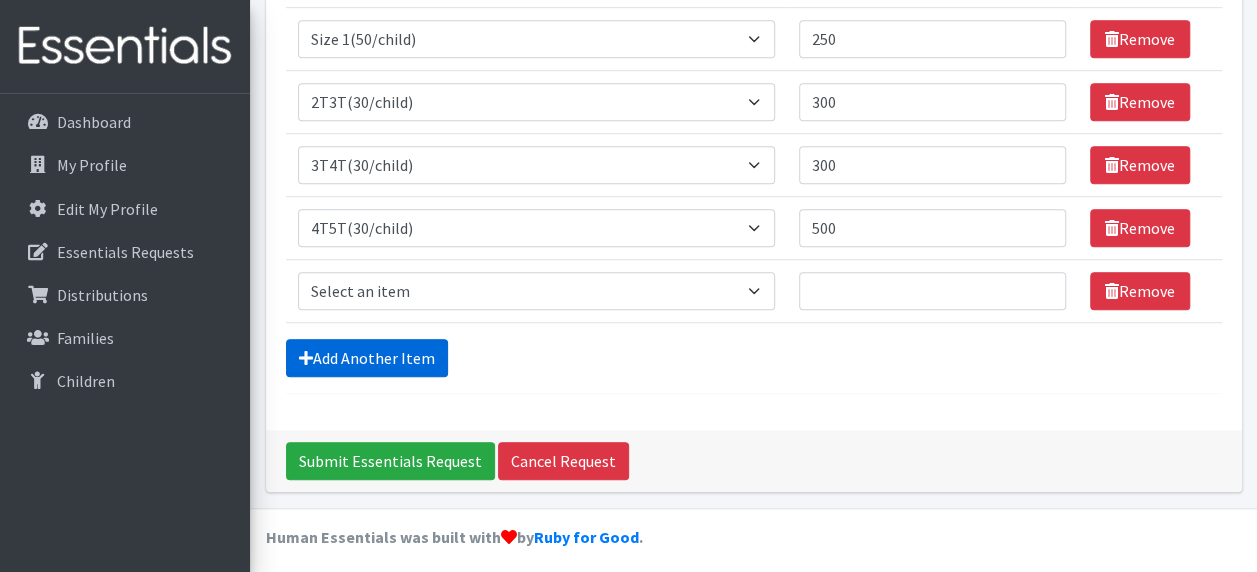 scroll, scrollTop: 622, scrollLeft: 0, axis: vertical 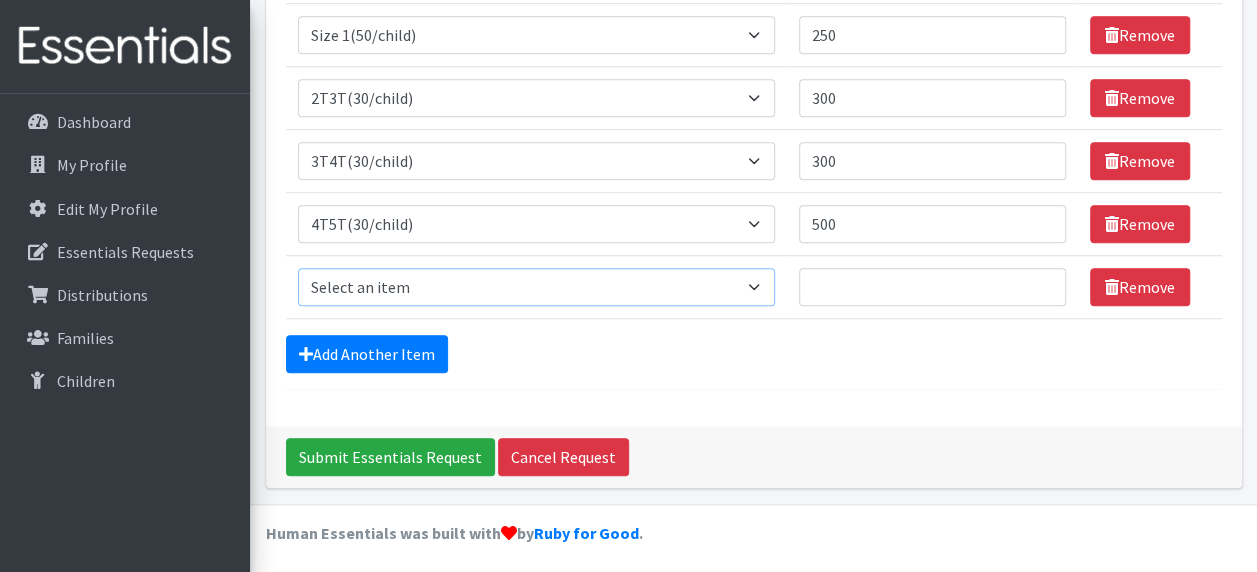click on "Select an item
2T3T(30/child)
3T4T(30/child)
4T5T(30/child)
Cloth Diaper Kit (specify gender & size/age)
Cloth Diaper Mini Starter Kit (specify gender & size/age)
Native Conditioner, 16.5 oz. (1 case of 6 bottles)
Size 1(50/child)
Size 2(50/child)
Size 3(50/child)
Size 4(50/child)
Size 5(50/child)
Size 6(50/child)
Size N(50/child)
Swimmers-Infant Size  Small (13-24 lbs)
Youth Pull-Ups (L) (60- 125 lbs)" at bounding box center (537, 287) 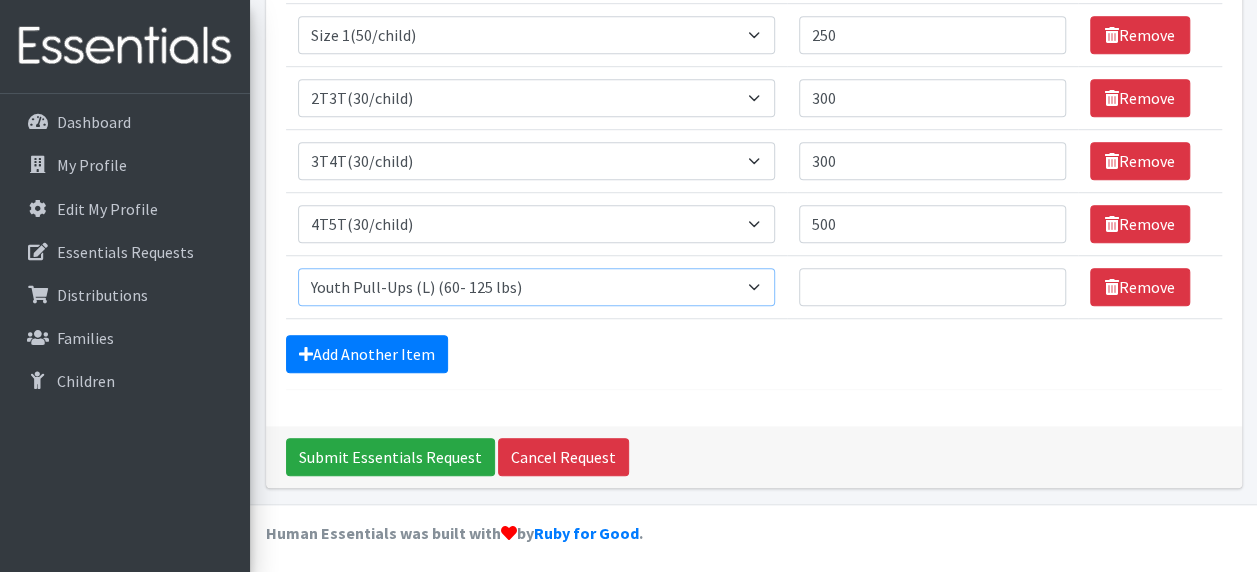 click on "Select an item
2T3T(30/child)
3T4T(30/child)
4T5T(30/child)
Cloth Diaper Kit (specify gender & size/age)
Cloth Diaper Mini Starter Kit (specify gender & size/age)
Native Conditioner, 16.5 oz. (1 case of 6 bottles)
Size 1(50/child)
Size 2(50/child)
Size 3(50/child)
Size 4(50/child)
Size 5(50/child)
Size 6(50/child)
Size N(50/child)
Swimmers-Infant Size  Small (13-24 lbs)
Youth Pull-Ups (L) (60- 125 lbs)" at bounding box center (537, 287) 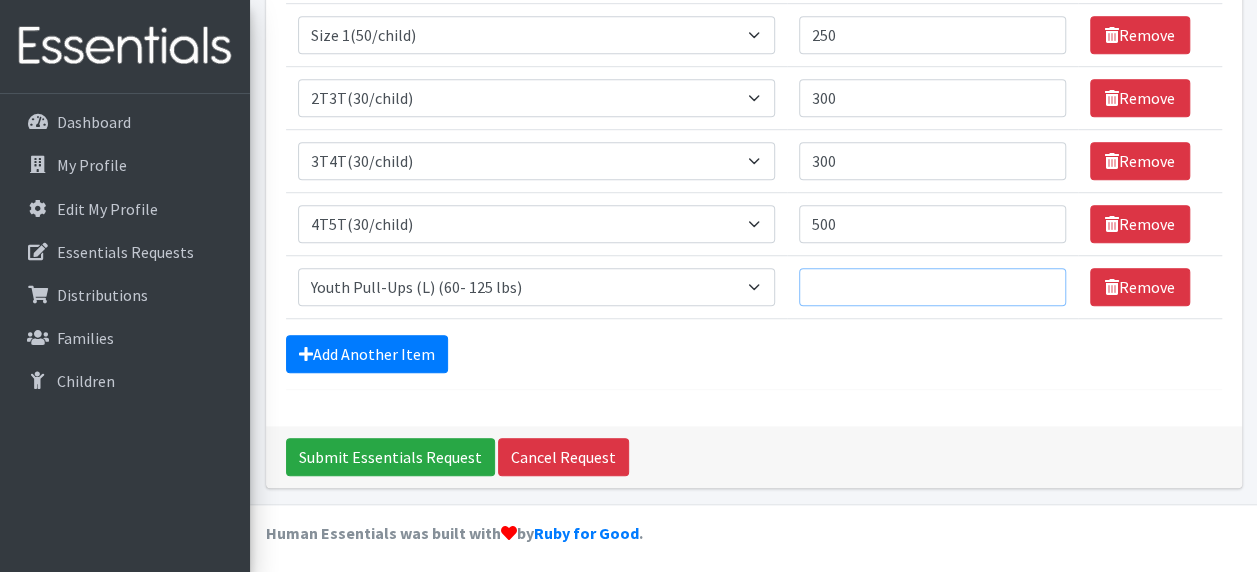 click on "Quantity" at bounding box center (932, 287) 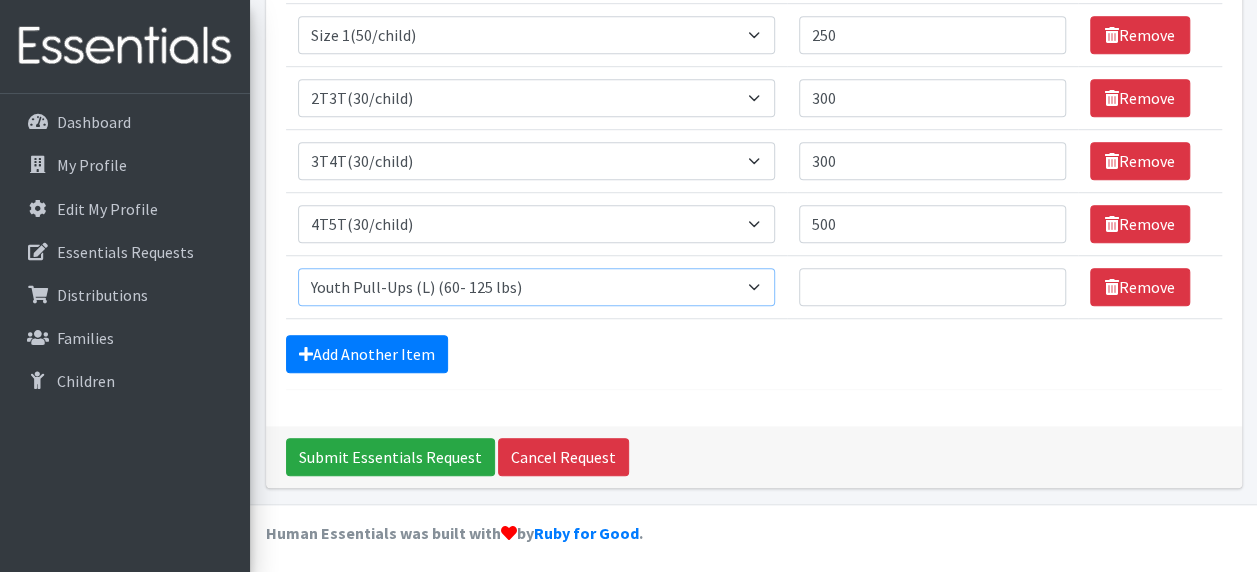 click on "Select an item
2T3T(30/child)
3T4T(30/child)
4T5T(30/child)
Cloth Diaper Kit (specify gender & size/age)
Cloth Diaper Mini Starter Kit (specify gender & size/age)
Native Conditioner, 16.5 oz. (1 case of 6 bottles)
Size 1(50/child)
Size 2(50/child)
Size 3(50/child)
Size 4(50/child)
Size 5(50/child)
Size 6(50/child)
Size N(50/child)
Swimmers-Infant Size  Small (13-24 lbs)
Youth Pull-Ups (L) (60- 125 lbs)" at bounding box center [537, 287] 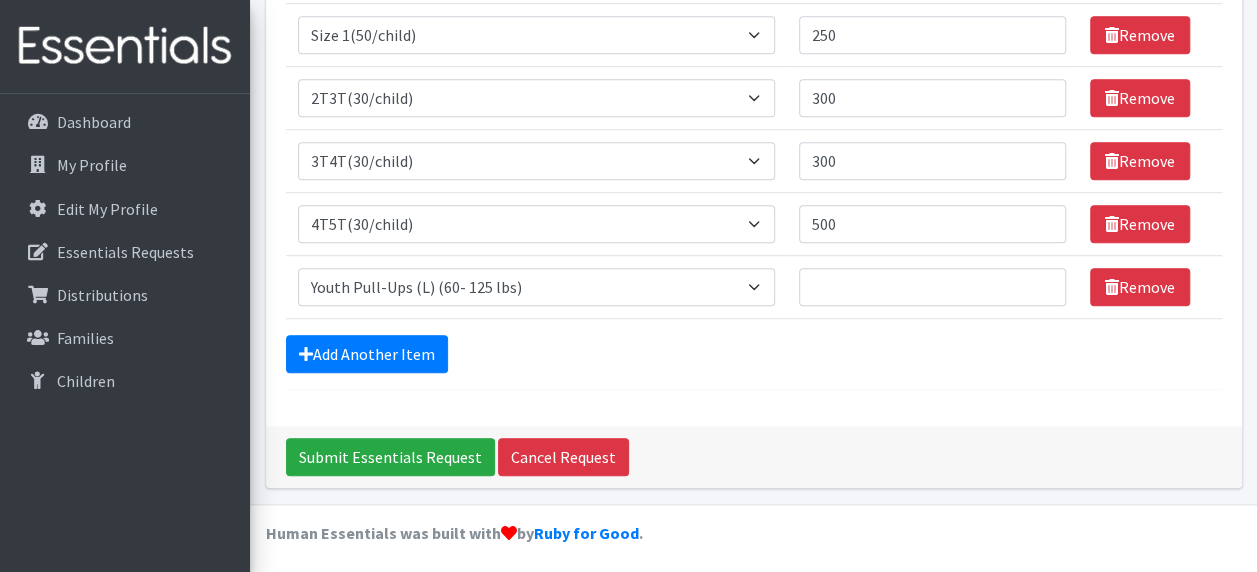 click on "Add Another Item" at bounding box center (754, 354) 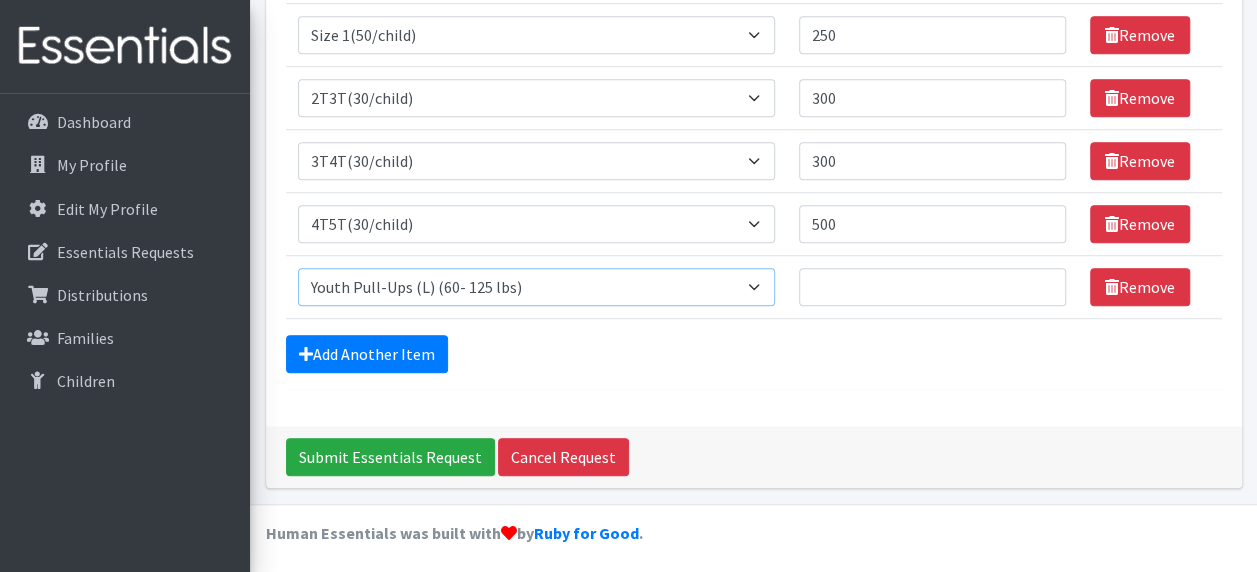 click on "Select an item
2T3T(30/child)
3T4T(30/child)
4T5T(30/child)
Cloth Diaper Kit (specify gender & size/age)
Cloth Diaper Mini Starter Kit (specify gender & size/age)
Native Conditioner, 16.5 oz. (1 case of 6 bottles)
Size 1(50/child)
Size 2(50/child)
Size 3(50/child)
Size 4(50/child)
Size 5(50/child)
Size 6(50/child)
Size N(50/child)
Swimmers-Infant Size  Small (13-24 lbs)
Youth Pull-Ups (L) (60- 125 lbs)" at bounding box center [537, 287] 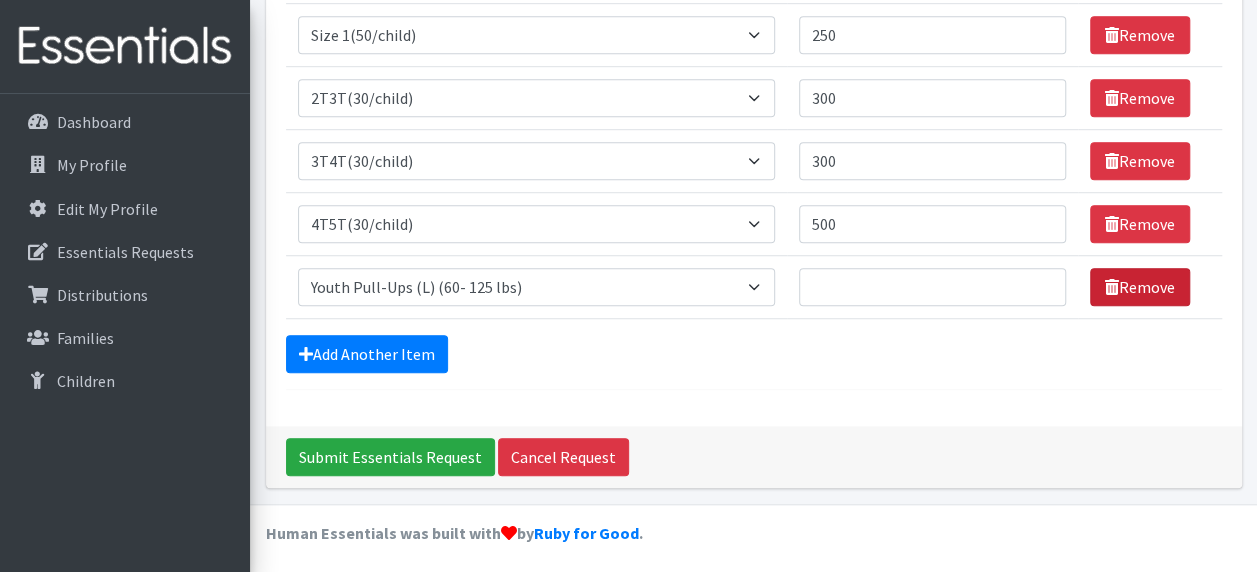 click on "Remove" at bounding box center (1140, 287) 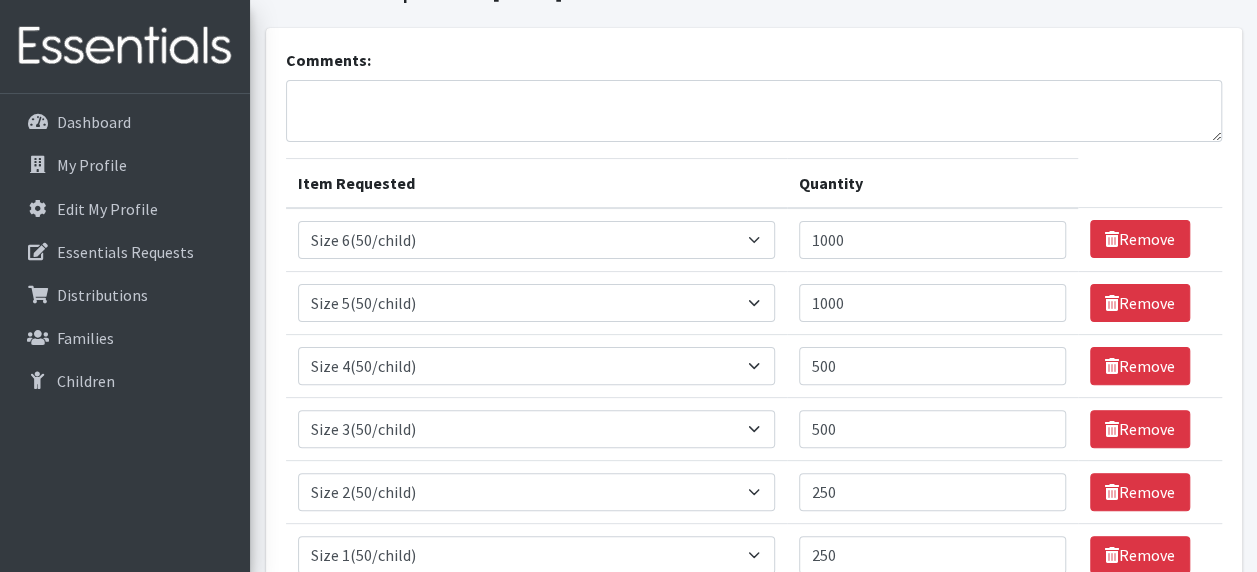 scroll, scrollTop: 0, scrollLeft: 0, axis: both 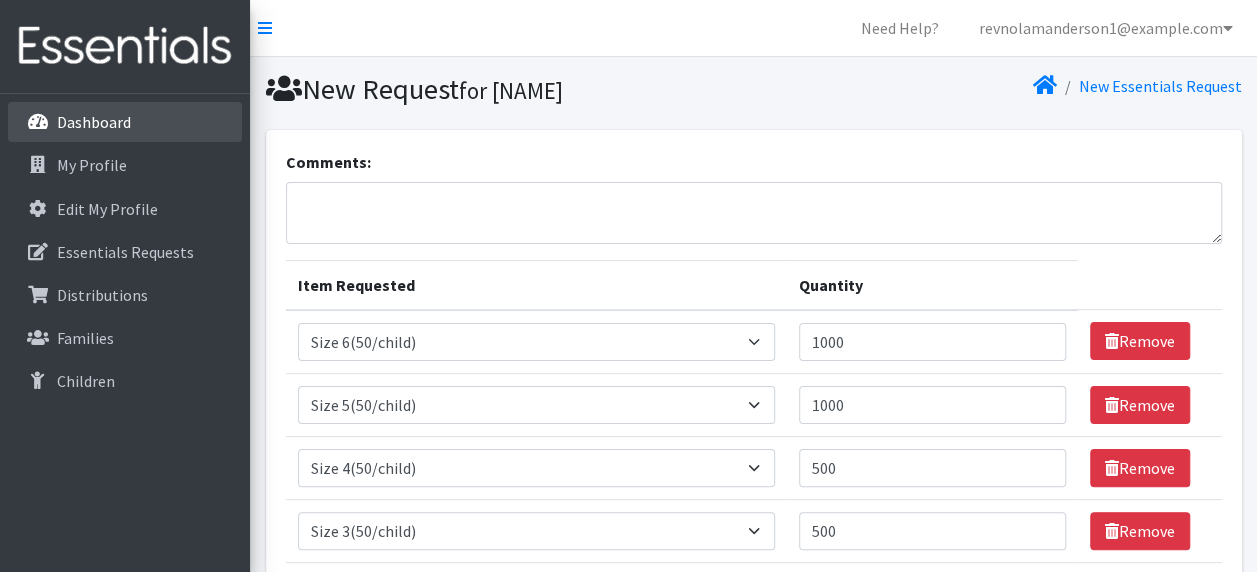 click on "Dashboard" at bounding box center (125, 122) 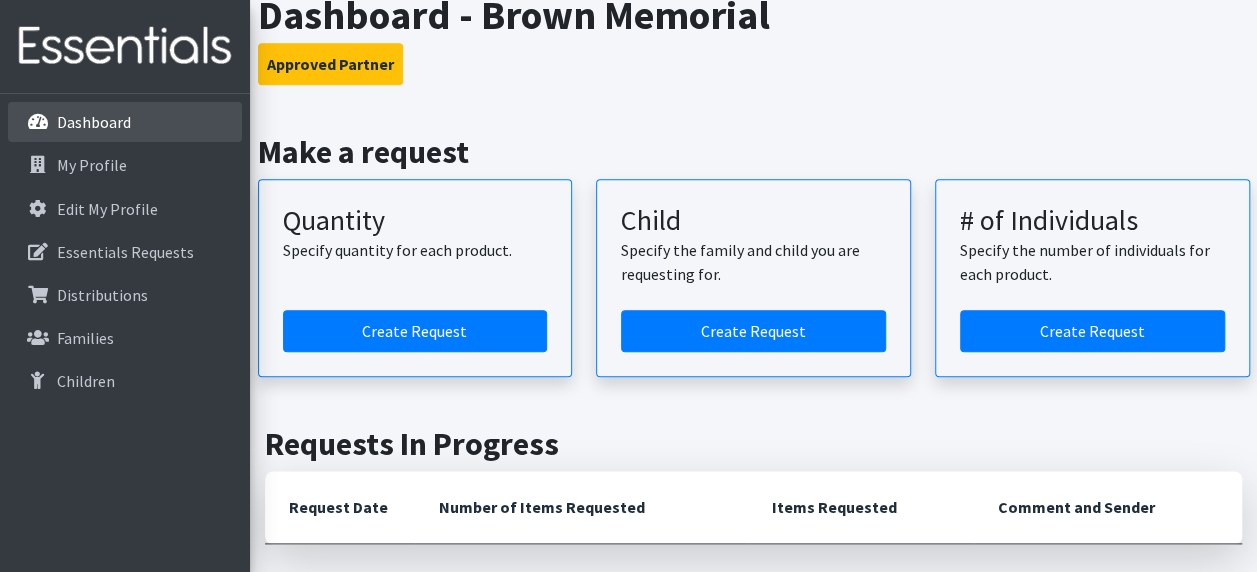 scroll, scrollTop: 983, scrollLeft: 0, axis: vertical 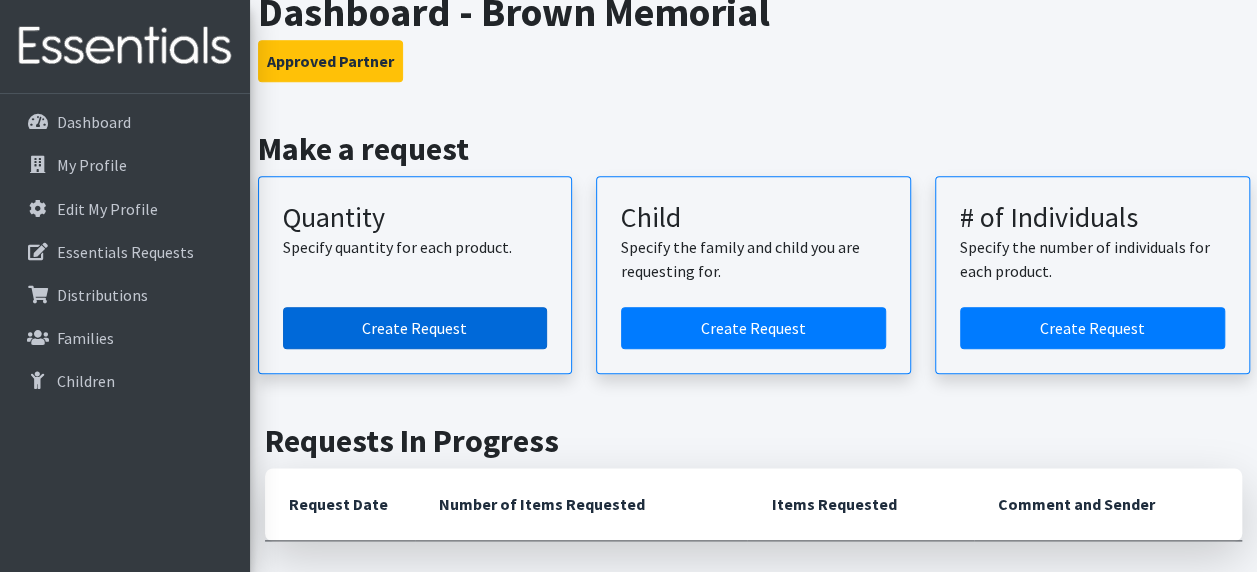 click on "Create Request" at bounding box center (415, 328) 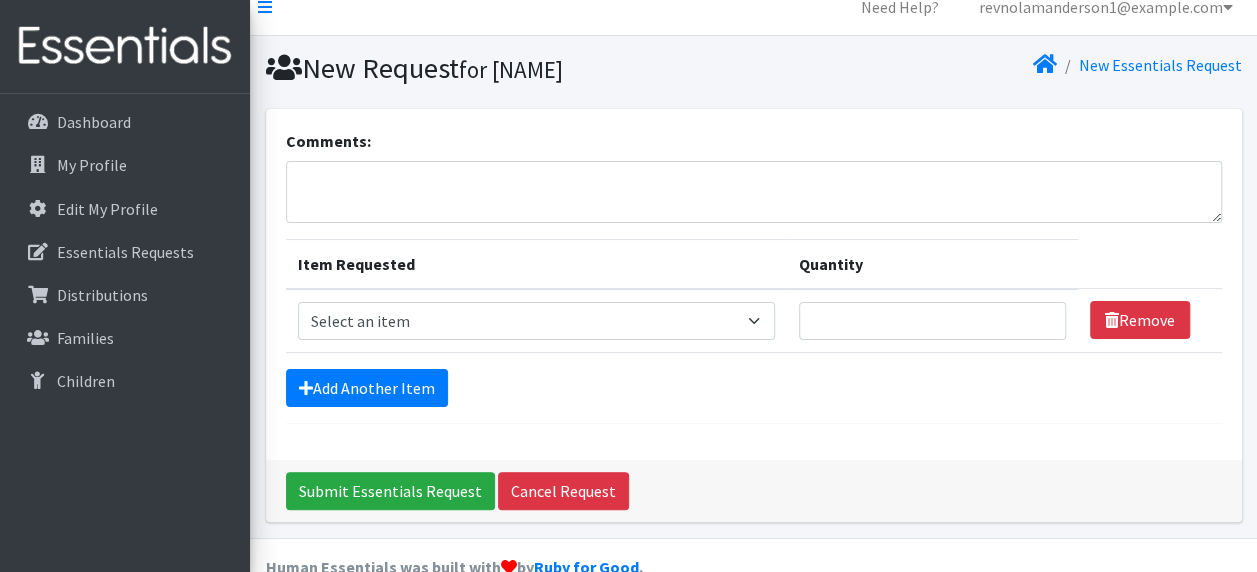scroll, scrollTop: 0, scrollLeft: 0, axis: both 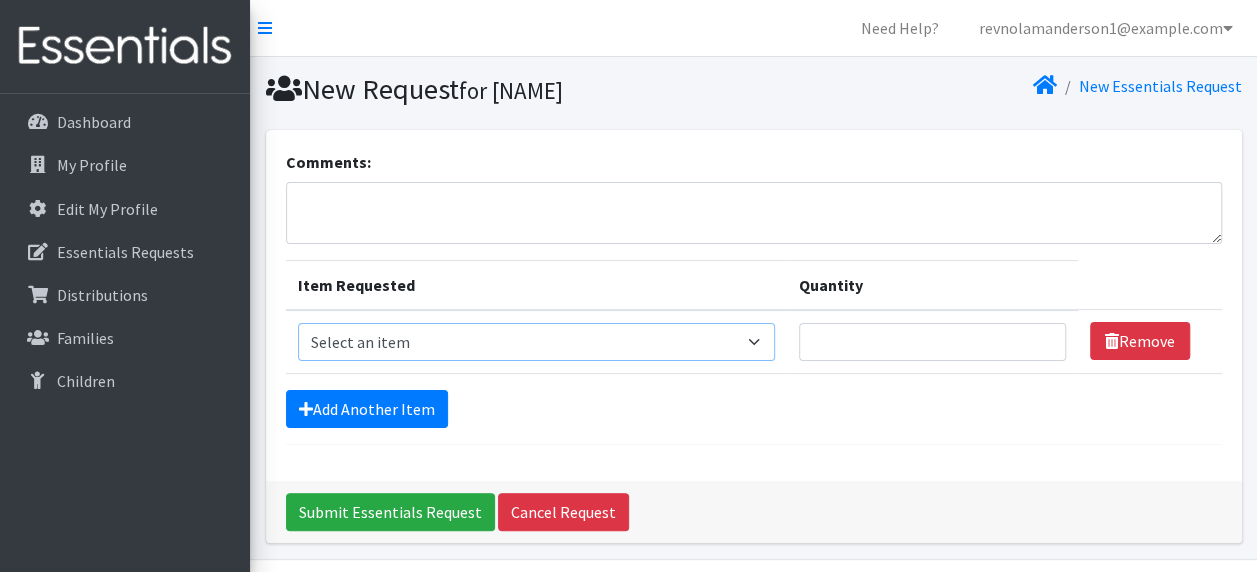click on "Select an item
2T3T(30/child)
3T4T(30/child)
4T5T(30/child)
Cloth Diaper Kit (specify gender & size/age)
Cloth Diaper Mini Starter Kit (specify gender & size/age)
Native Conditioner, 16.5 oz. (1 case of 6 bottles)
Size 1(50/child)
Size 2(50/child)
Size 3(50/child)
Size 4(50/child)
Size 5(50/child)
Size 6(50/child)
Size N(50/child)
Swimmers-Infant Size  Small (13-24 lbs)
Youth Pull-Ups (L) (60- 125 lbs)" at bounding box center [537, 342] 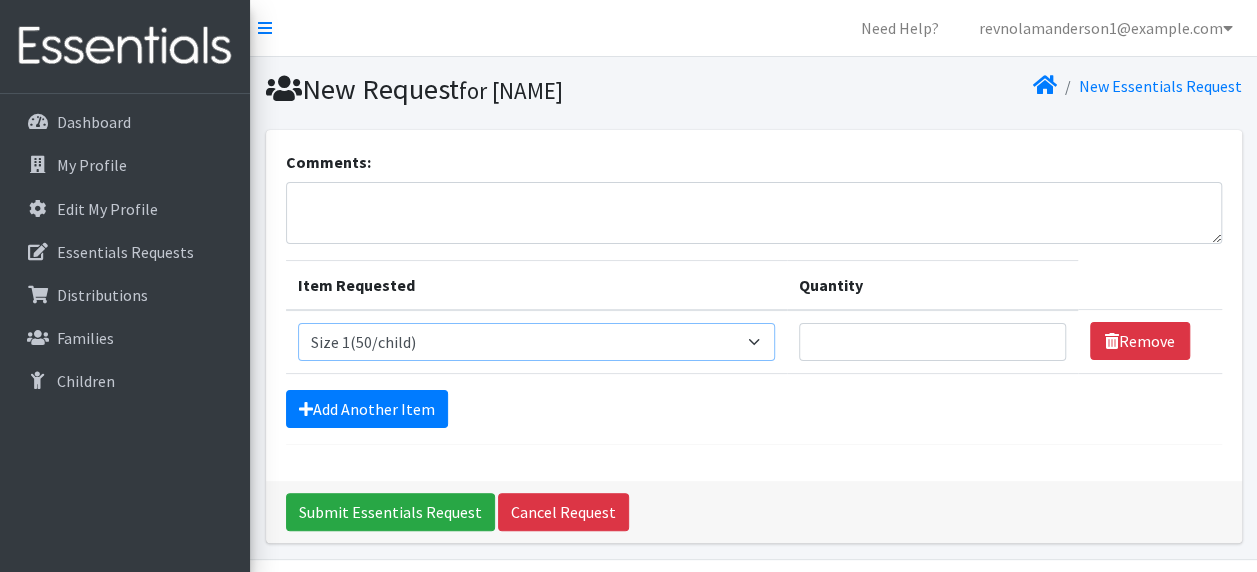 click on "Select an item
2T3T(30/child)
3T4T(30/child)
4T5T(30/child)
Cloth Diaper Kit (specify gender & size/age)
Cloth Diaper Mini Starter Kit (specify gender & size/age)
Native Conditioner, 16.5 oz. (1 case of 6 bottles)
Size 1(50/child)
Size 2(50/child)
Size 3(50/child)
Size 4(50/child)
Size 5(50/child)
Size 6(50/child)
Size N(50/child)
Swimmers-Infant Size  Small (13-24 lbs)
Youth Pull-Ups (L) (60- 125 lbs)" at bounding box center [537, 342] 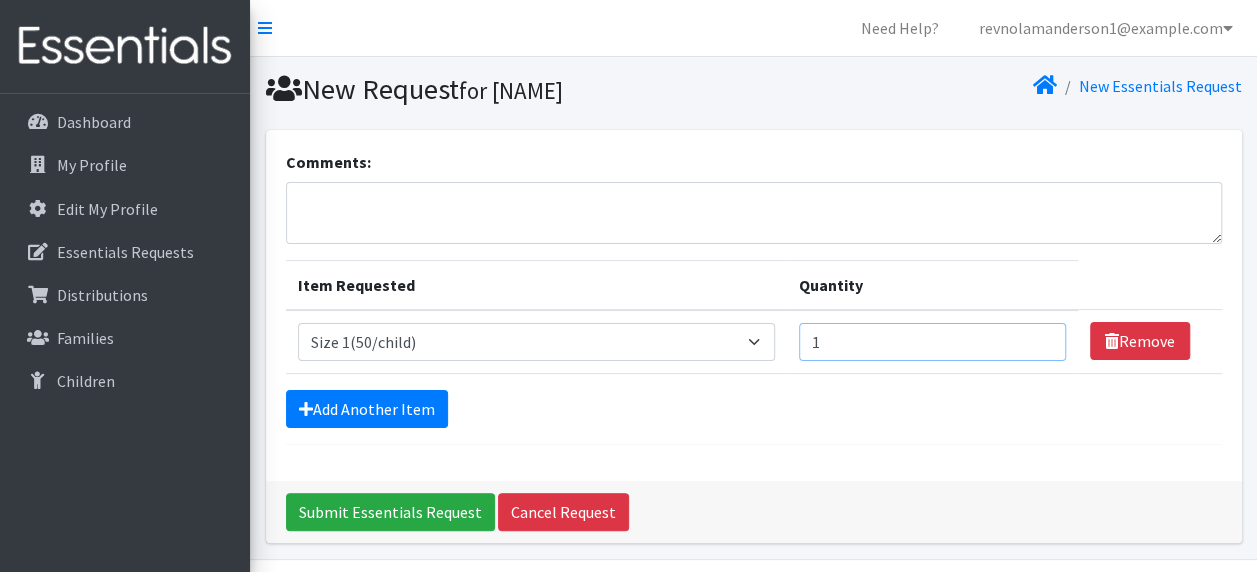type on "1" 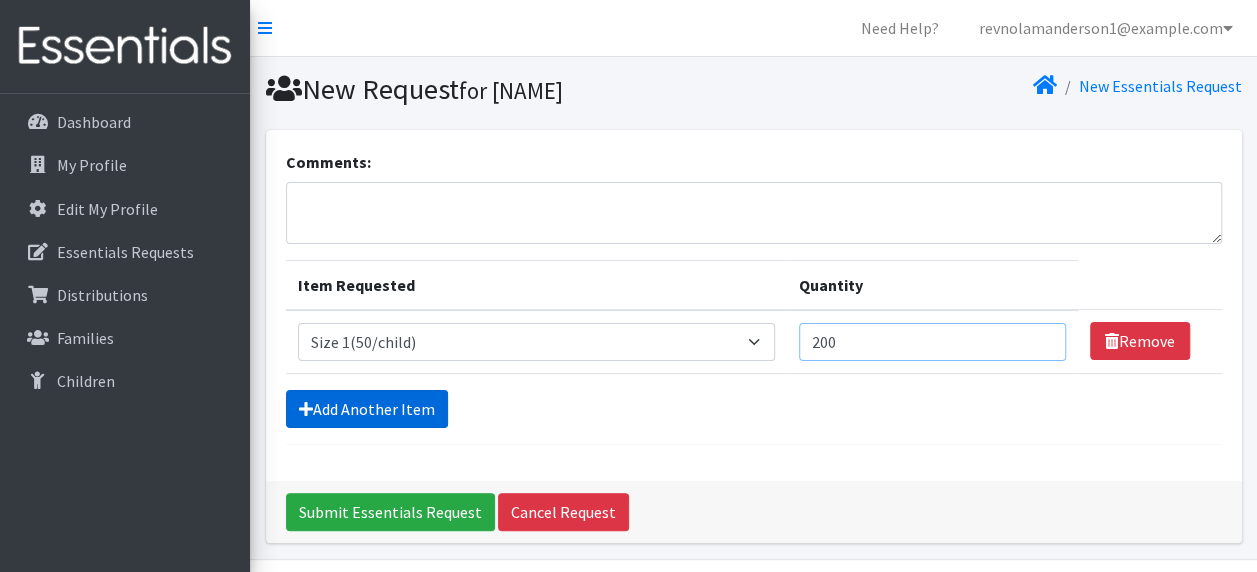 type on "200" 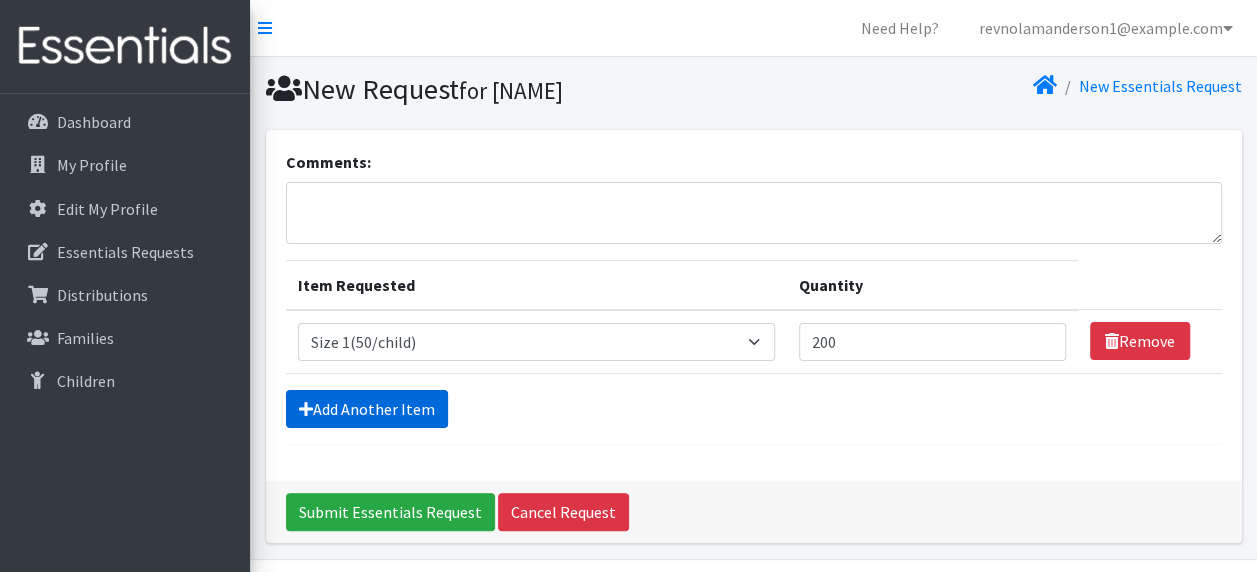 click on "Add Another Item" at bounding box center [367, 409] 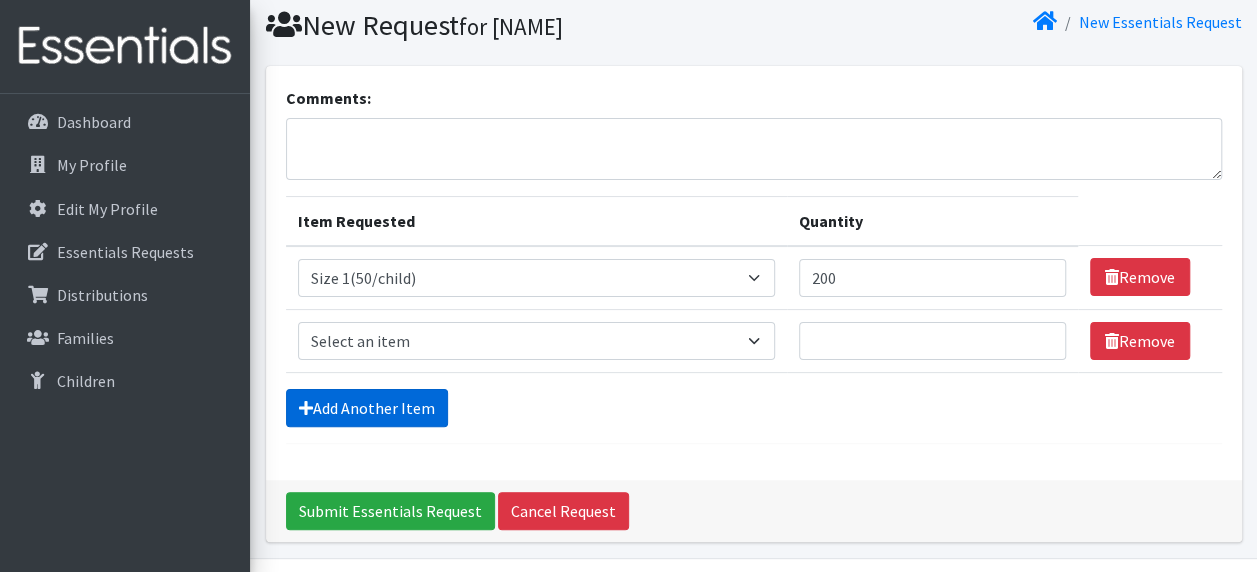 scroll, scrollTop: 121, scrollLeft: 0, axis: vertical 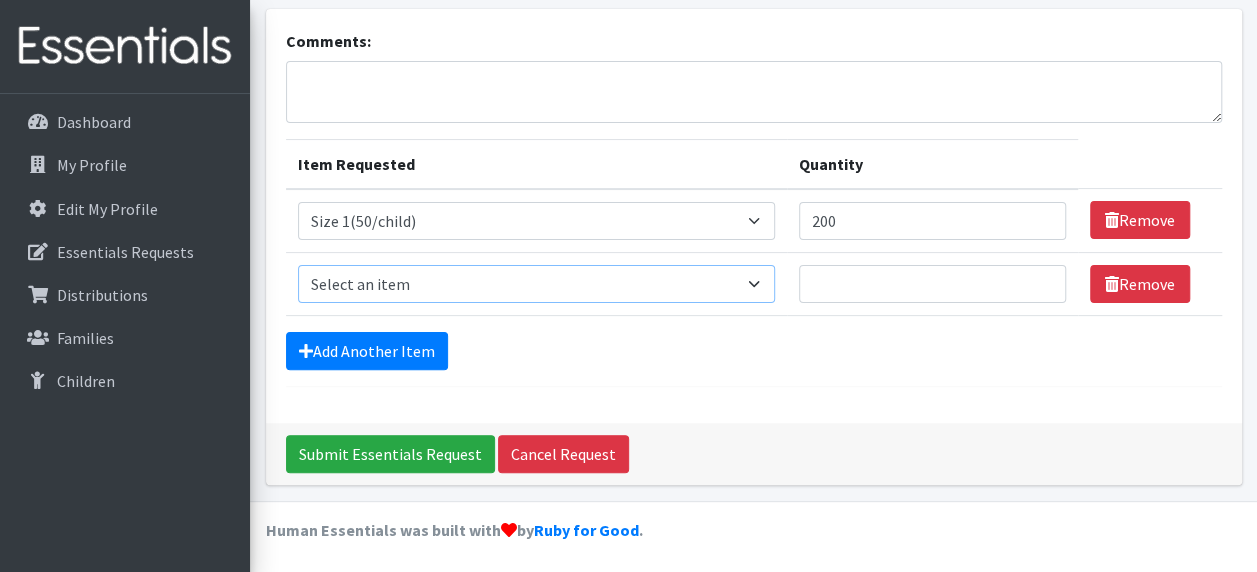 click on "Select an item
2T3T(30/child)
3T4T(30/child)
4T5T(30/child)
Cloth Diaper Kit (specify gender & size/age)
Cloth Diaper Mini Starter Kit (specify gender & size/age)
Native Conditioner, 16.5 oz. (1 case of 6 bottles)
Size 1(50/child)
Size 2(50/child)
Size 3(50/child)
Size 4(50/child)
Size 5(50/child)
Size 6(50/child)
Size N(50/child)
Swimmers-Infant Size  Small (13-24 lbs)
Youth Pull-Ups (L) (60- 125 lbs)" at bounding box center (537, 284) 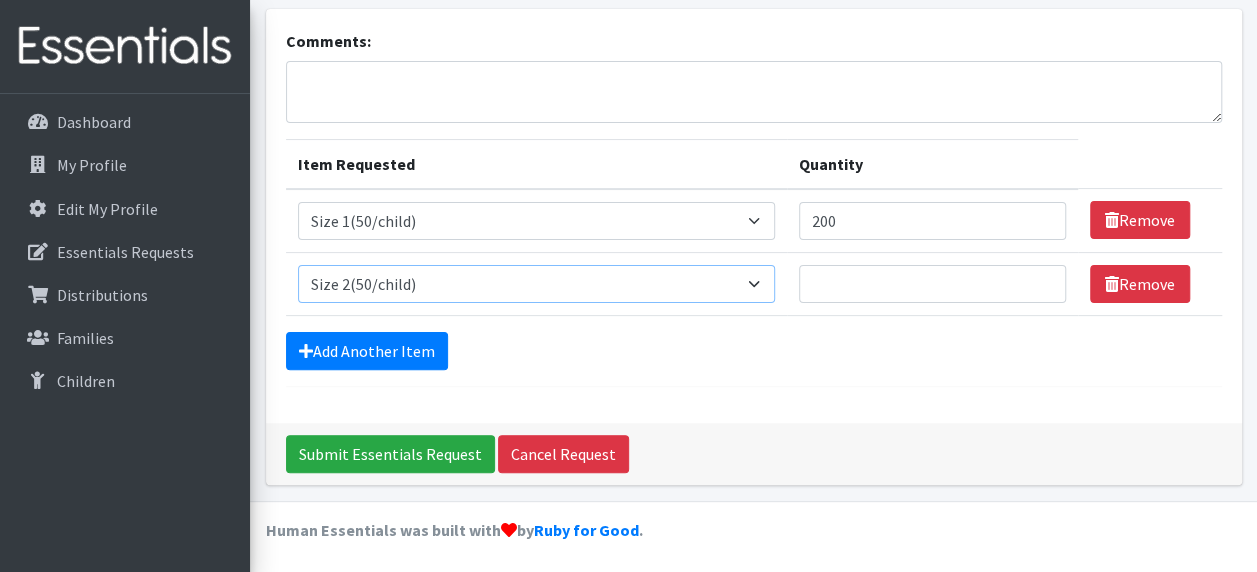 click on "Select an item
2T3T(30/child)
3T4T(30/child)
4T5T(30/child)
Cloth Diaper Kit (specify gender & size/age)
Cloth Diaper Mini Starter Kit (specify gender & size/age)
Native Conditioner, 16.5 oz. (1 case of 6 bottles)
Size 1(50/child)
Size 2(50/child)
Size 3(50/child)
Size 4(50/child)
Size 5(50/child)
Size 6(50/child)
Size N(50/child)
Swimmers-Infant Size  Small (13-24 lbs)
Youth Pull-Ups (L) (60- 125 lbs)" at bounding box center [537, 284] 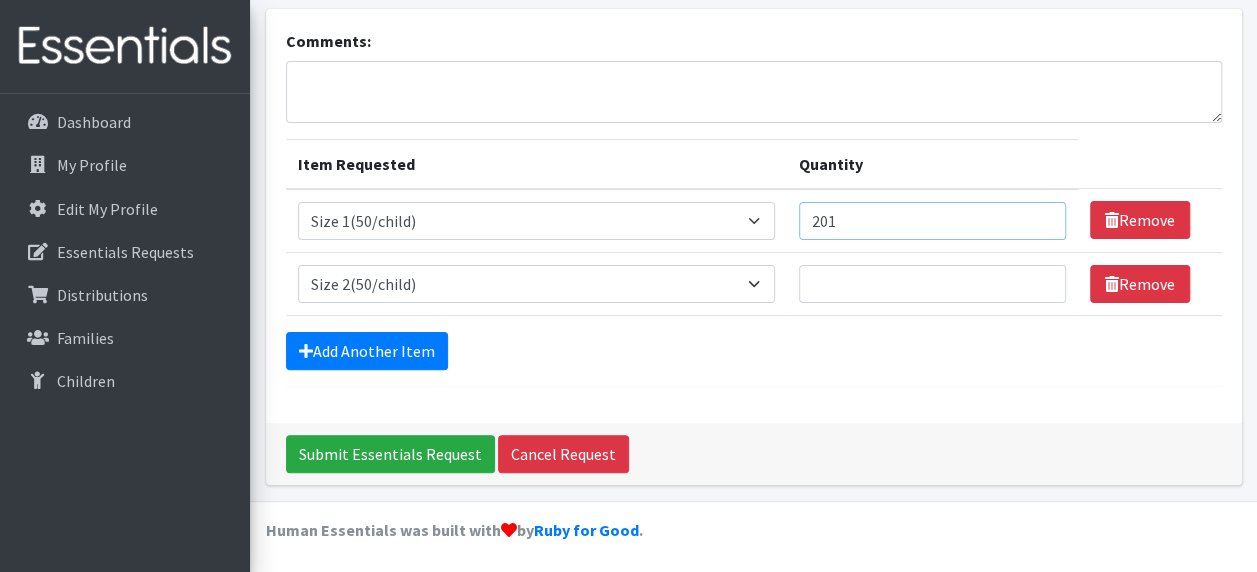 click on "201" at bounding box center [932, 221] 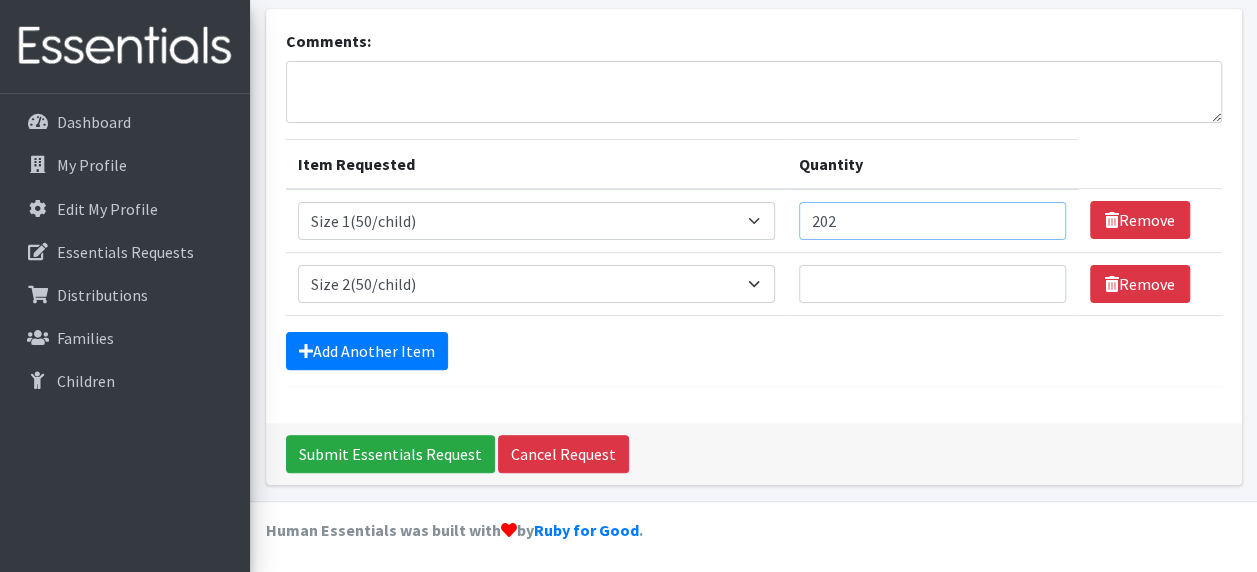 click on "202" at bounding box center (932, 221) 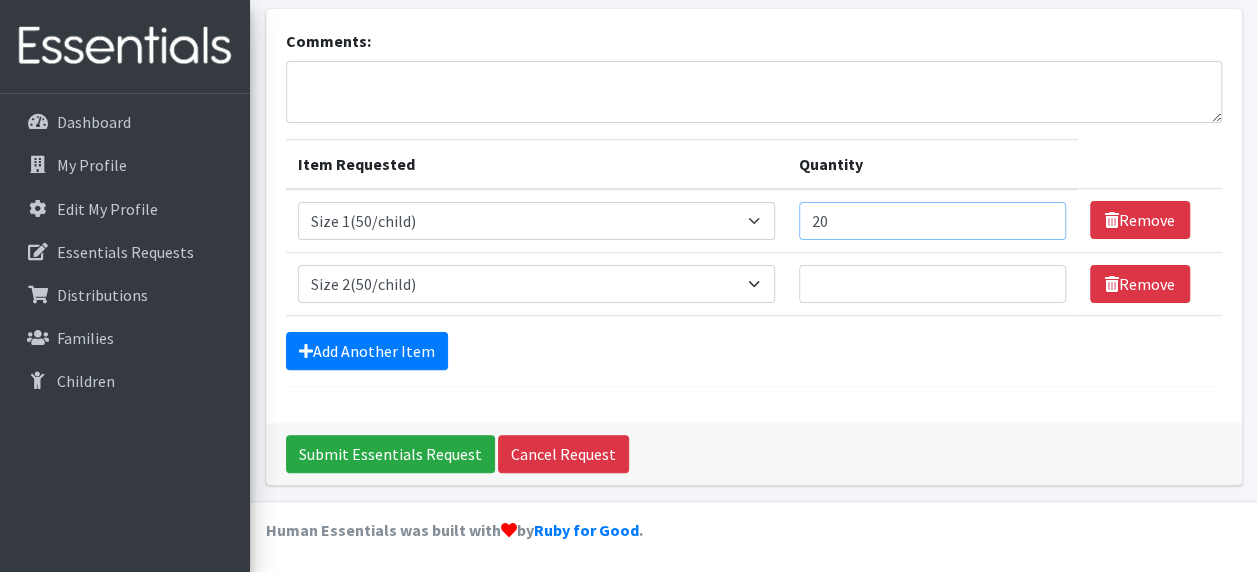 click on "20" at bounding box center (932, 221) 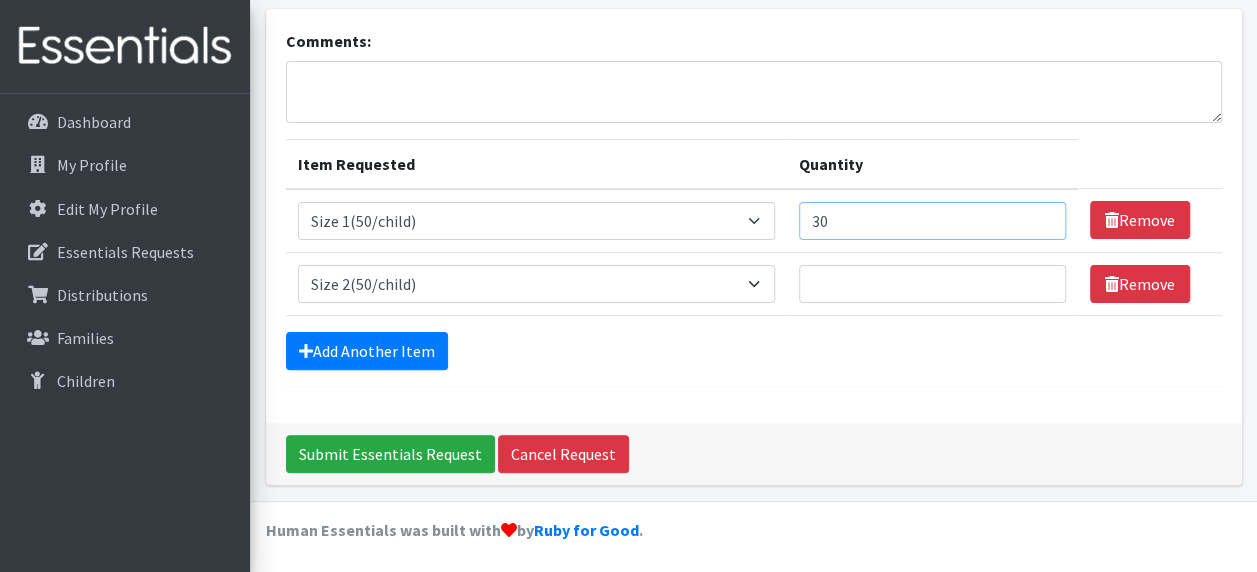 click on "30" at bounding box center [932, 221] 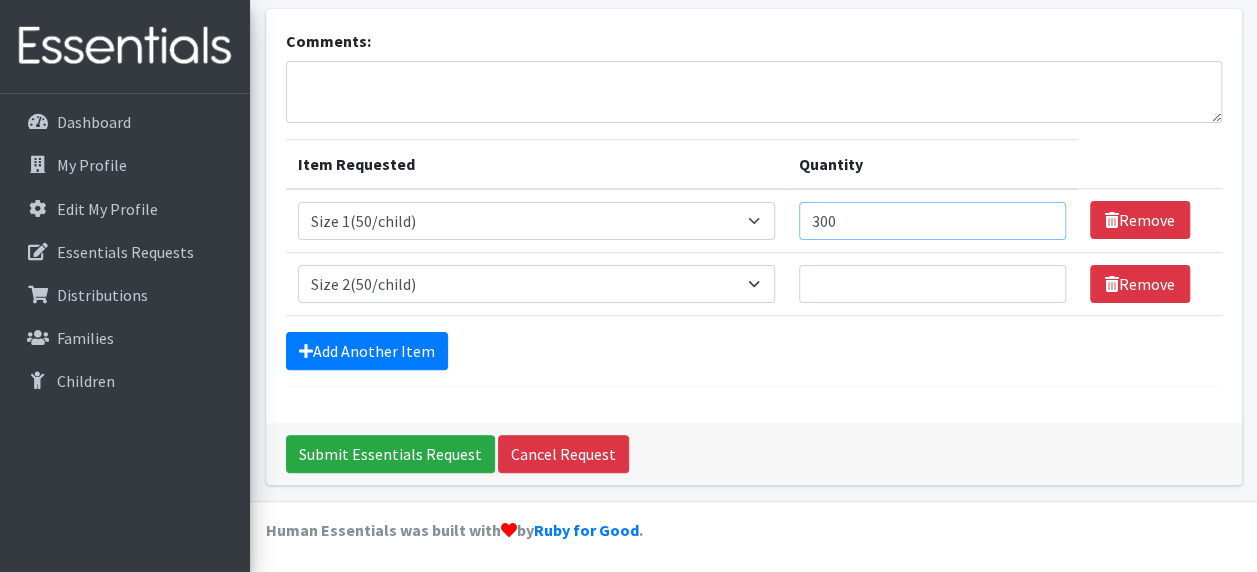type on "300" 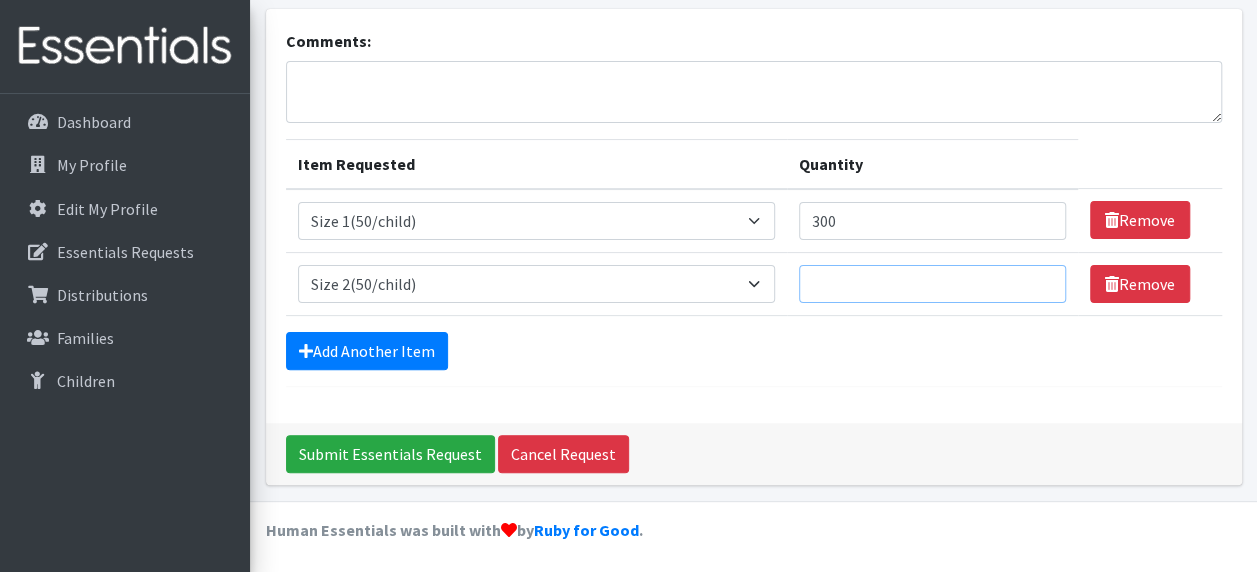 click on "Quantity" at bounding box center (932, 284) 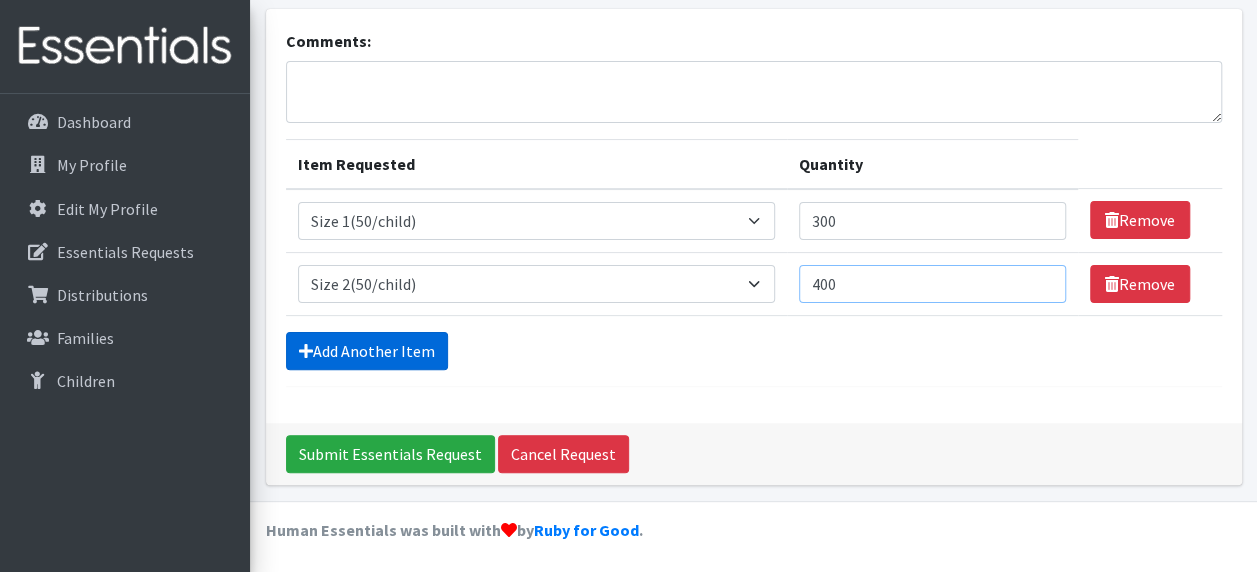 type on "400" 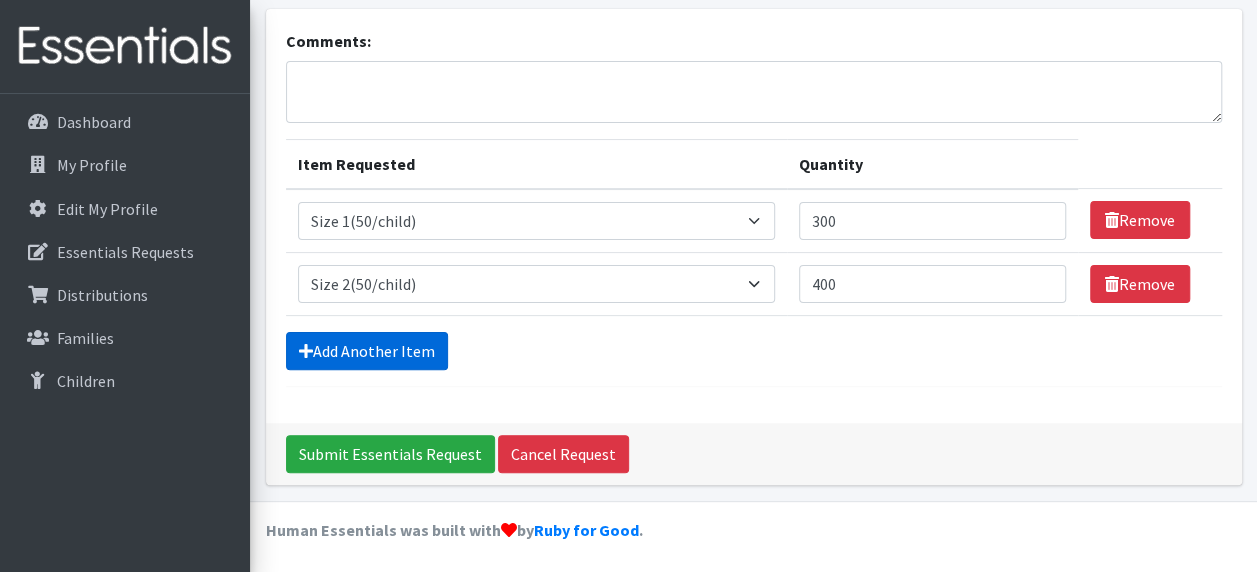 click at bounding box center [306, 351] 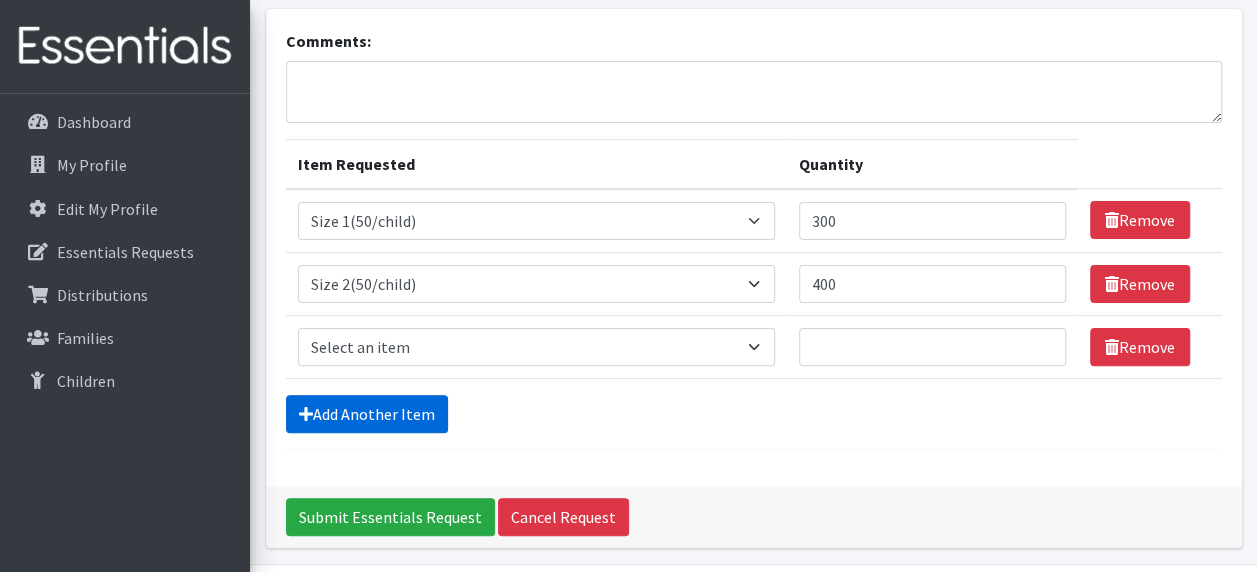 scroll, scrollTop: 184, scrollLeft: 0, axis: vertical 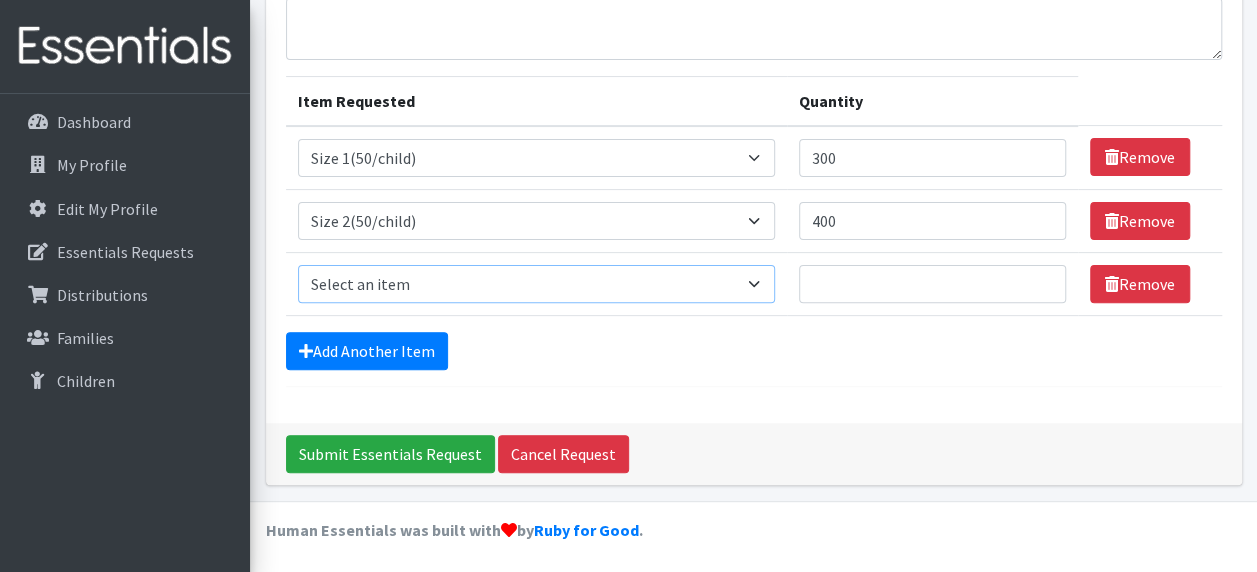 click on "Select an item
2T3T(30/child)
3T4T(30/child)
4T5T(30/child)
Cloth Diaper Kit (specify gender & size/age)
Cloth Diaper Mini Starter Kit (specify gender & size/age)
Native Conditioner, 16.5 oz. (1 case of 6 bottles)
Size 1(50/child)
Size 2(50/child)
Size 3(50/child)
Size 4(50/child)
Size 5(50/child)
Size 6(50/child)
Size N(50/child)
Swimmers-Infant Size  Small (13-24 lbs)
Youth Pull-Ups (L) (60- 125 lbs)" at bounding box center [537, 284] 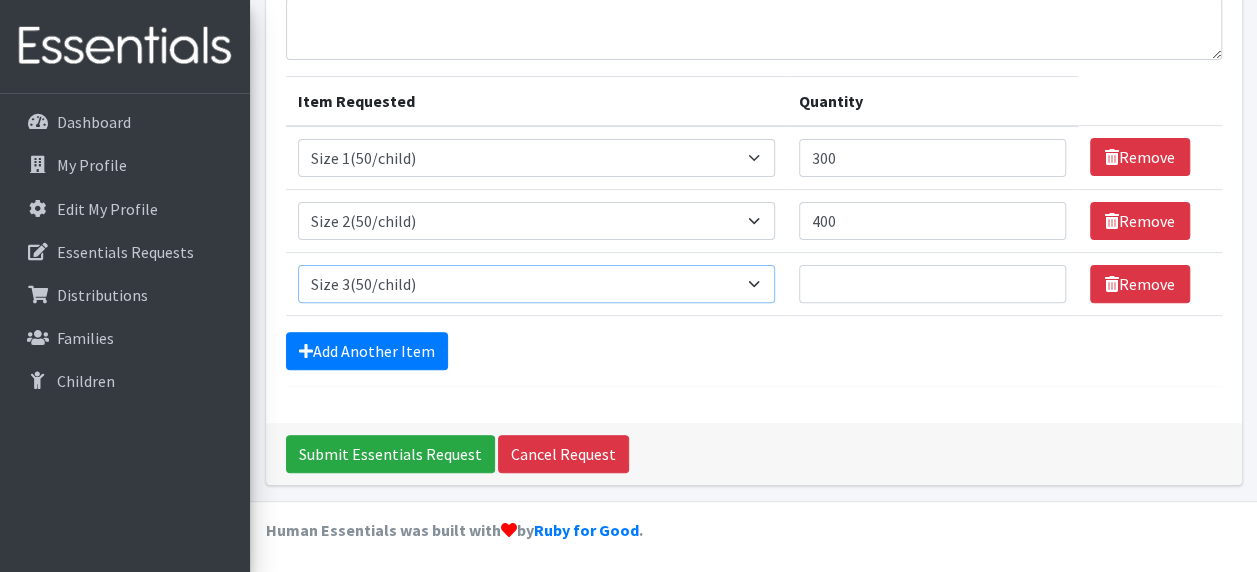 click on "Select an item
2T3T(30/child)
3T4T(30/child)
4T5T(30/child)
Cloth Diaper Kit (specify gender & size/age)
Cloth Diaper Mini Starter Kit (specify gender & size/age)
Native Conditioner, 16.5 oz. (1 case of 6 bottles)
Size 1(50/child)
Size 2(50/child)
Size 3(50/child)
Size 4(50/child)
Size 5(50/child)
Size 6(50/child)
Size N(50/child)
Swimmers-Infant Size  Small (13-24 lbs)
Youth Pull-Ups (L) (60- 125 lbs)" at bounding box center (537, 284) 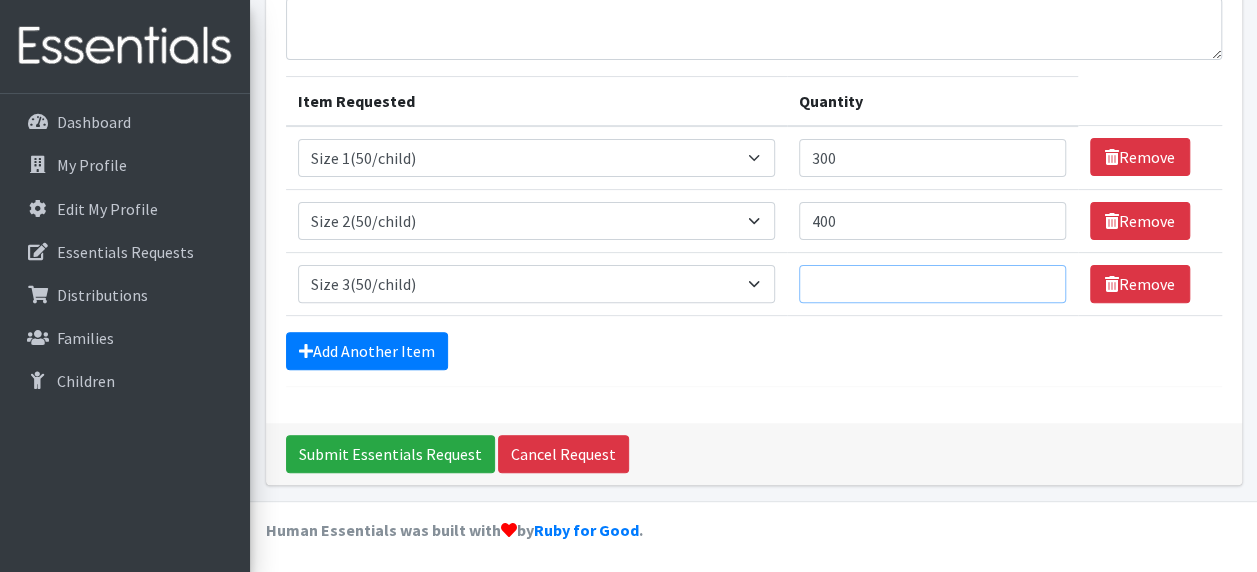 click on "Quantity" at bounding box center [932, 284] 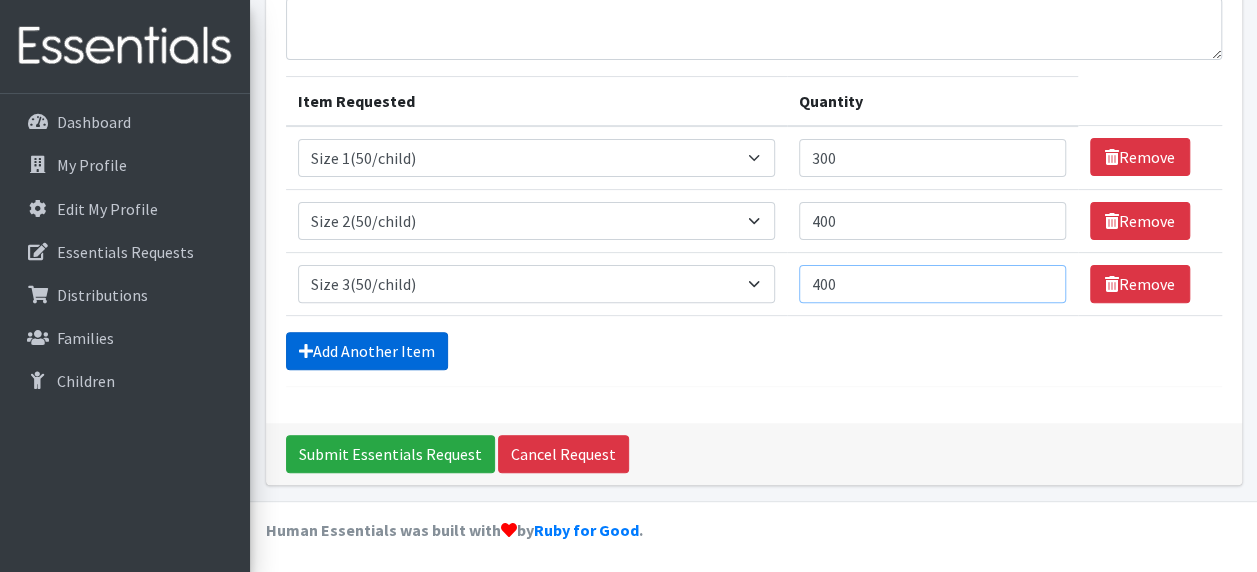 type on "400" 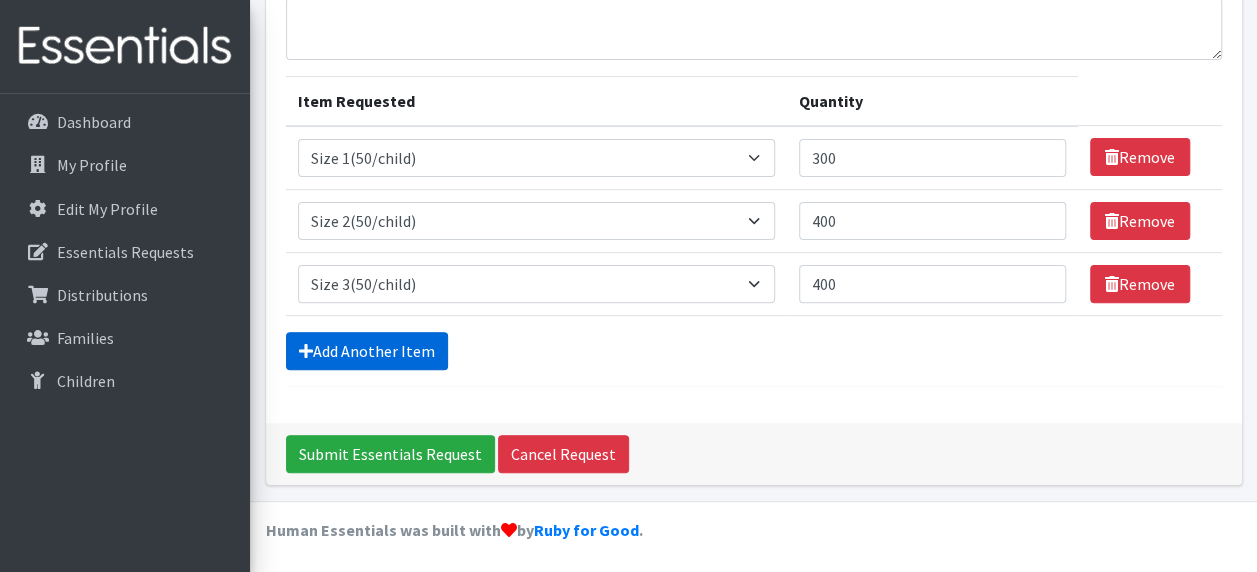 click on "Add Another Item" at bounding box center (367, 351) 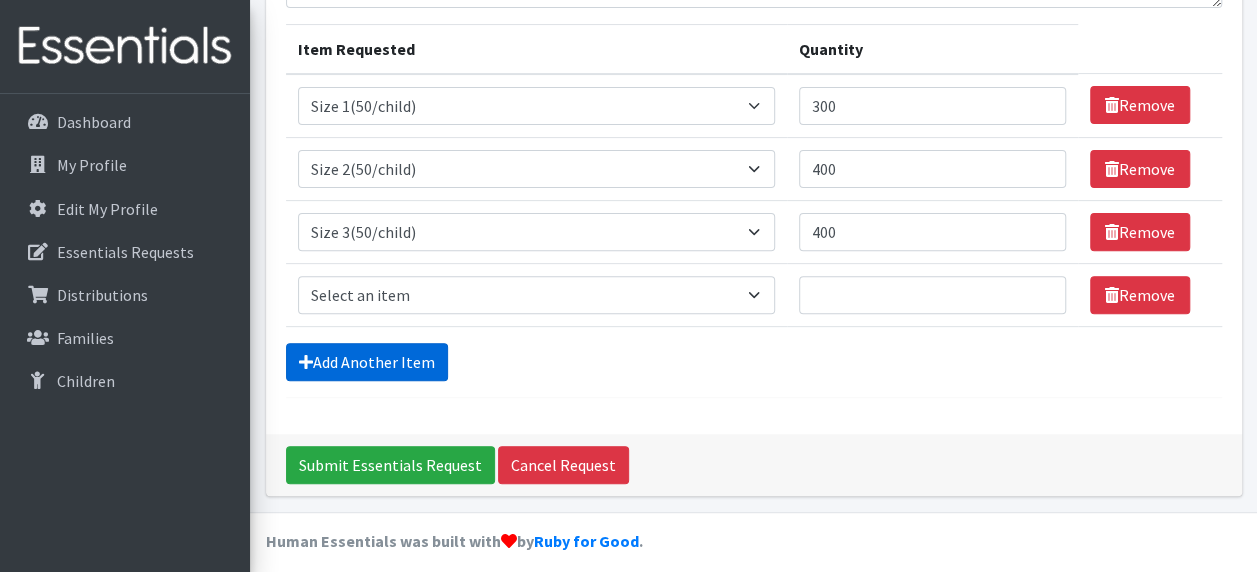 scroll, scrollTop: 246, scrollLeft: 0, axis: vertical 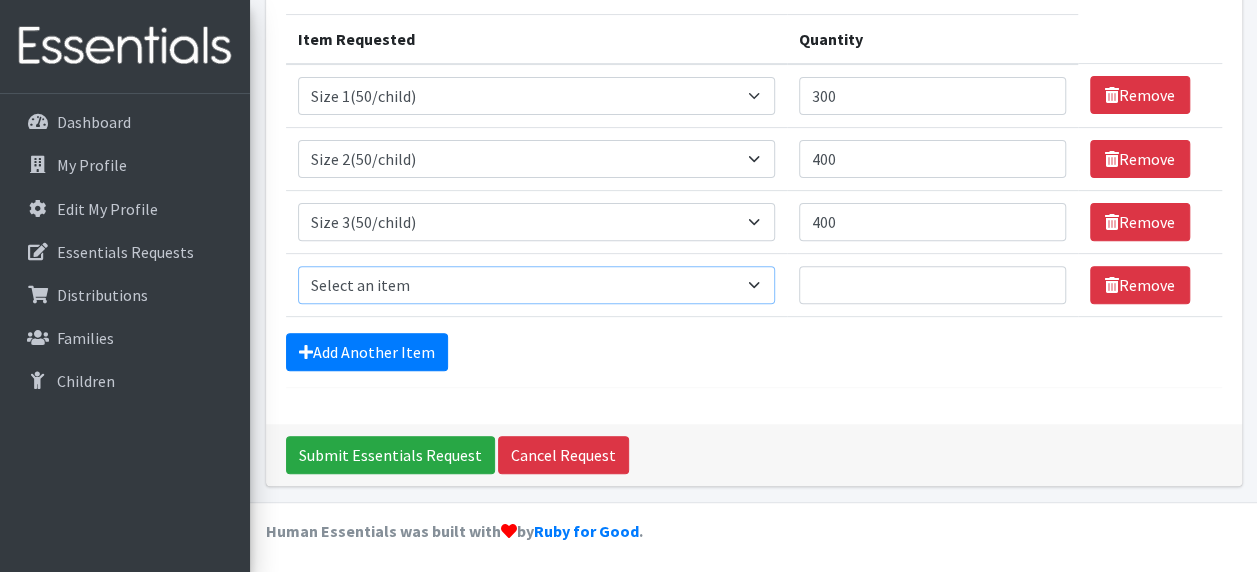 click on "Select an item
2T3T(30/child)
3T4T(30/child)
4T5T(30/child)
Cloth Diaper Kit (specify gender & size/age)
Cloth Diaper Mini Starter Kit (specify gender & size/age)
Native Conditioner, 16.5 oz. (1 case of 6 bottles)
Size 1(50/child)
Size 2(50/child)
Size 3(50/child)
Size 4(50/child)
Size 5(50/child)
Size 6(50/child)
Size N(50/child)
Swimmers-Infant Size  Small (13-24 lbs)
Youth Pull-Ups (L) (60- 125 lbs)" at bounding box center (537, 285) 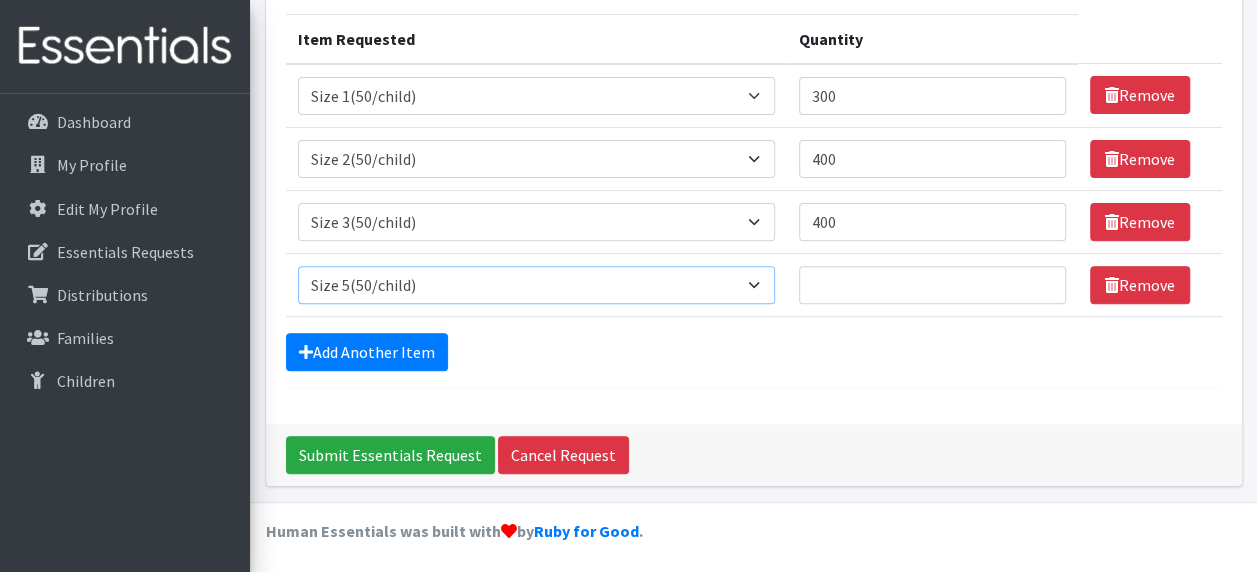 click on "Select an item
2T3T(30/child)
3T4T(30/child)
4T5T(30/child)
Cloth Diaper Kit (specify gender & size/age)
Cloth Diaper Mini Starter Kit (specify gender & size/age)
Native Conditioner, 16.5 oz. (1 case of 6 bottles)
Size 1(50/child)
Size 2(50/child)
Size 3(50/child)
Size 4(50/child)
Size 5(50/child)
Size 6(50/child)
Size N(50/child)
Swimmers-Infant Size  Small (13-24 lbs)
Youth Pull-Ups (L) (60- 125 lbs)" at bounding box center (537, 285) 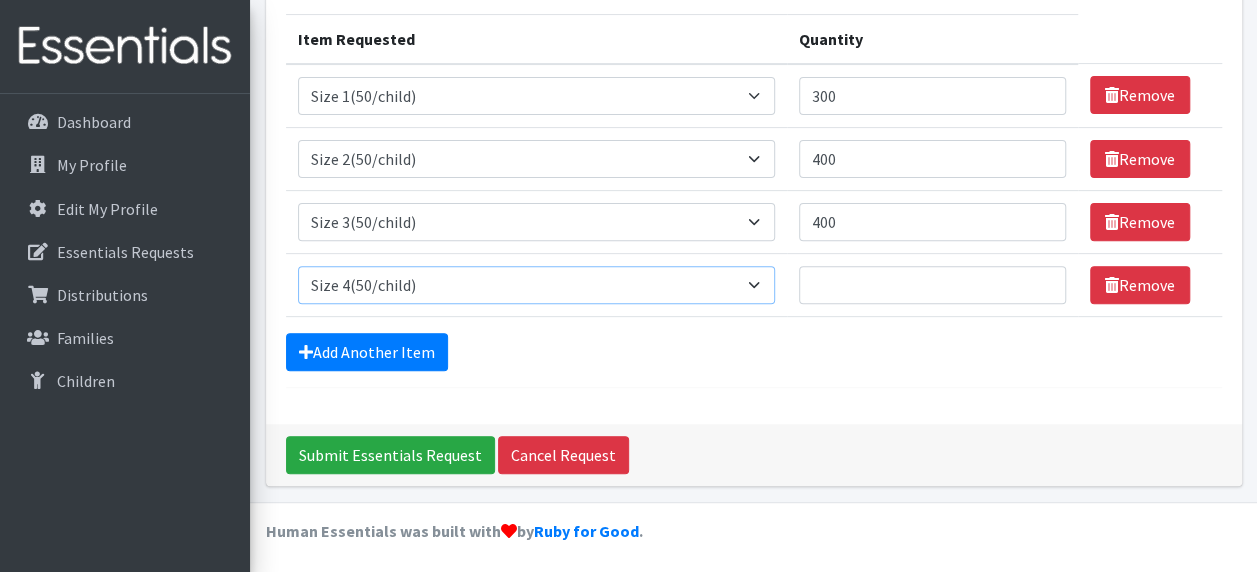 click on "Select an item
2T3T(30/child)
3T4T(30/child)
4T5T(30/child)
Cloth Diaper Kit (specify gender & size/age)
Cloth Diaper Mini Starter Kit (specify gender & size/age)
Native Conditioner, 16.5 oz. (1 case of 6 bottles)
Size 1(50/child)
Size 2(50/child)
Size 3(50/child)
Size 4(50/child)
Size 5(50/child)
Size 6(50/child)
Size N(50/child)
Swimmers-Infant Size  Small (13-24 lbs)
Youth Pull-Ups (L) (60- 125 lbs)" at bounding box center (537, 285) 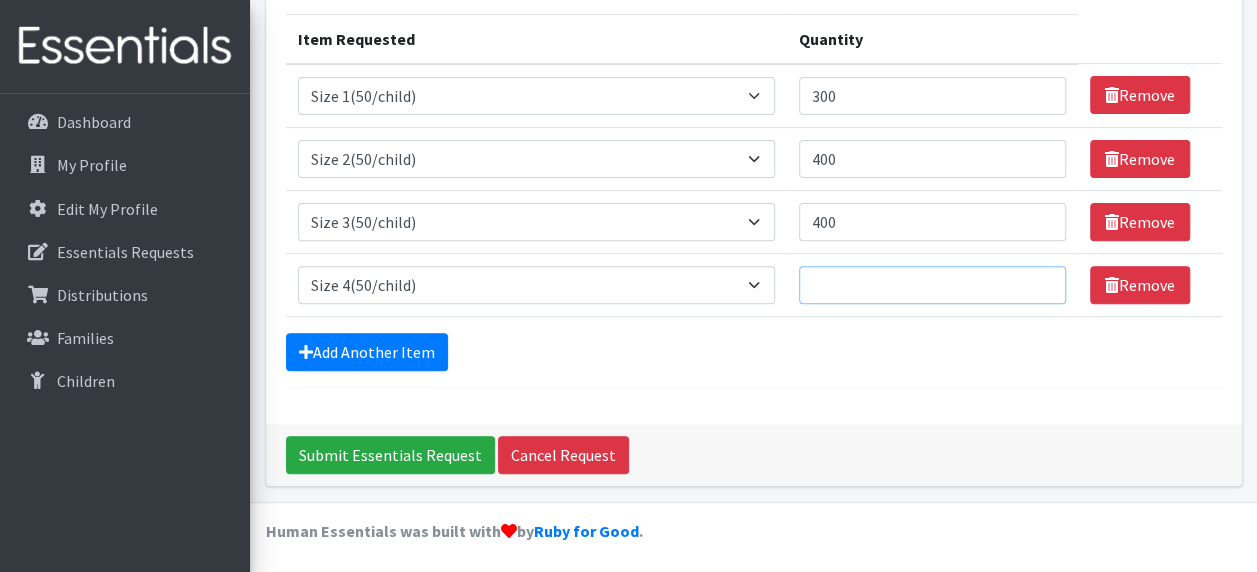 click on "Quantity" at bounding box center (932, 285) 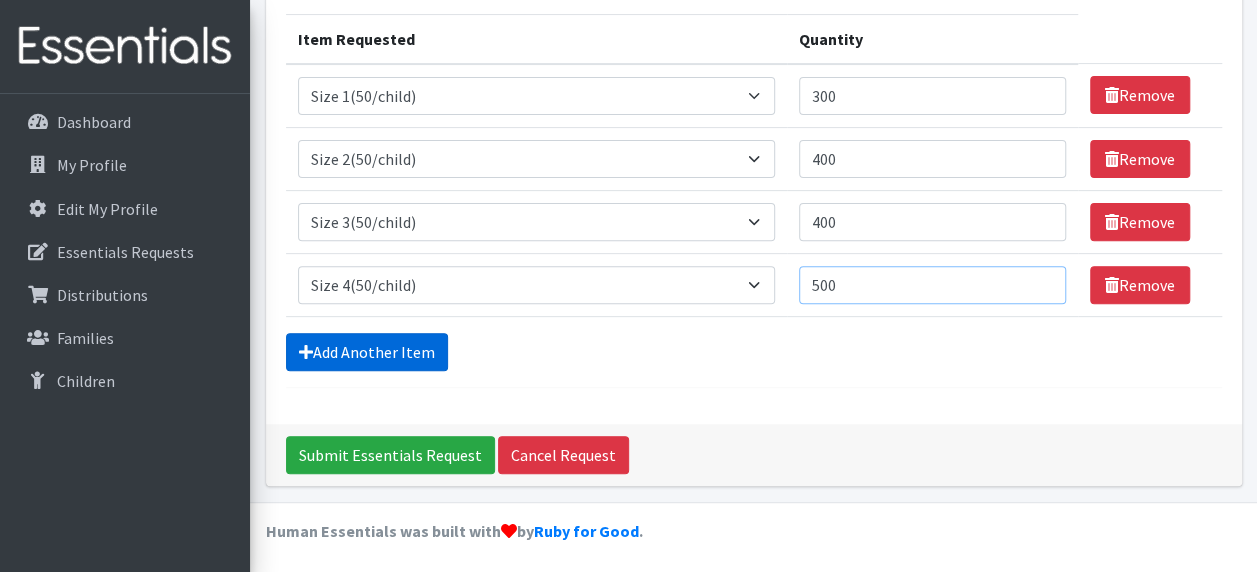 type on "500" 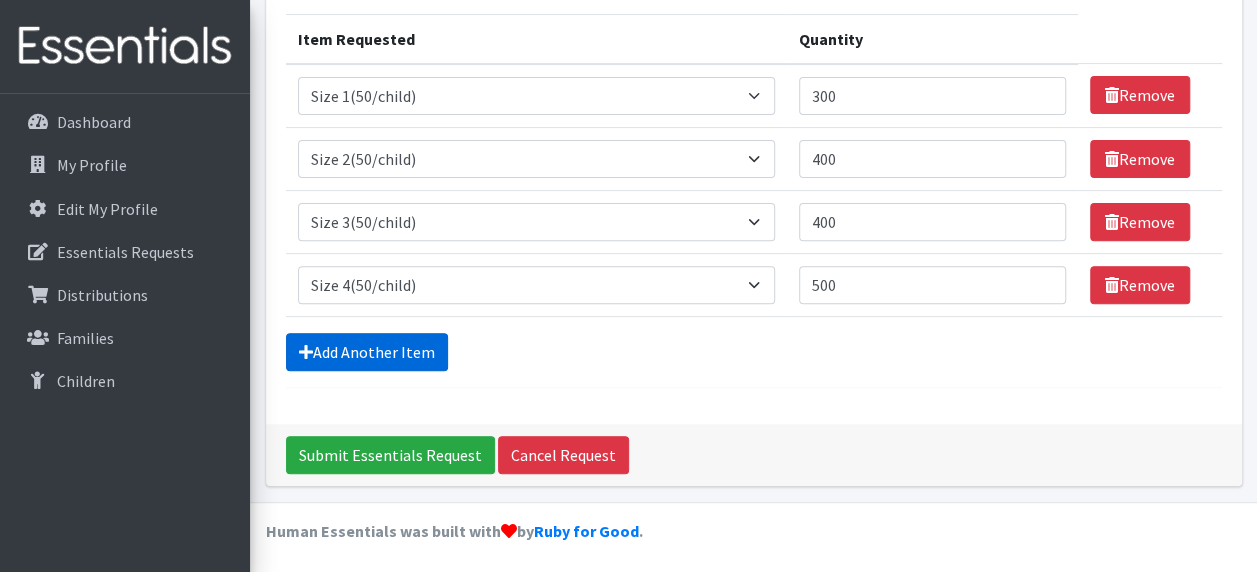 click on "Add Another Item" at bounding box center [367, 352] 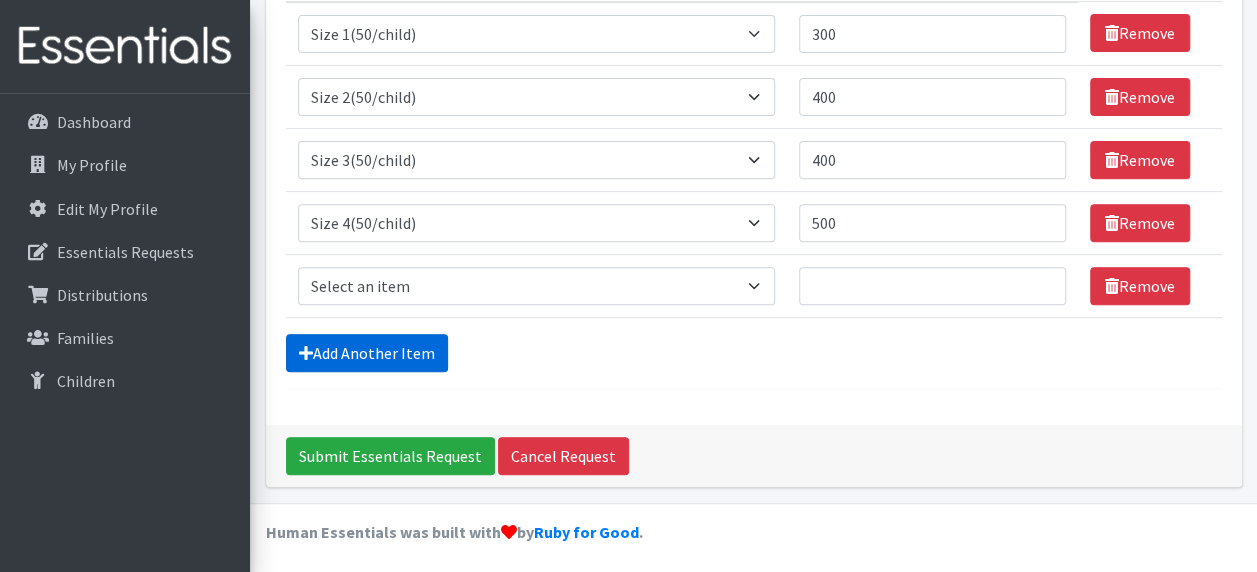 scroll, scrollTop: 309, scrollLeft: 0, axis: vertical 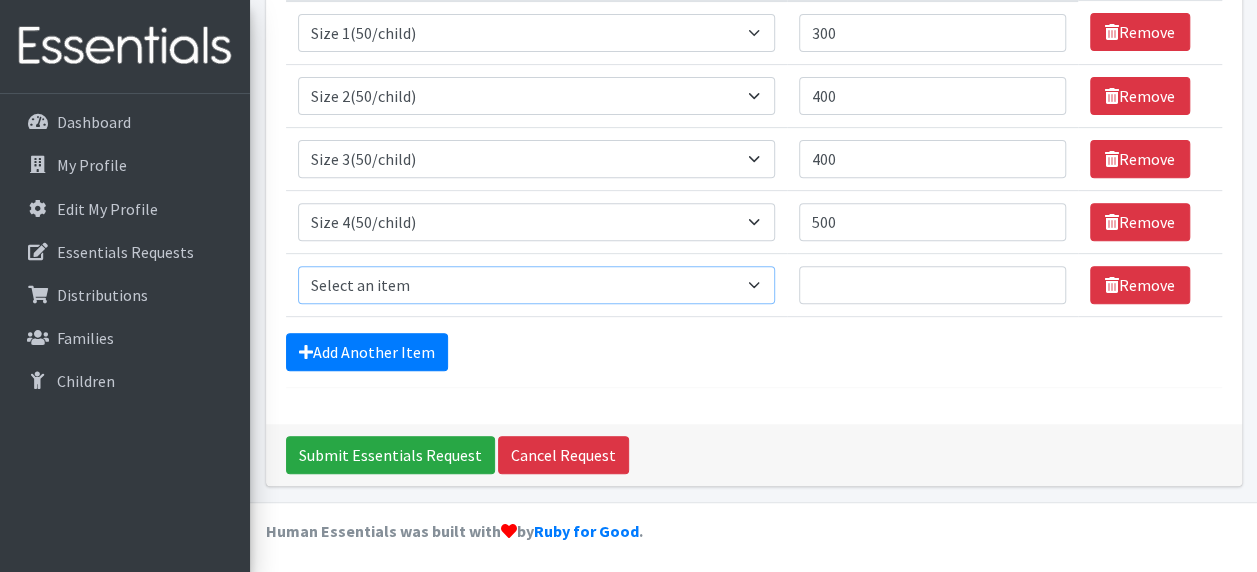 click on "Select an item
2T3T(30/child)
3T4T(30/child)
4T5T(30/child)
Cloth Diaper Kit (specify gender & size/age)
Cloth Diaper Mini Starter Kit (specify gender & size/age)
Native Conditioner, 16.5 oz. (1 case of 6 bottles)
Size 1(50/child)
Size 2(50/child)
Size 3(50/child)
Size 4(50/child)
Size 5(50/child)
Size 6(50/child)
Size N(50/child)
Swimmers-Infant Size  Small (13-24 lbs)
Youth Pull-Ups (L) (60- 125 lbs)" at bounding box center [537, 285] 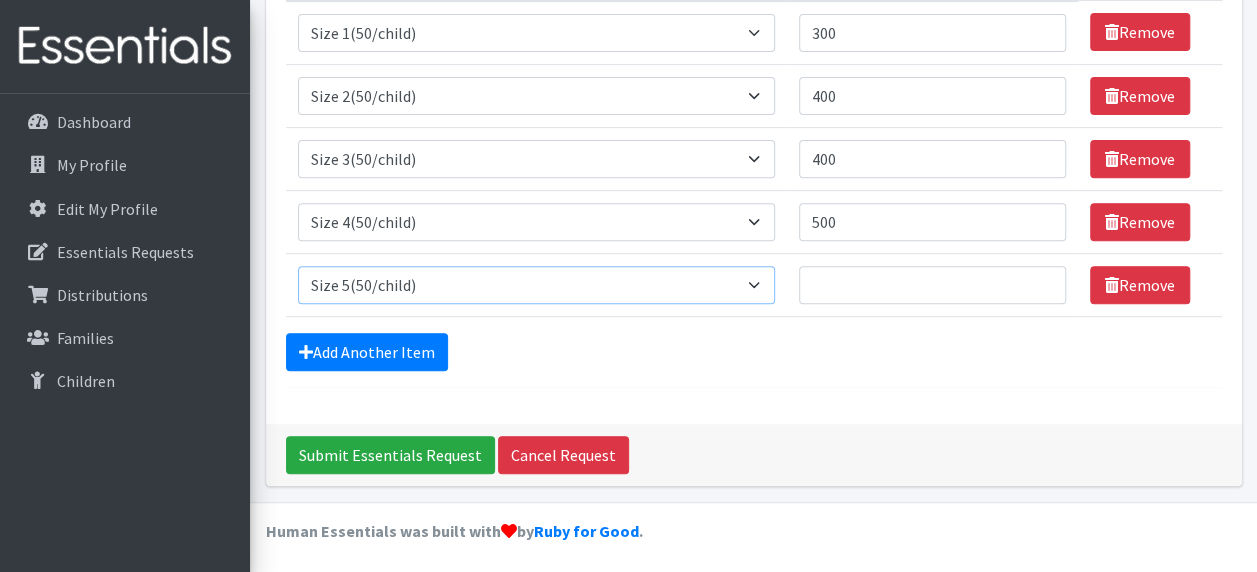 click on "Select an item
2T3T(30/child)
3T4T(30/child)
4T5T(30/child)
Cloth Diaper Kit (specify gender & size/age)
Cloth Diaper Mini Starter Kit (specify gender & size/age)
Native Conditioner, 16.5 oz. (1 case of 6 bottles)
Size 1(50/child)
Size 2(50/child)
Size 3(50/child)
Size 4(50/child)
Size 5(50/child)
Size 6(50/child)
Size N(50/child)
Swimmers-Infant Size  Small (13-24 lbs)
Youth Pull-Ups (L) (60- 125 lbs)" at bounding box center (537, 285) 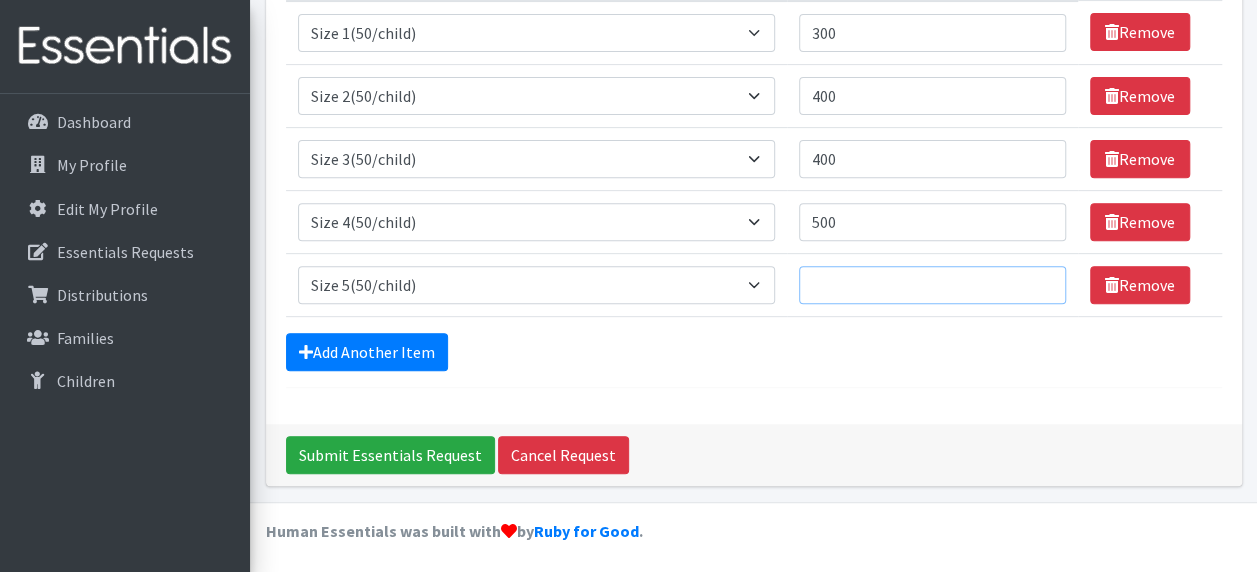 click on "Quantity" at bounding box center [932, 285] 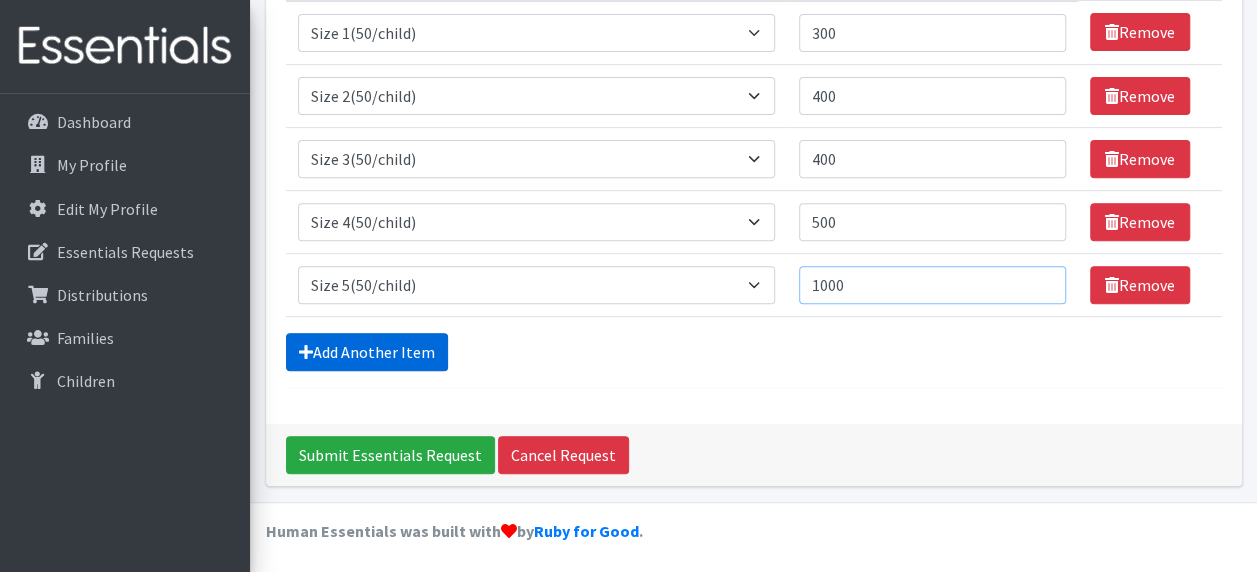 type on "1000" 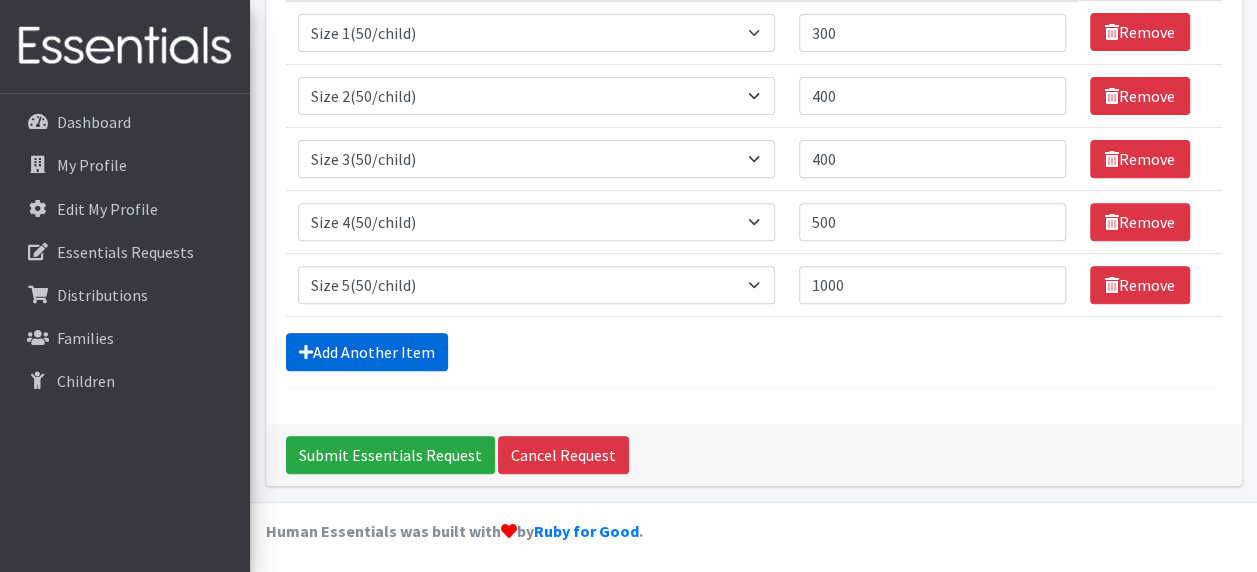 click on "Add Another Item" at bounding box center (367, 352) 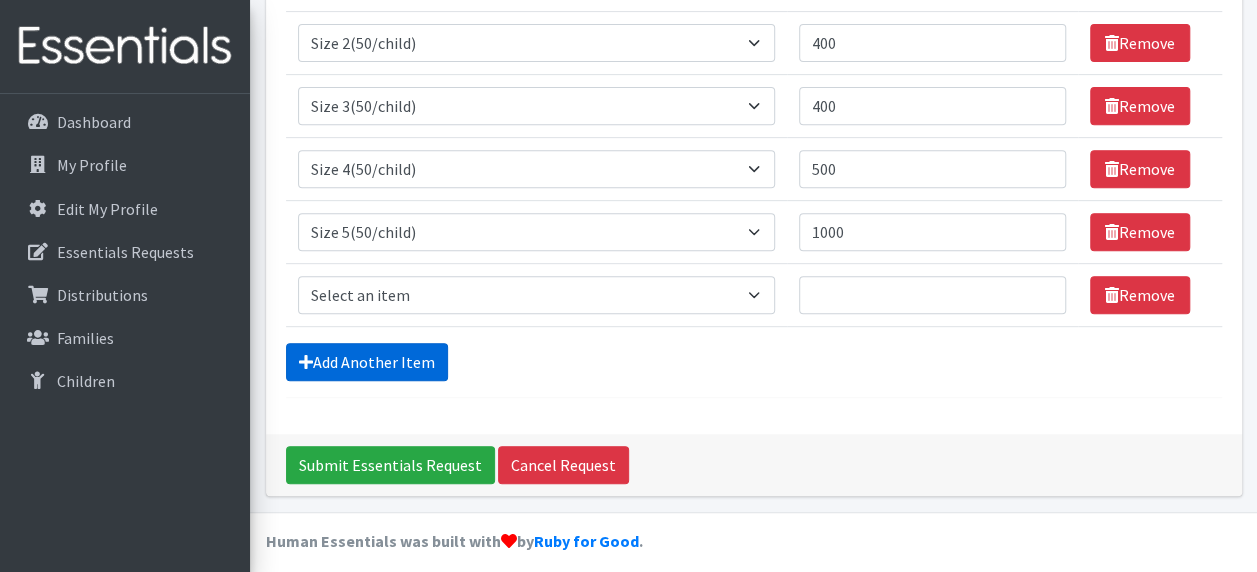 scroll, scrollTop: 372, scrollLeft: 0, axis: vertical 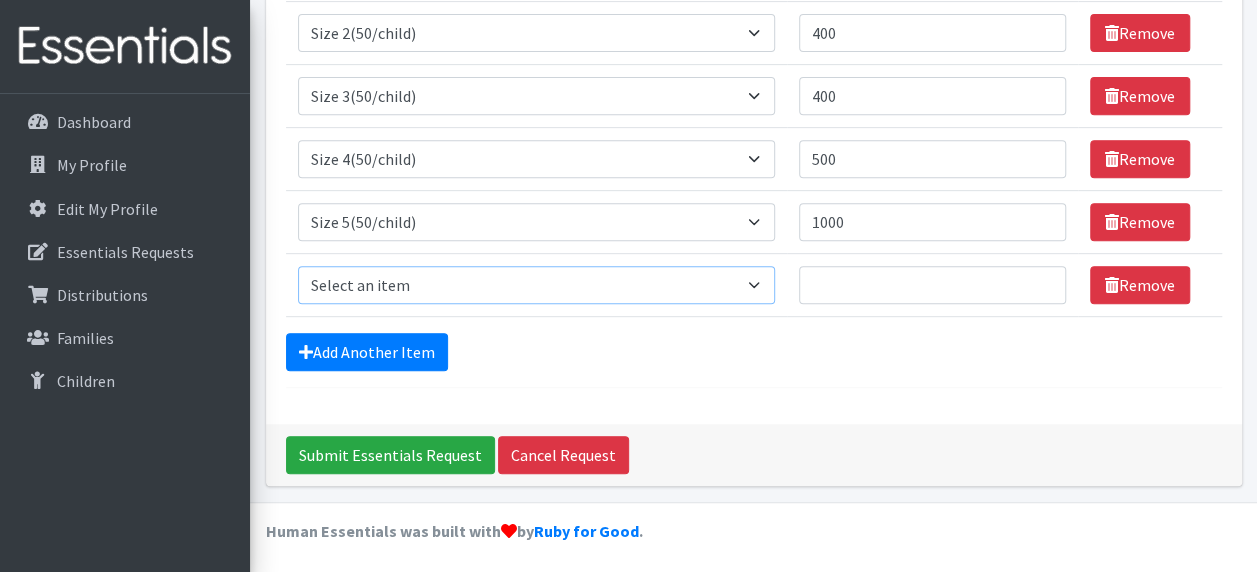 click on "Select an item
2T3T(30/child)
3T4T(30/child)
4T5T(30/child)
Cloth Diaper Kit (specify gender & size/age)
Cloth Diaper Mini Starter Kit (specify gender & size/age)
Native Conditioner, 16.5 oz. (1 case of 6 bottles)
Size 1(50/child)
Size 2(50/child)
Size 3(50/child)
Size 4(50/child)
Size 5(50/child)
Size 6(50/child)
Size N(50/child)
Swimmers-Infant Size  Small (13-24 lbs)
Youth Pull-Ups (L) (60- 125 lbs)" at bounding box center [537, 285] 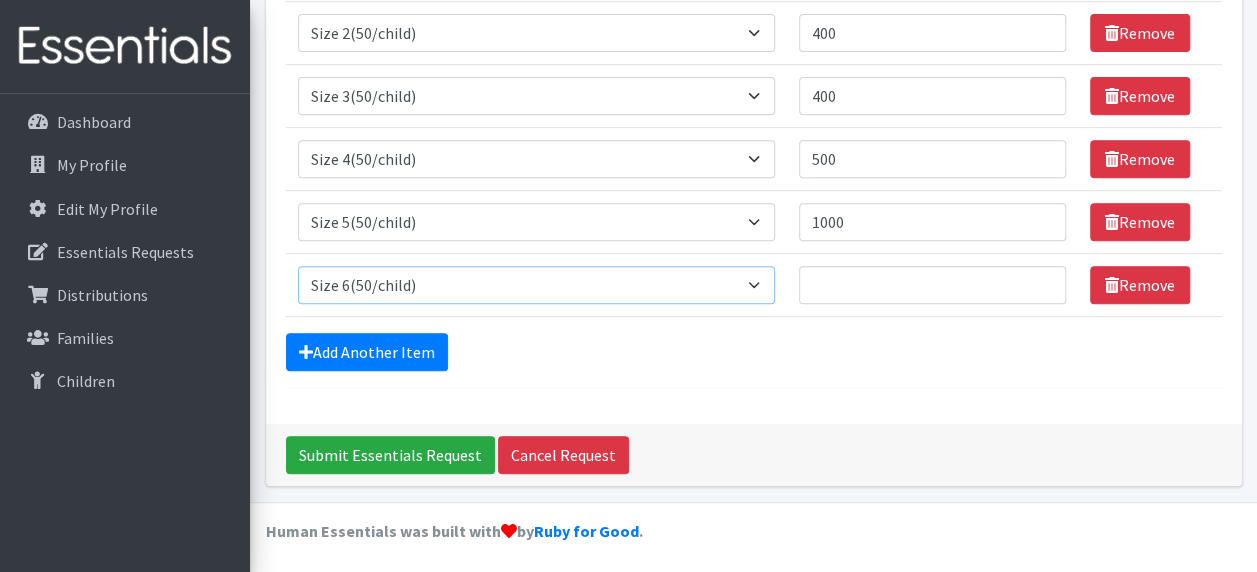 click on "Select an item
2T3T(30/child)
3T4T(30/child)
4T5T(30/child)
Cloth Diaper Kit (specify gender & size/age)
Cloth Diaper Mini Starter Kit (specify gender & size/age)
Native Conditioner, 16.5 oz. (1 case of 6 bottles)
Size 1(50/child)
Size 2(50/child)
Size 3(50/child)
Size 4(50/child)
Size 5(50/child)
Size 6(50/child)
Size N(50/child)
Swimmers-Infant Size  Small (13-24 lbs)
Youth Pull-Ups (L) (60- 125 lbs)" at bounding box center [537, 285] 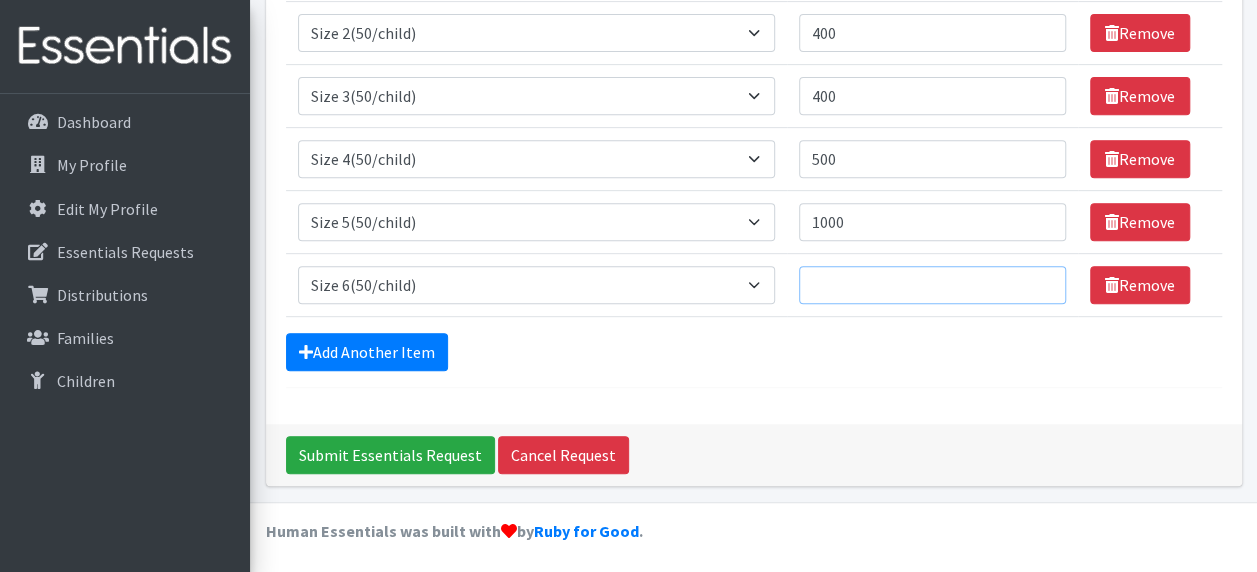 click on "Quantity" at bounding box center (932, 285) 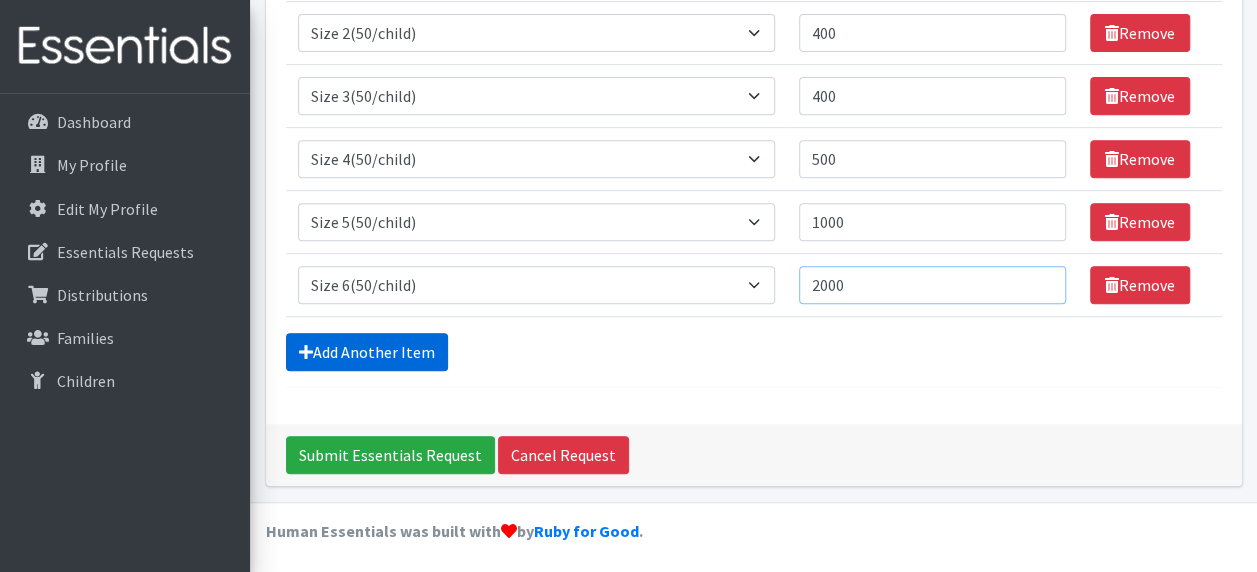 type on "2000" 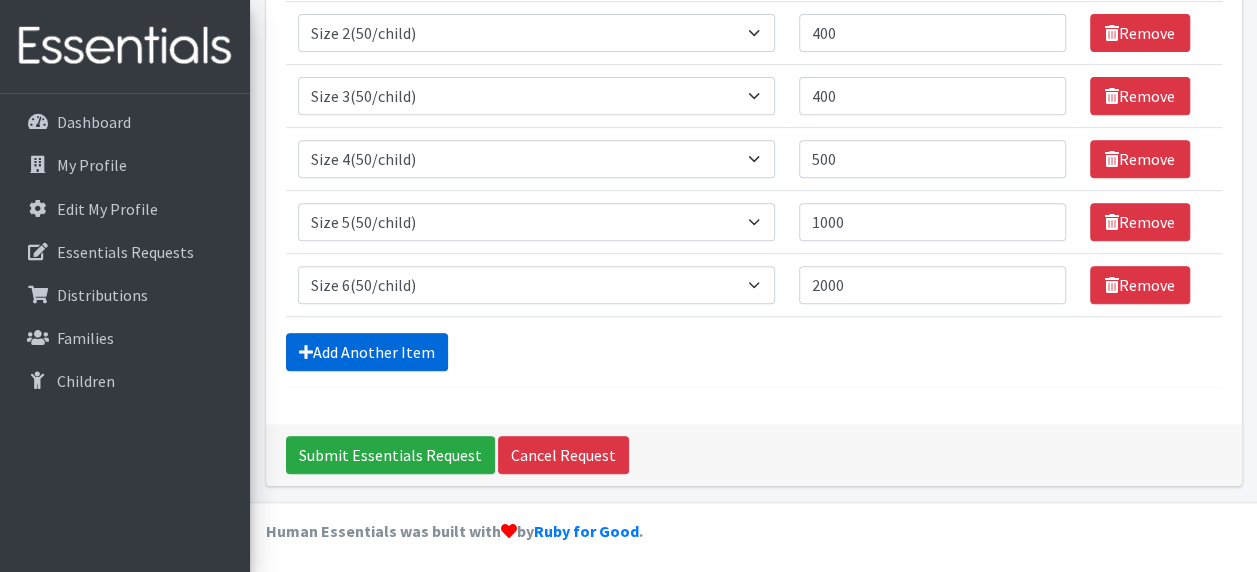 click on "Add Another Item" at bounding box center (367, 352) 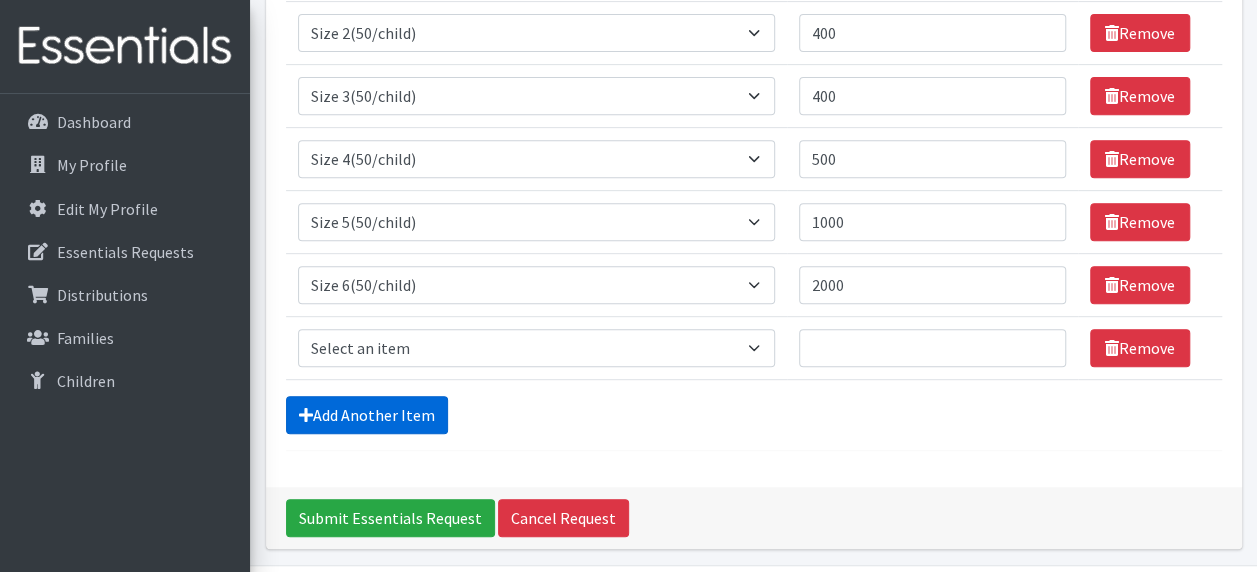 scroll, scrollTop: 434, scrollLeft: 0, axis: vertical 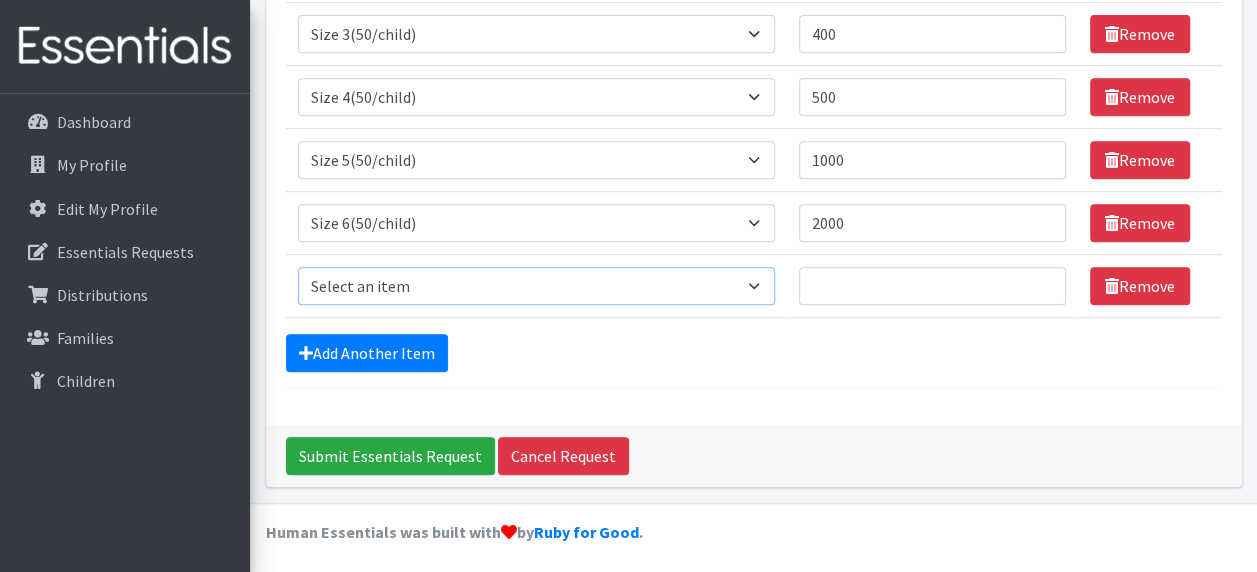 click on "Select an item
2T3T(30/child)
3T4T(30/child)
4T5T(30/child)
Cloth Diaper Kit (specify gender & size/age)
Cloth Diaper Mini Starter Kit (specify gender & size/age)
Native Conditioner, 16.5 oz. (1 case of 6 bottles)
Size 1(50/child)
Size 2(50/child)
Size 3(50/child)
Size 4(50/child)
Size 5(50/child)
Size 6(50/child)
Size N(50/child)
Swimmers-Infant Size  Small (13-24 lbs)
Youth Pull-Ups (L) (60- 125 lbs)" at bounding box center (537, 286) 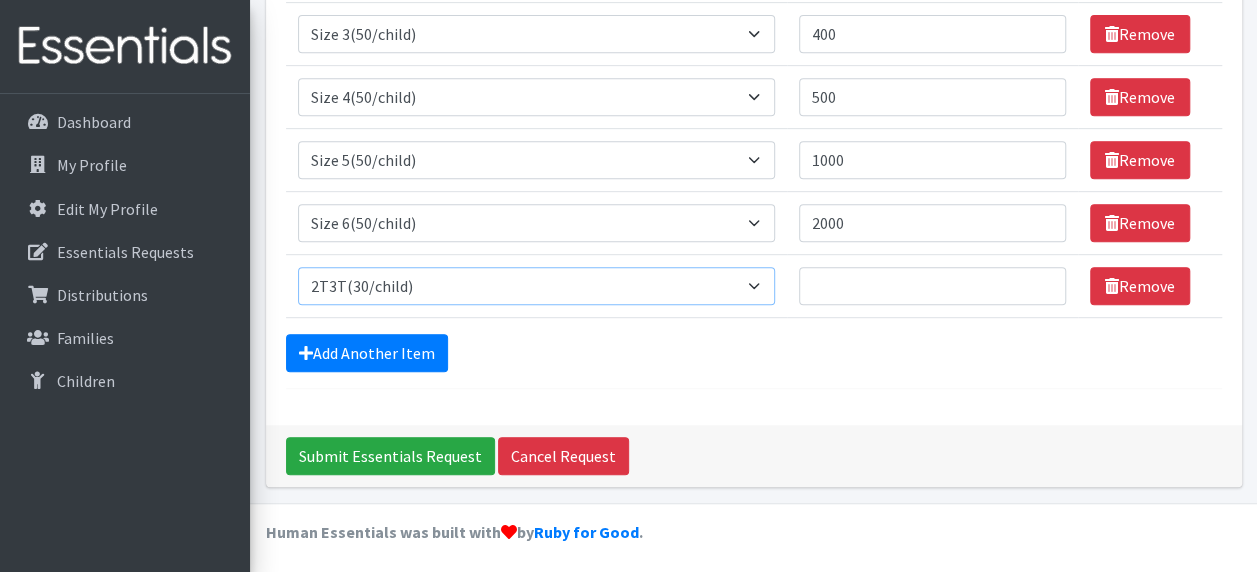 click on "Select an item
2T3T(30/child)
3T4T(30/child)
4T5T(30/child)
Cloth Diaper Kit (specify gender & size/age)
Cloth Diaper Mini Starter Kit (specify gender & size/age)
Native Conditioner, 16.5 oz. (1 case of 6 bottles)
Size 1(50/child)
Size 2(50/child)
Size 3(50/child)
Size 4(50/child)
Size 5(50/child)
Size 6(50/child)
Size N(50/child)
Swimmers-Infant Size  Small (13-24 lbs)
Youth Pull-Ups (L) (60- 125 lbs)" at bounding box center (537, 286) 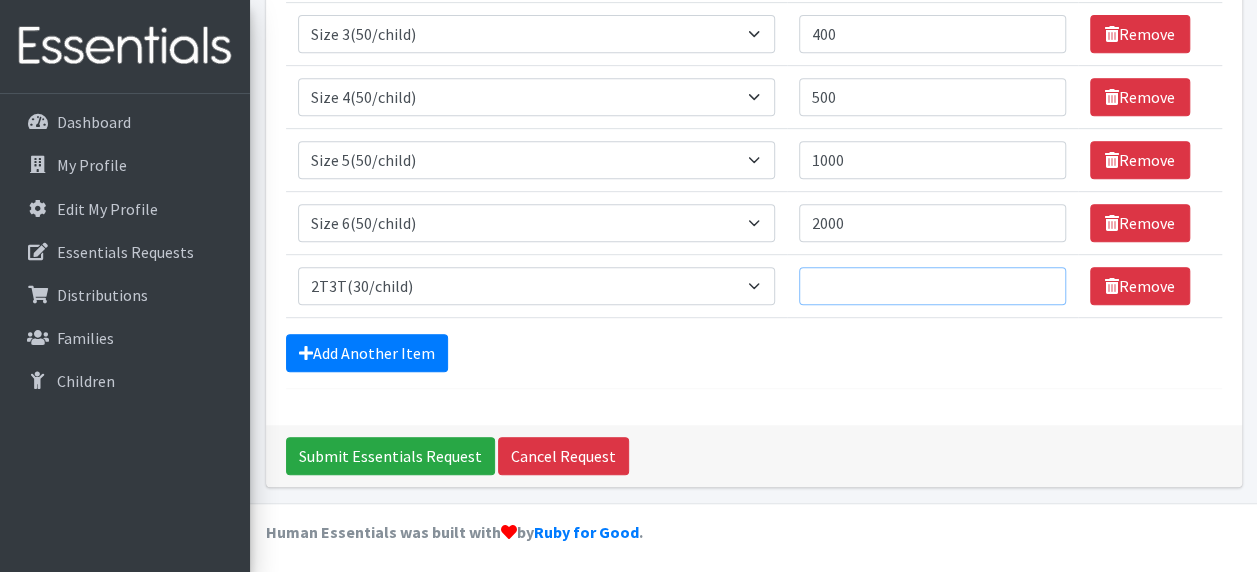 click on "Quantity" at bounding box center [932, 286] 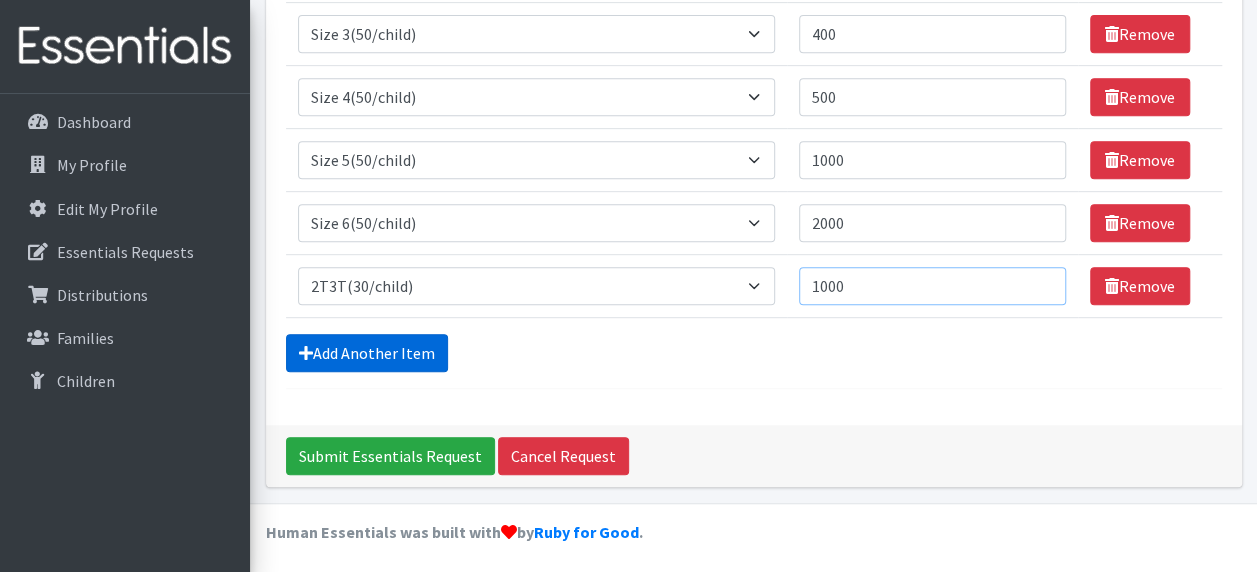type on "1000" 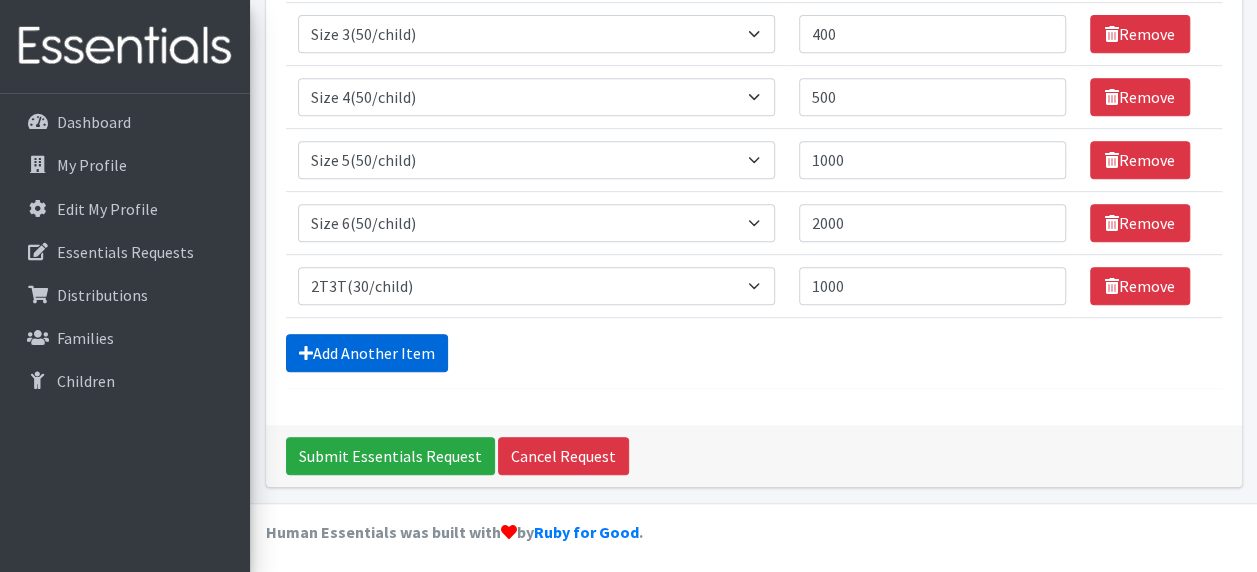 click on "Add Another Item" at bounding box center [367, 353] 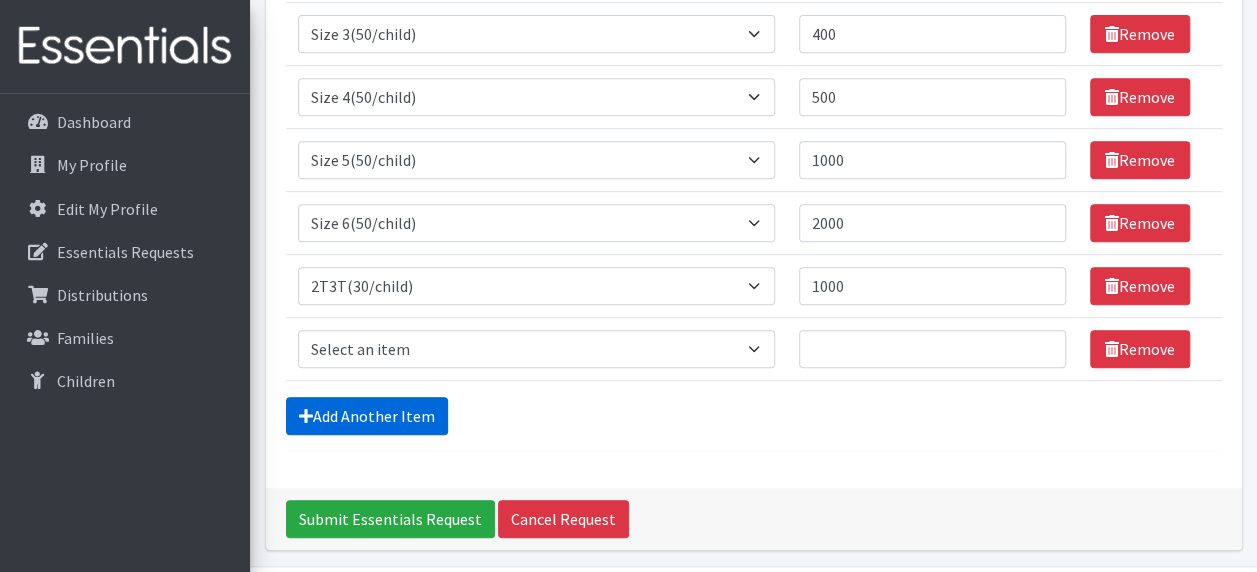 scroll, scrollTop: 497, scrollLeft: 0, axis: vertical 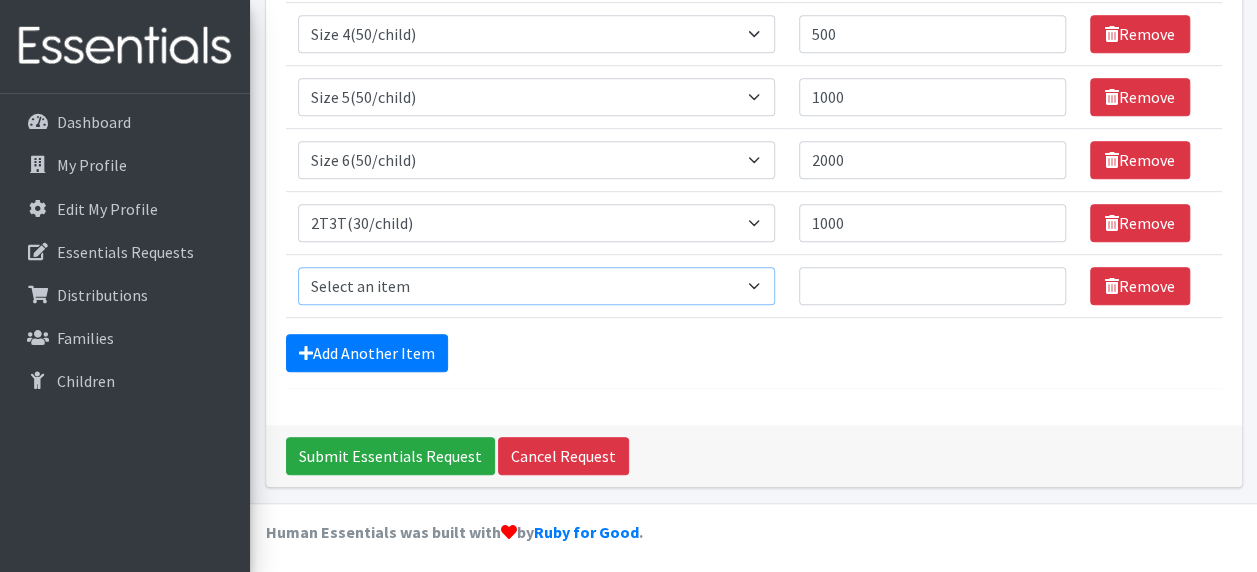 click on "Select an item
2T3T(30/child)
3T4T(30/child)
4T5T(30/child)
Cloth Diaper Kit (specify gender & size/age)
Cloth Diaper Mini Starter Kit (specify gender & size/age)
Native Conditioner, 16.5 oz. (1 case of 6 bottles)
Size 1(50/child)
Size 2(50/child)
Size 3(50/child)
Size 4(50/child)
Size 5(50/child)
Size 6(50/child)
Size N(50/child)
Swimmers-Infant Size  Small (13-24 lbs)
Youth Pull-Ups (L) (60- 125 lbs)" at bounding box center [537, 286] 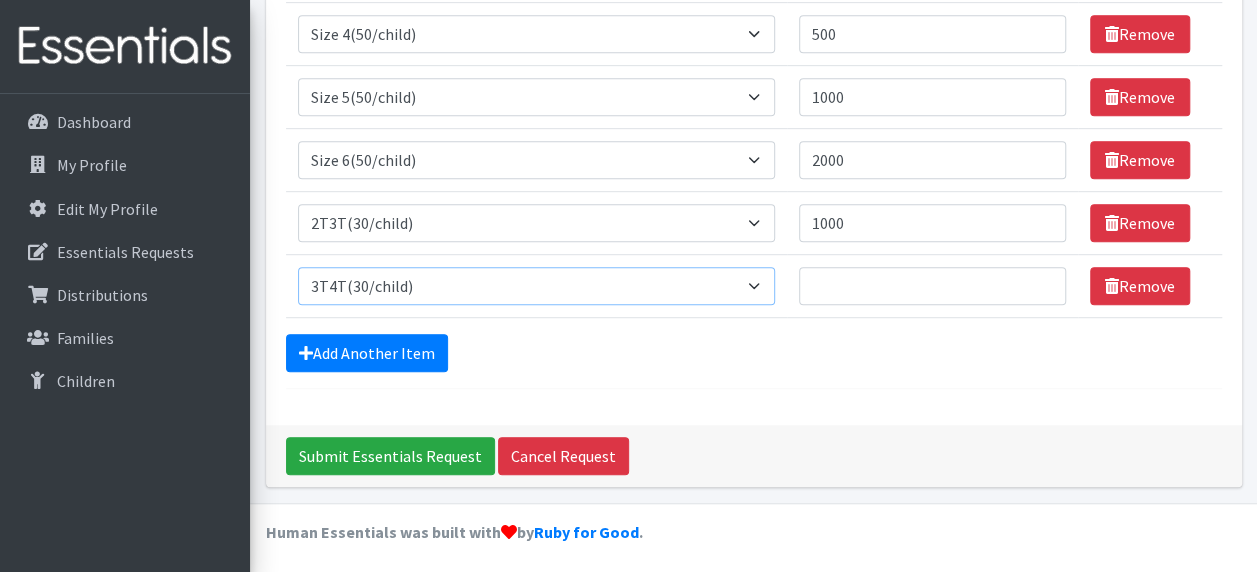 click on "Select an item
2T3T(30/child)
3T4T(30/child)
4T5T(30/child)
Cloth Diaper Kit (specify gender & size/age)
Cloth Diaper Mini Starter Kit (specify gender & size/age)
Native Conditioner, 16.5 oz. (1 case of 6 bottles)
Size 1(50/child)
Size 2(50/child)
Size 3(50/child)
Size 4(50/child)
Size 5(50/child)
Size 6(50/child)
Size N(50/child)
Swimmers-Infant Size  Small (13-24 lbs)
Youth Pull-Ups (L) (60- 125 lbs)" at bounding box center [537, 286] 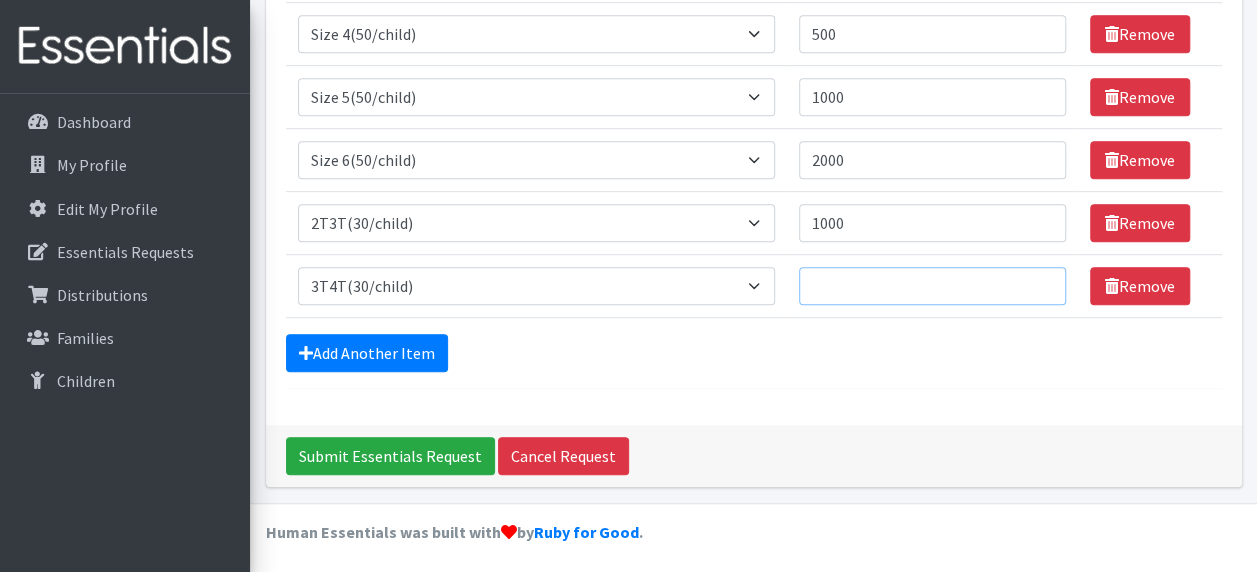 click on "Quantity" at bounding box center (932, 286) 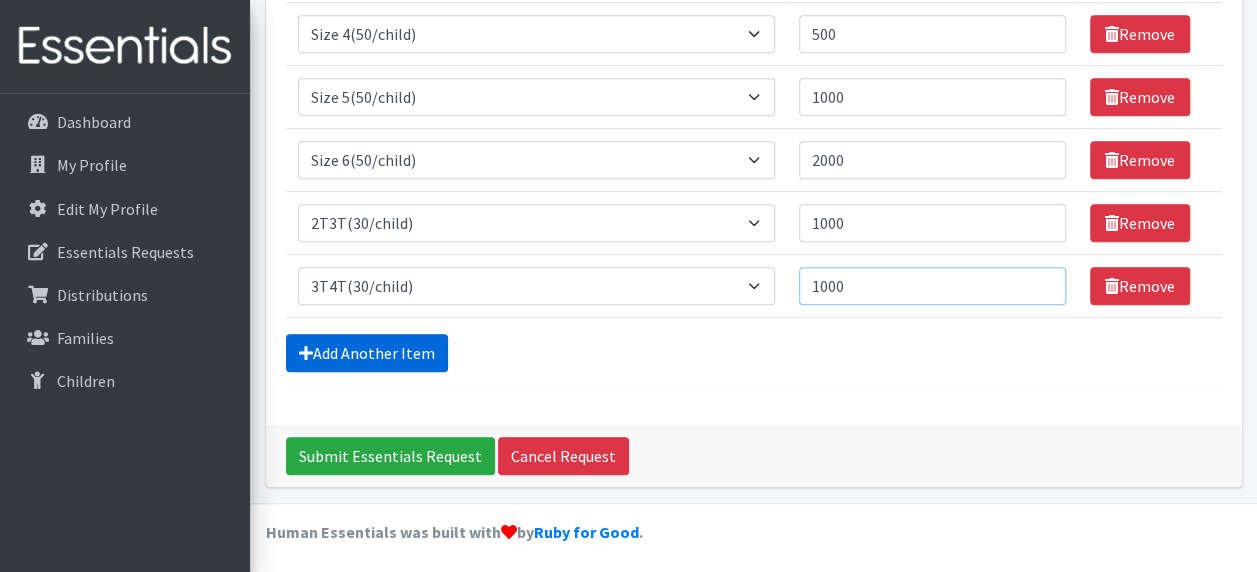 type on "1000" 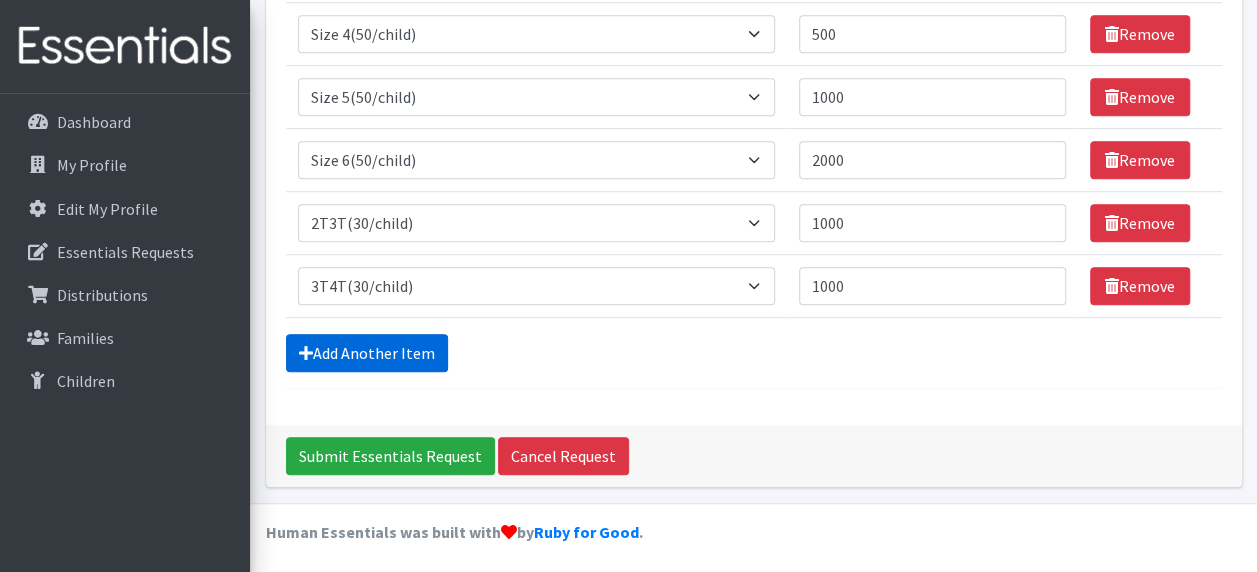 click on "Add Another Item" at bounding box center (367, 353) 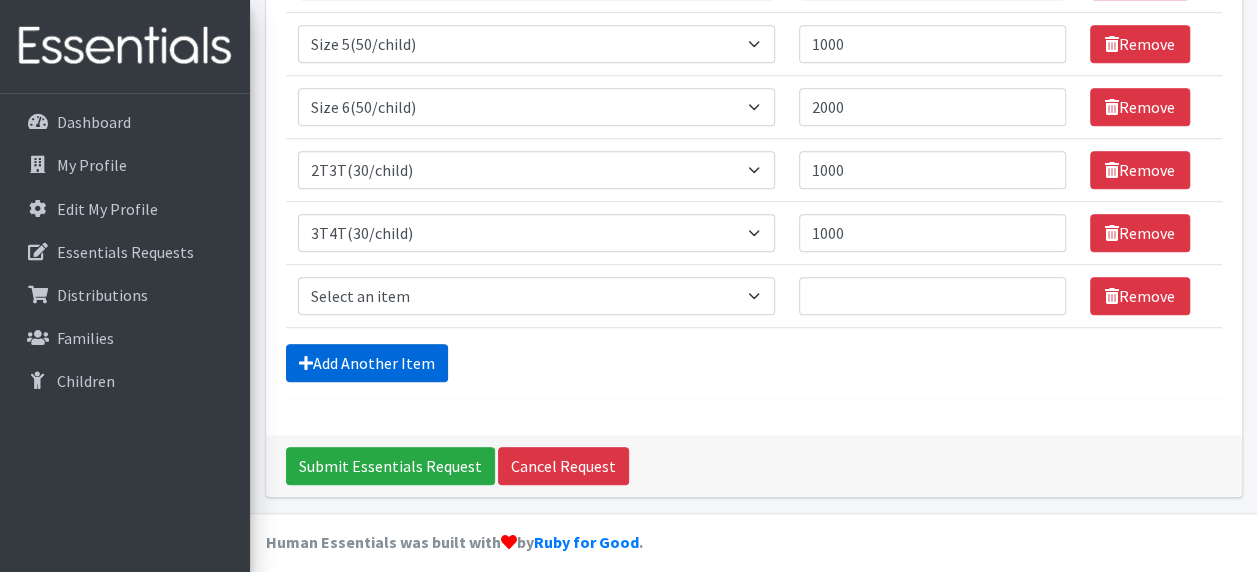 scroll, scrollTop: 560, scrollLeft: 0, axis: vertical 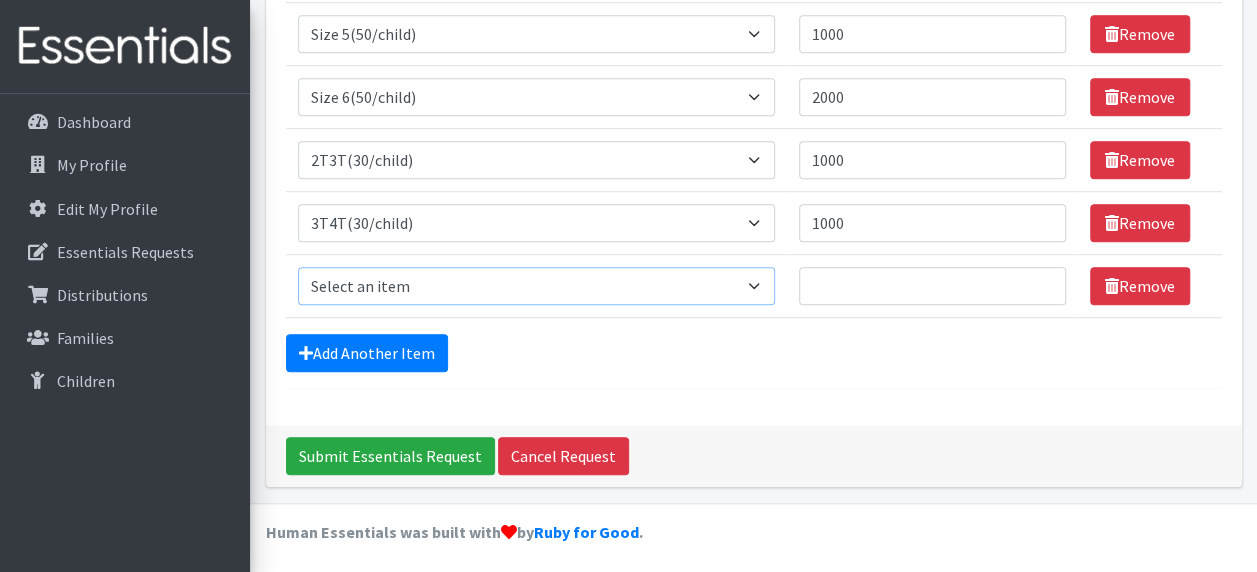 click on "Select an item
2T3T(30/child)
3T4T(30/child)
4T5T(30/child)
Cloth Diaper Kit (specify gender & size/age)
Cloth Diaper Mini Starter Kit (specify gender & size/age)
Native Conditioner, 16.5 oz. (1 case of 6 bottles)
Size 1(50/child)
Size 2(50/child)
Size 3(50/child)
Size 4(50/child)
Size 5(50/child)
Size 6(50/child)
Size N(50/child)
Swimmers-Infant Size  Small (13-24 lbs)
Youth Pull-Ups (L) (60- 125 lbs)" at bounding box center [537, 286] 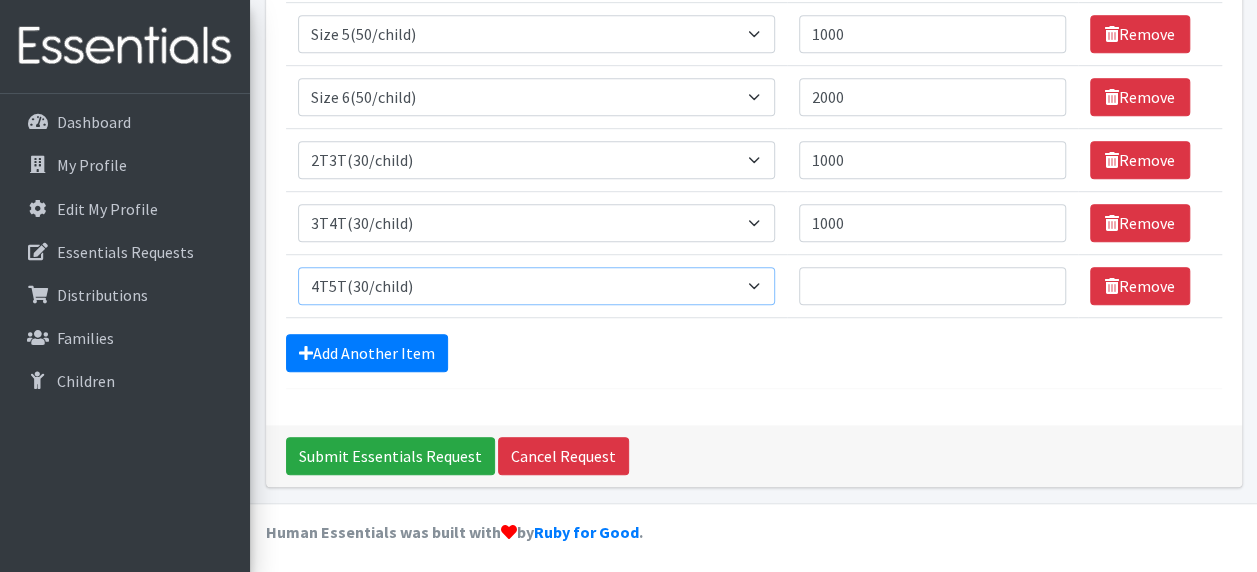click on "Select an item
2T3T(30/child)
3T4T(30/child)
4T5T(30/child)
Cloth Diaper Kit (specify gender & size/age)
Cloth Diaper Mini Starter Kit (specify gender & size/age)
Native Conditioner, 16.5 oz. (1 case of 6 bottles)
Size 1(50/child)
Size 2(50/child)
Size 3(50/child)
Size 4(50/child)
Size 5(50/child)
Size 6(50/child)
Size N(50/child)
Swimmers-Infant Size  Small (13-24 lbs)
Youth Pull-Ups (L) (60- 125 lbs)" at bounding box center (537, 286) 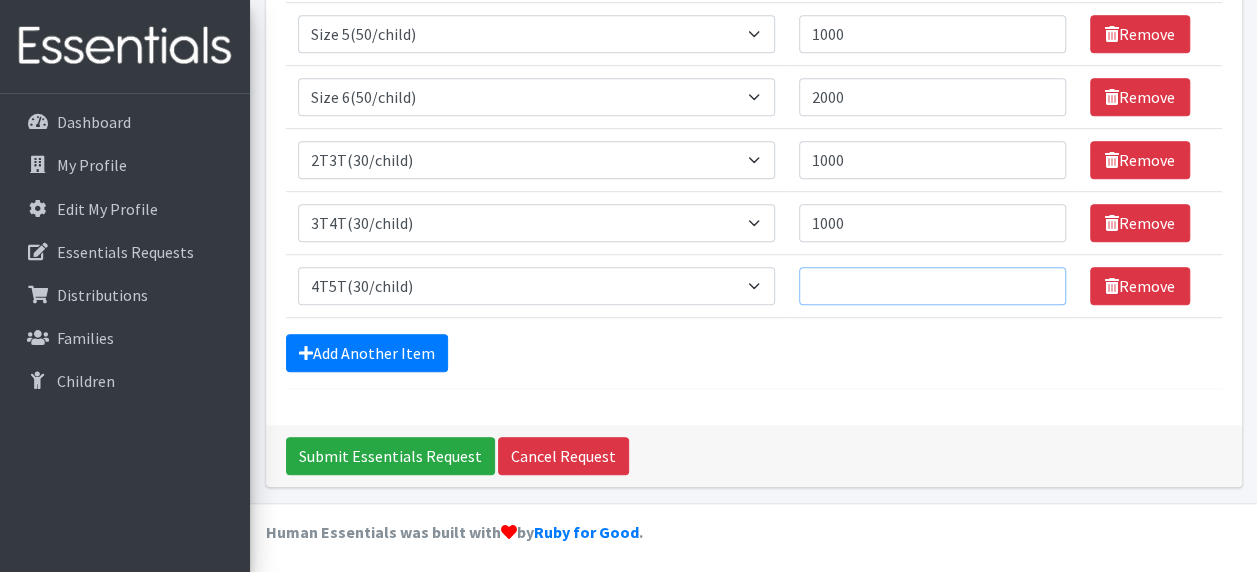 click on "Quantity" at bounding box center [932, 286] 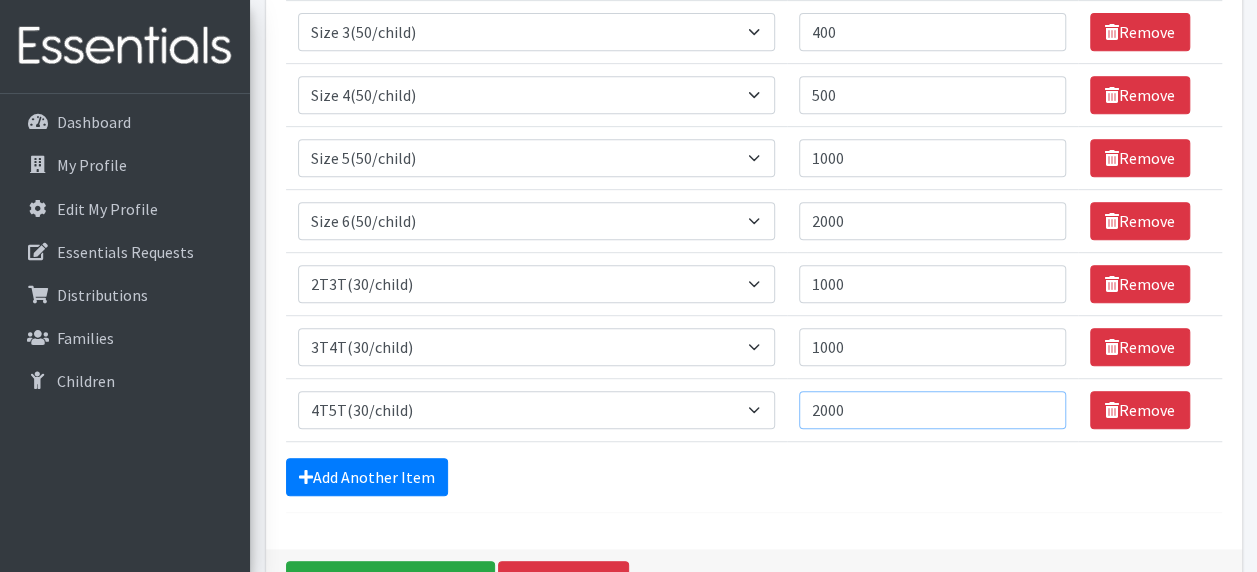 scroll, scrollTop: 439, scrollLeft: 0, axis: vertical 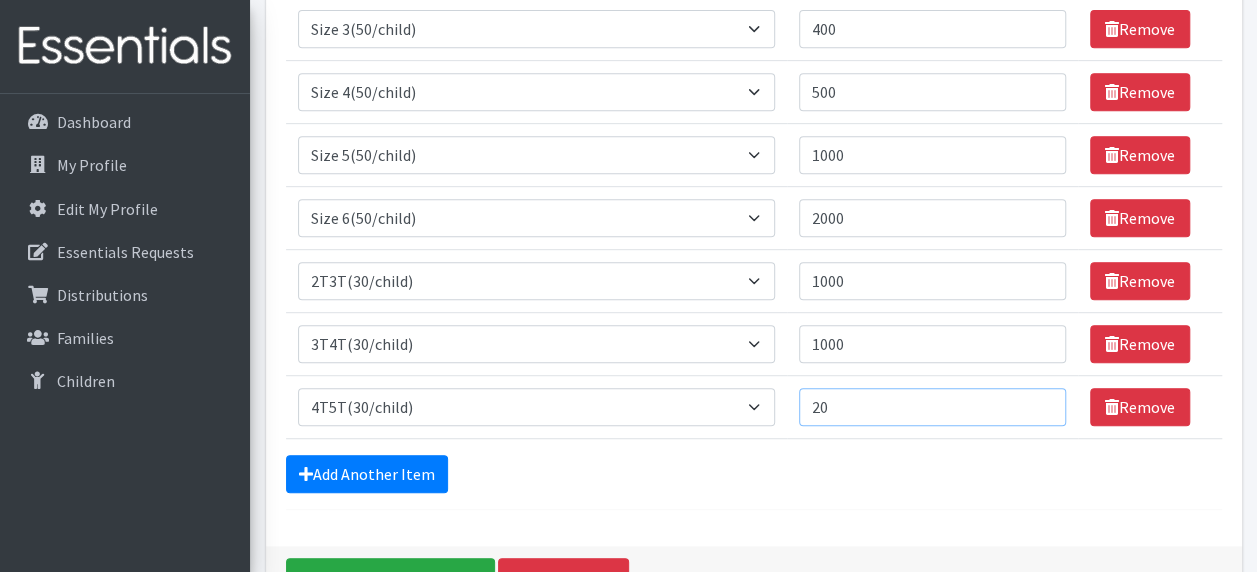 type on "2" 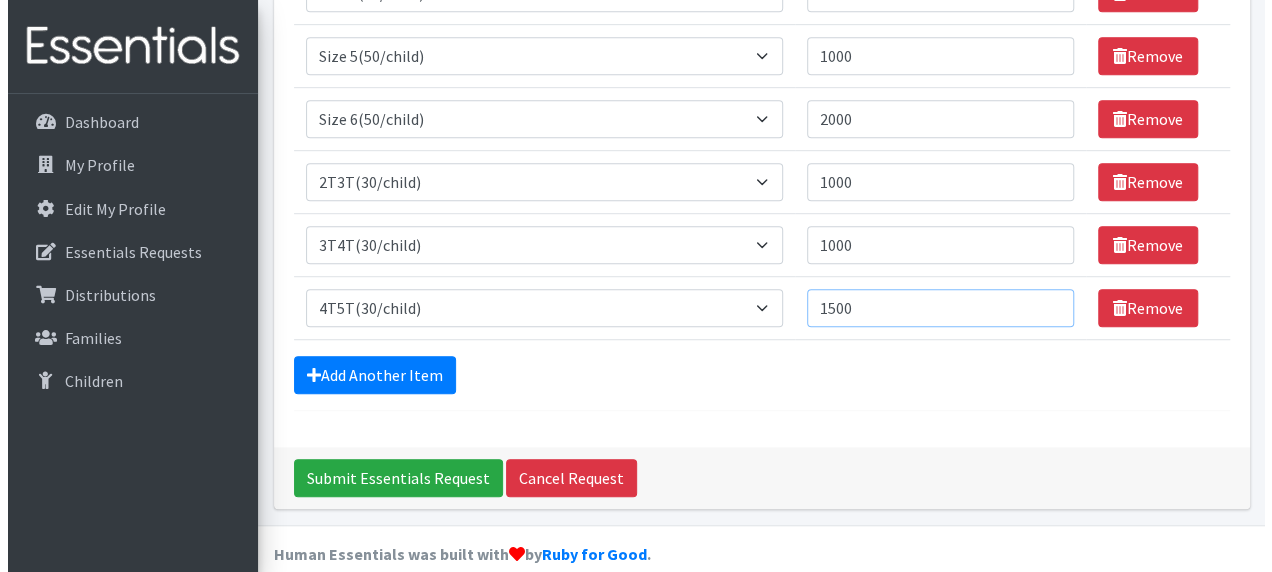 scroll, scrollTop: 560, scrollLeft: 0, axis: vertical 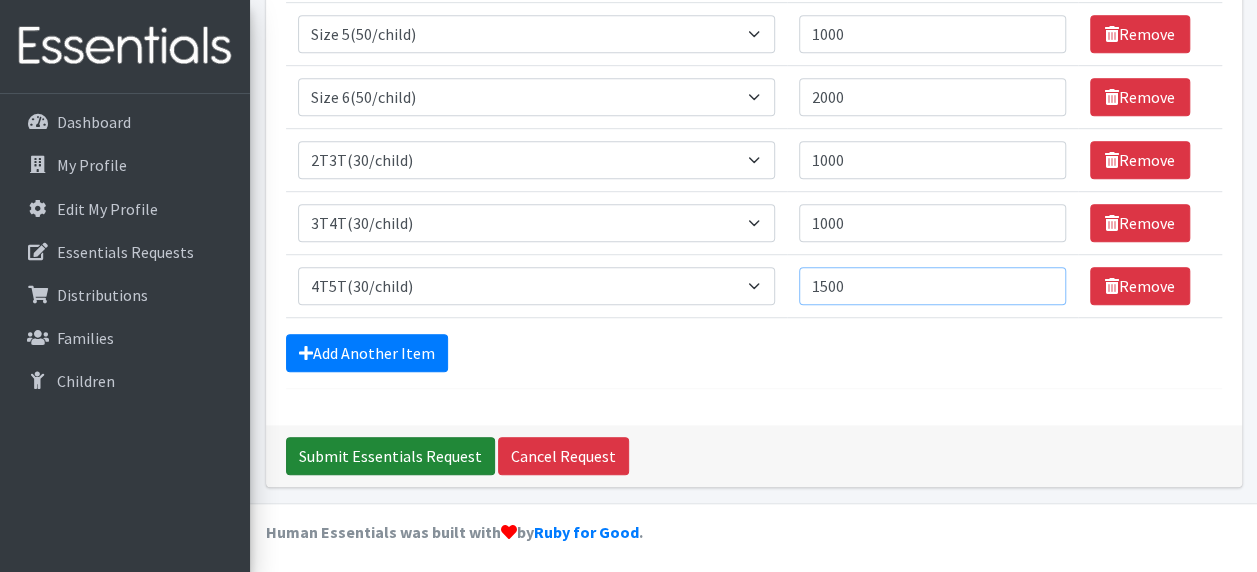 type on "1500" 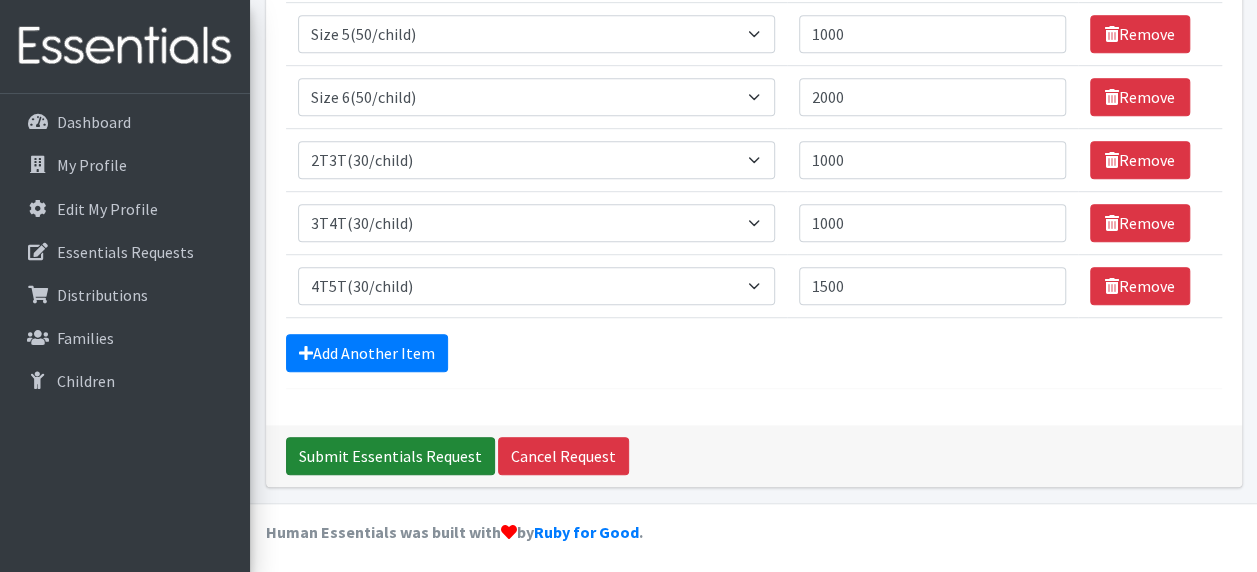 click on "Submit Essentials Request" at bounding box center [390, 456] 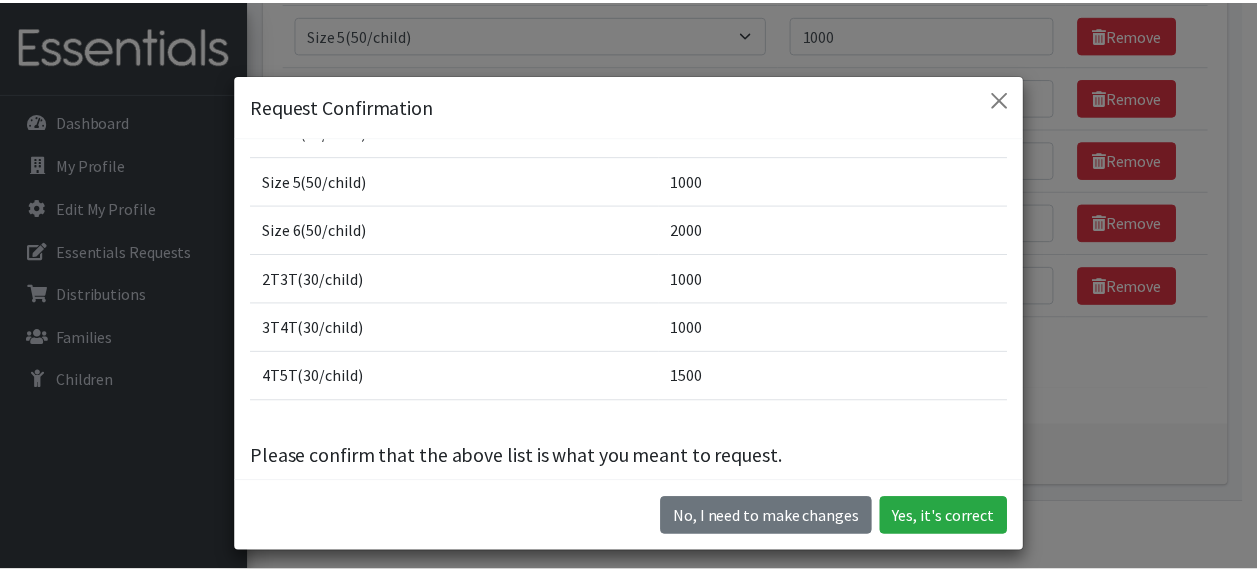 scroll, scrollTop: 250, scrollLeft: 0, axis: vertical 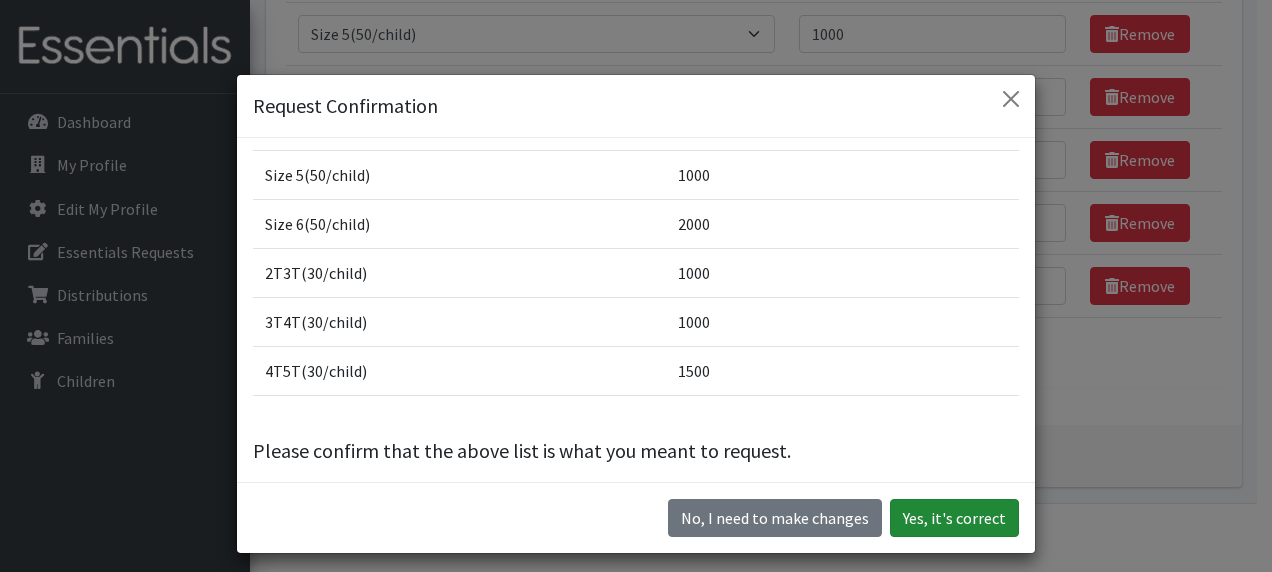 click on "Yes, it's correct" at bounding box center (954, 518) 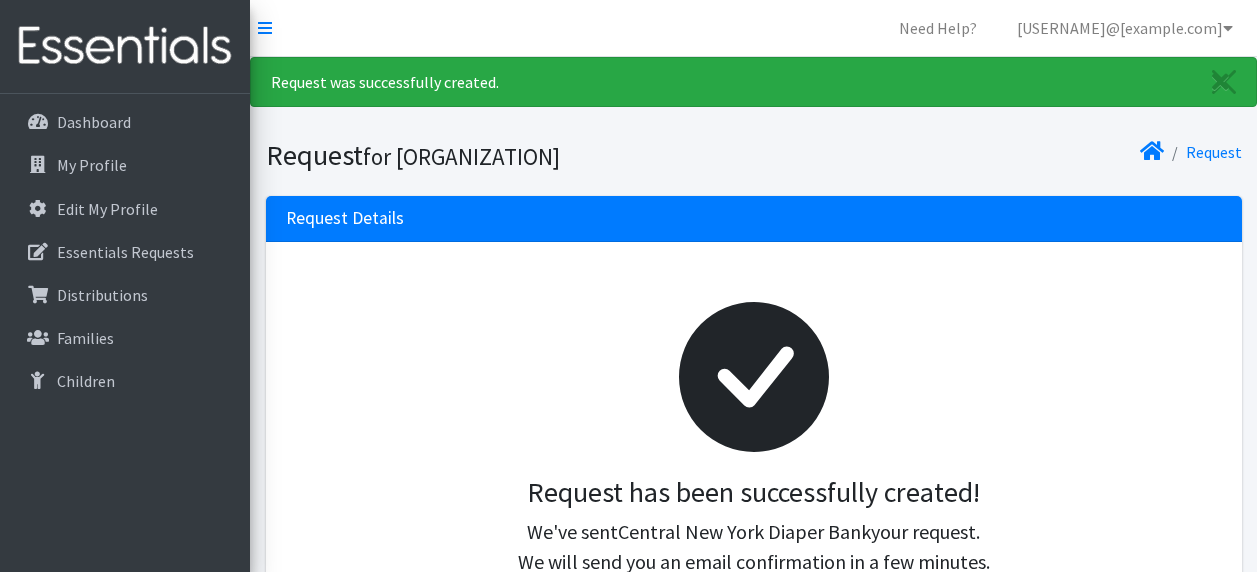 scroll, scrollTop: 0, scrollLeft: 0, axis: both 